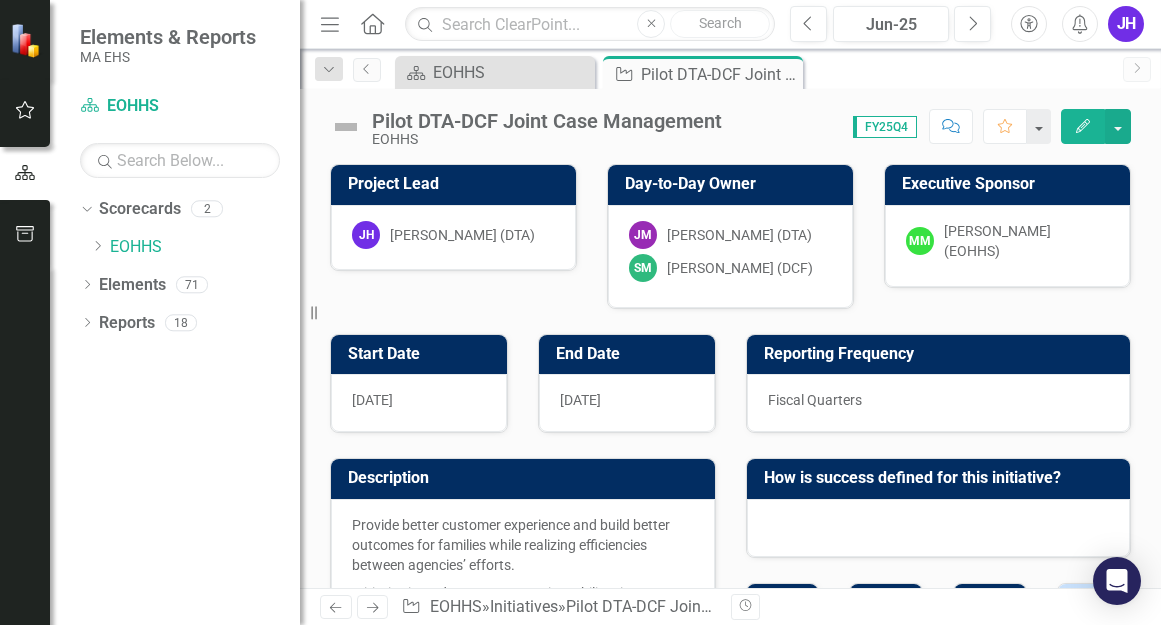 scroll, scrollTop: 0, scrollLeft: 0, axis: both 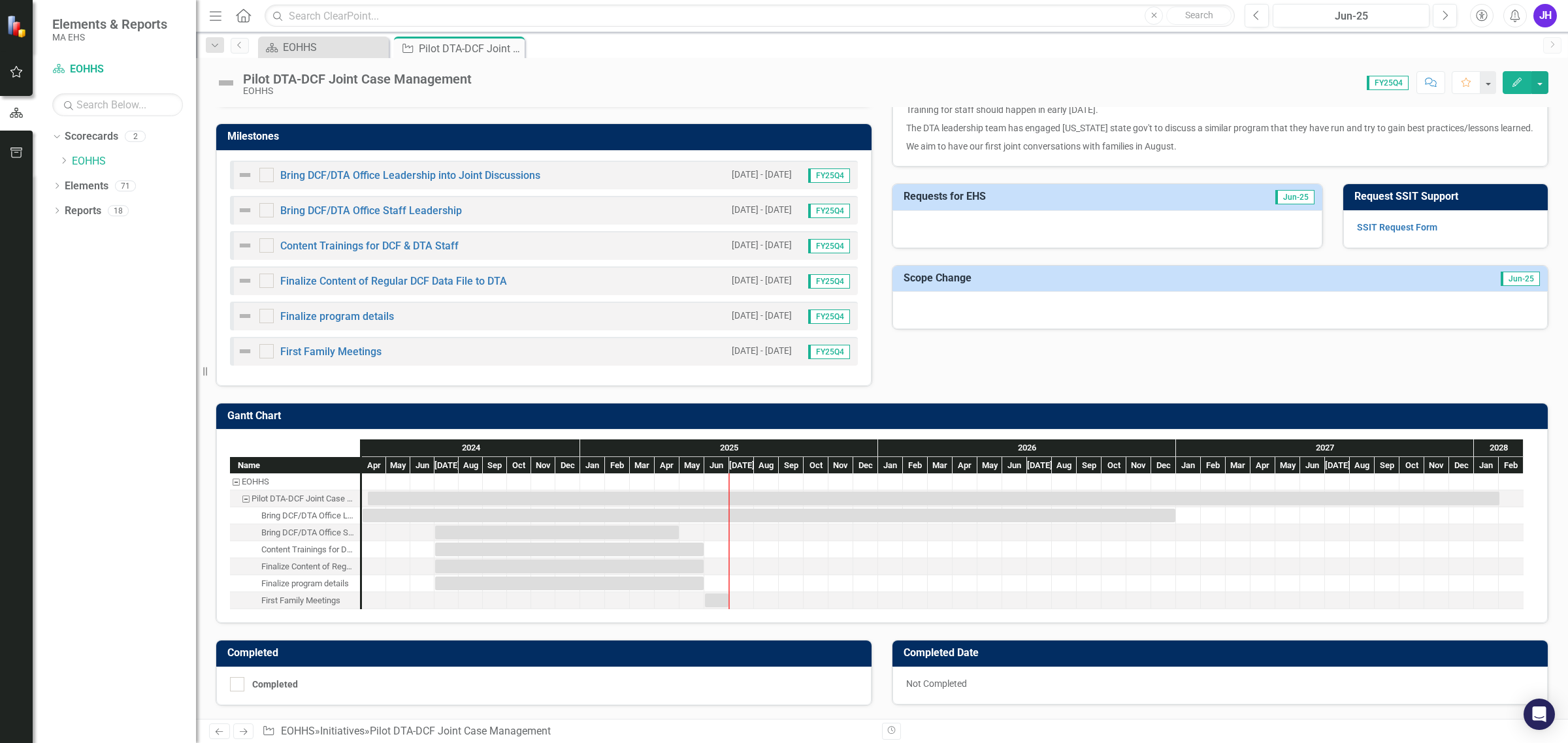 drag, startPoint x: 913, startPoint y: 200, endPoint x: 909, endPoint y: 211, distance: 11.7047 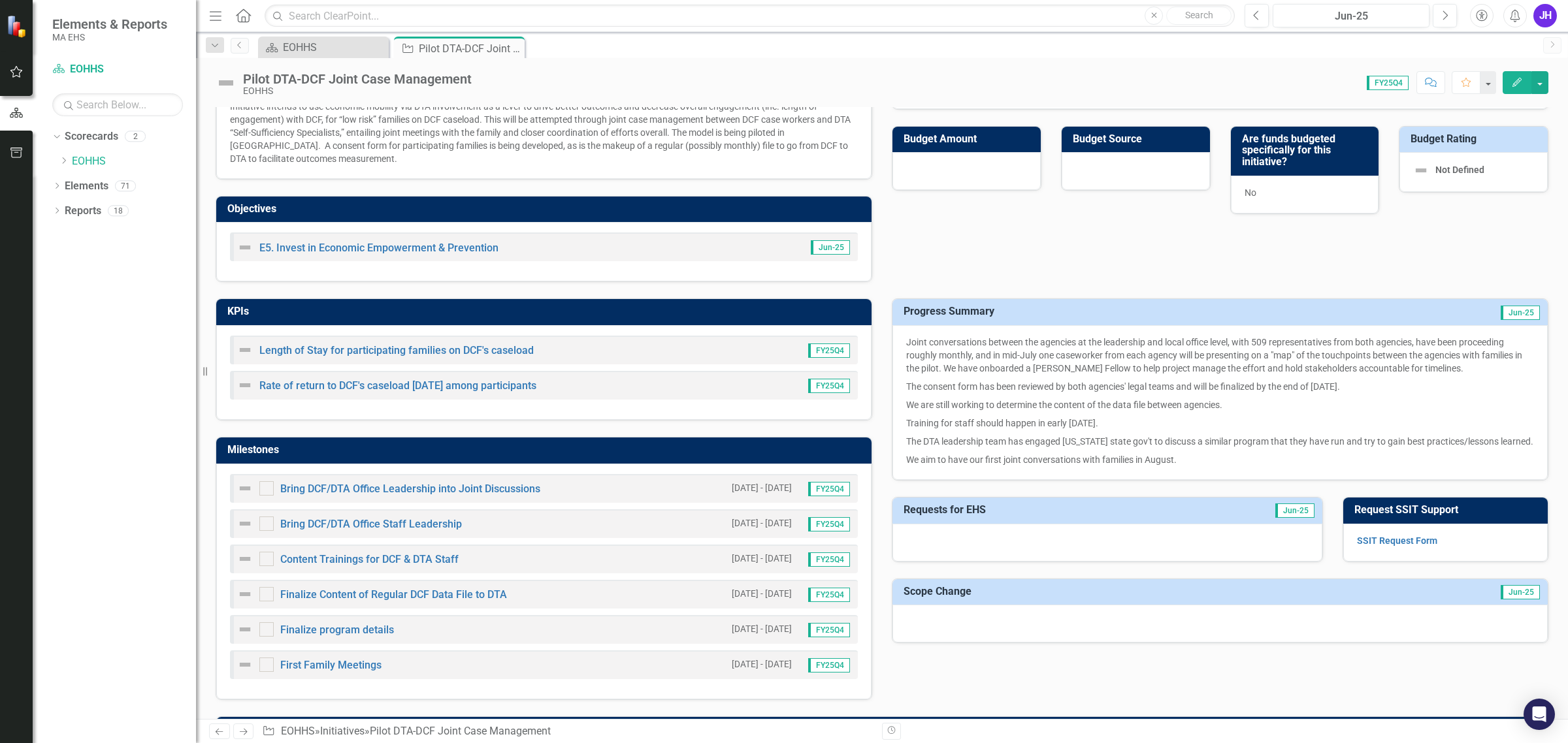 scroll, scrollTop: 245, scrollLeft: 0, axis: vertical 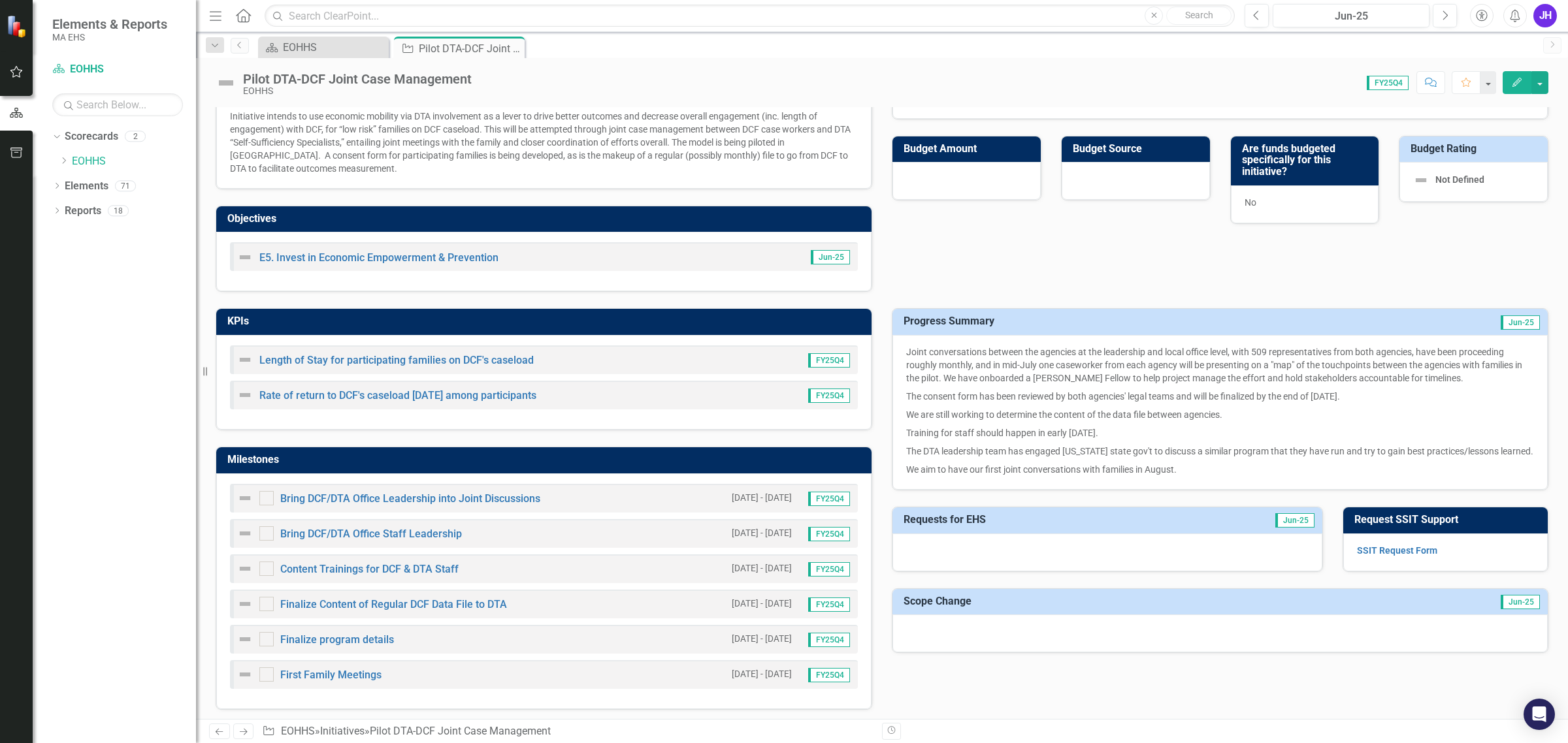 click on "Joint conversations between the agencies at the leadership and local office level, with 509 representatives from both agencies, have been proceeding roughly monthly, and in mid-July one caseworker from each agency will be presenting on a "map" of the touchpoints between the agencies with families in the pilot. We have onboarded a [PERSON_NAME] Fellow to help project manage the effort and hold stakeholders accountable for timelines." at bounding box center (1220, 366) 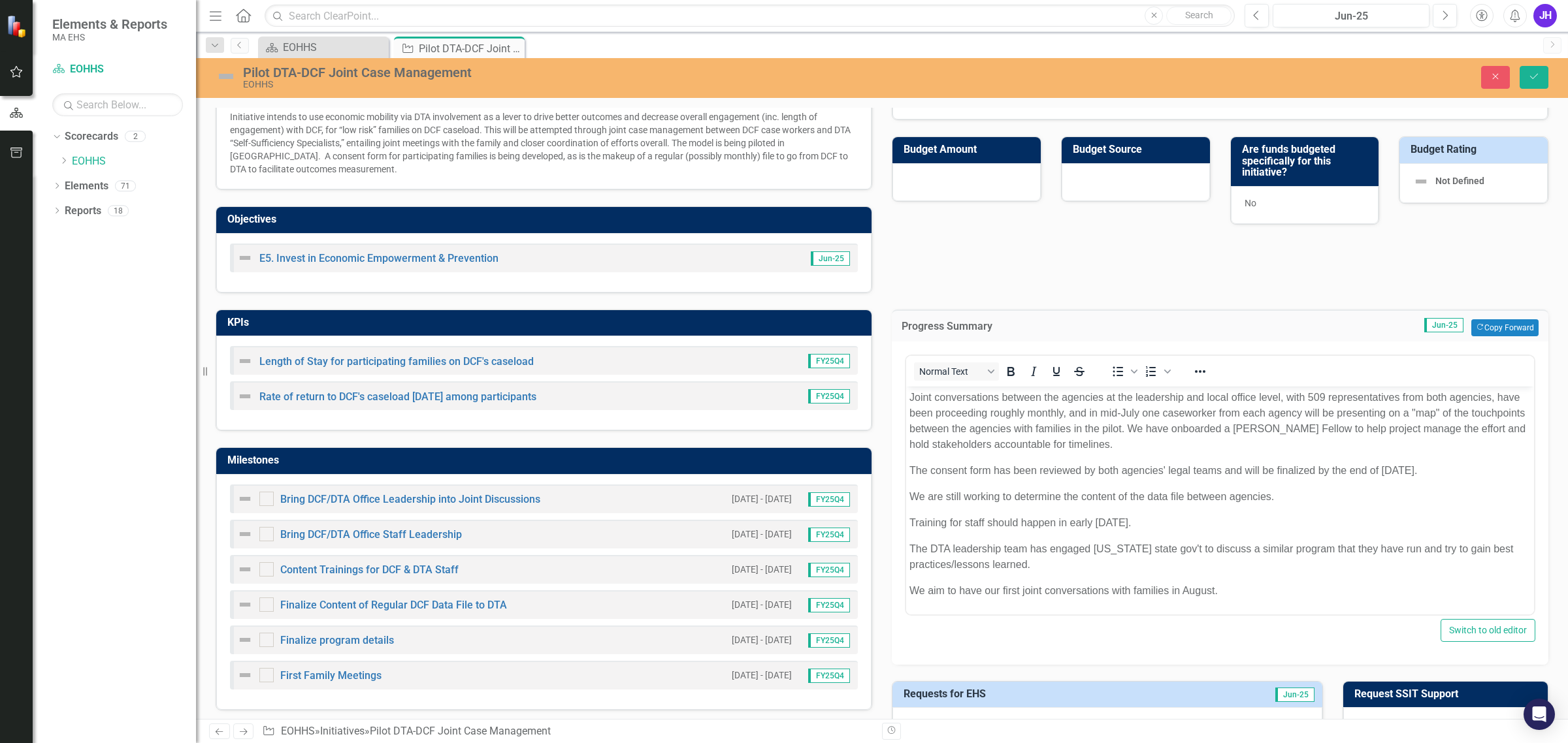 scroll, scrollTop: 0, scrollLeft: 0, axis: both 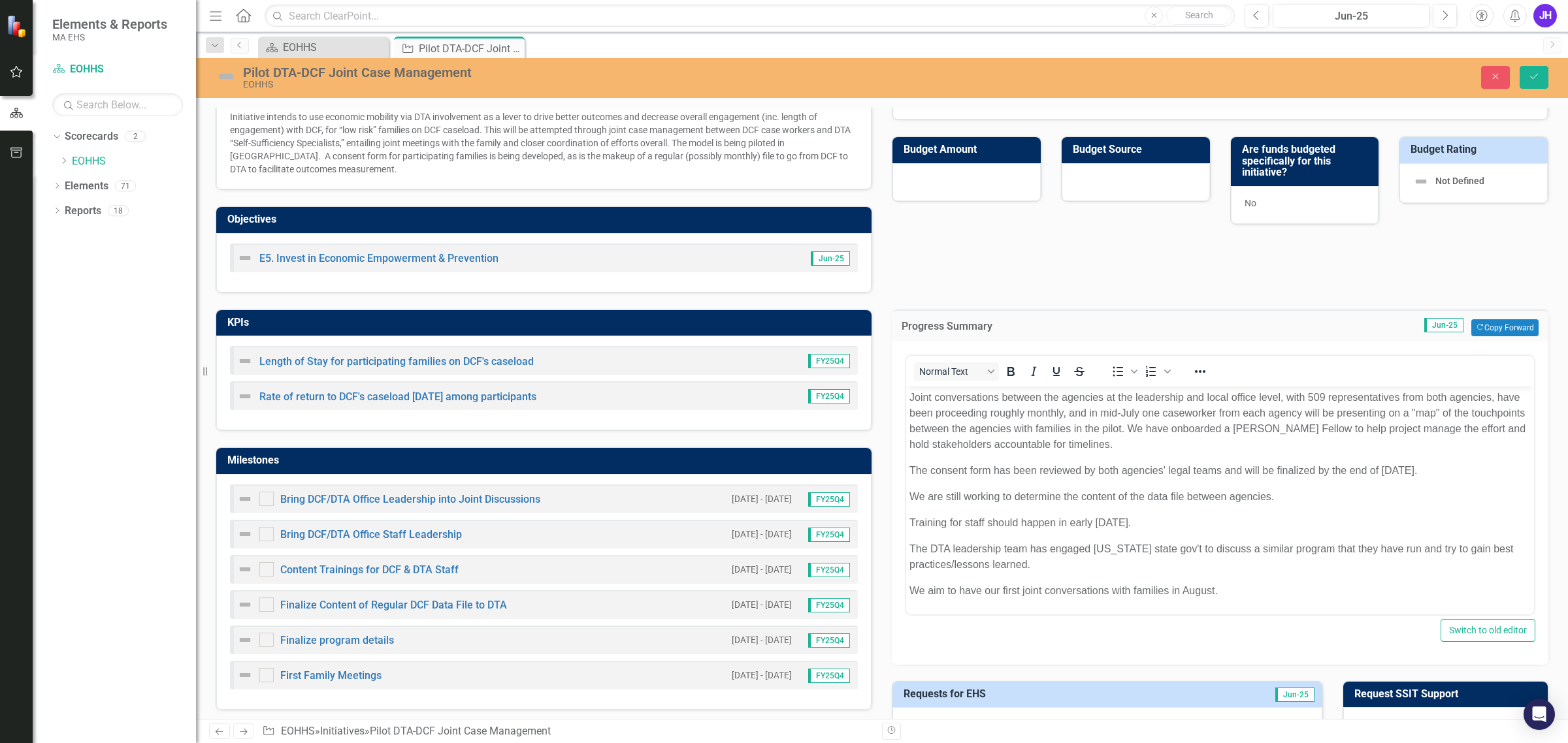 click on "Joint conversations between the agencies at the leadership and local office level, with 509 representatives from both agencies, have been proceeding roughly monthly, and in mid-July one caseworker from each agency will be presenting on a "map" of the touchpoints between the agencies with families in the pilot. We have onboarded a [PERSON_NAME] Fellow to help project manage the effort and hold stakeholders accountable for timelines." at bounding box center (1220, 420) 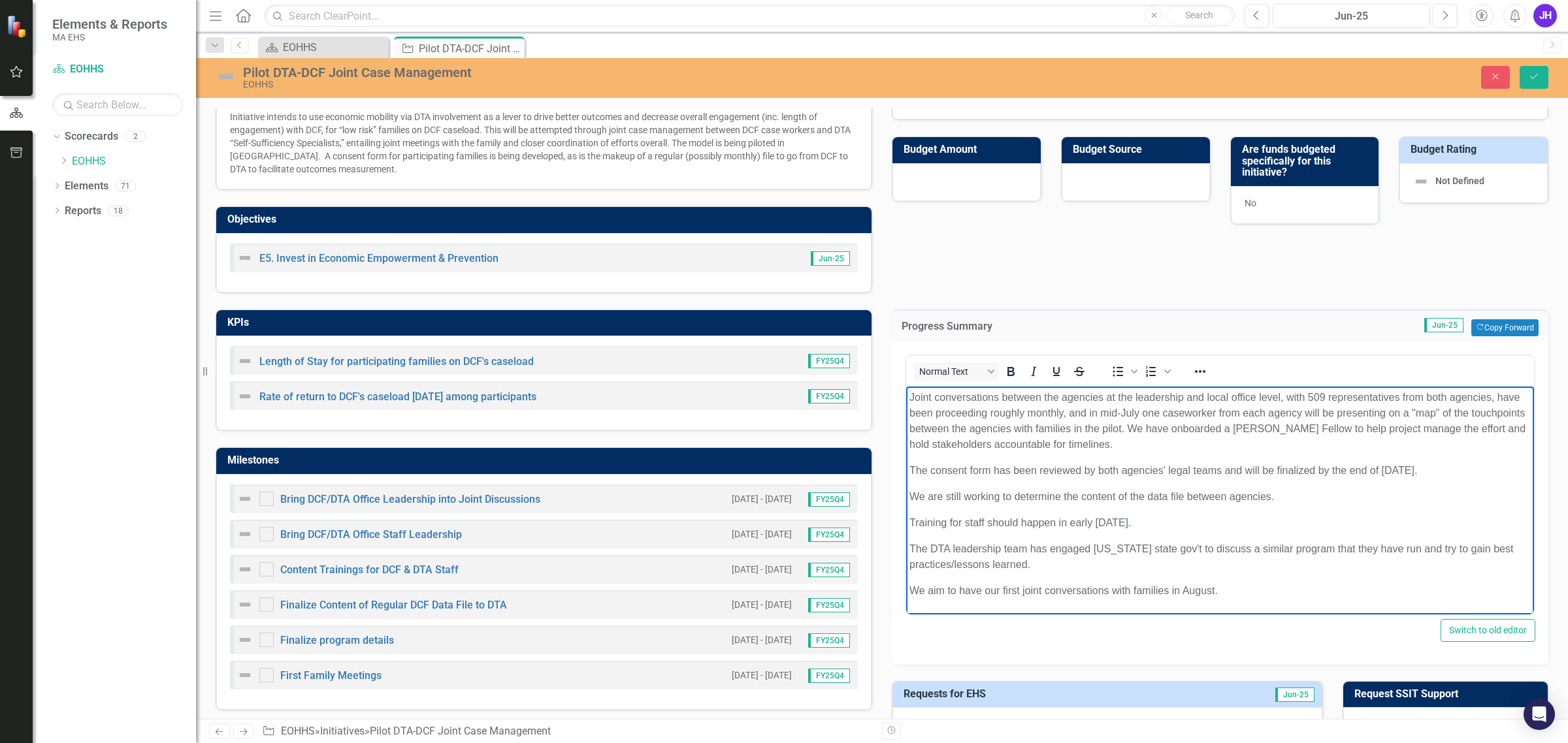 click on "Joint conversations between the agencies at the leadership and local office level, with 509 representatives from both agencies, have been proceeding roughly monthly, and in mid-July one caseworker from each agency will be presenting on a "map" of the touchpoints between the agencies with families in the pilot. We have onboarded a [PERSON_NAME] Fellow to help project manage the effort and hold stakeholders accountable for timelines." at bounding box center [1220, 420] 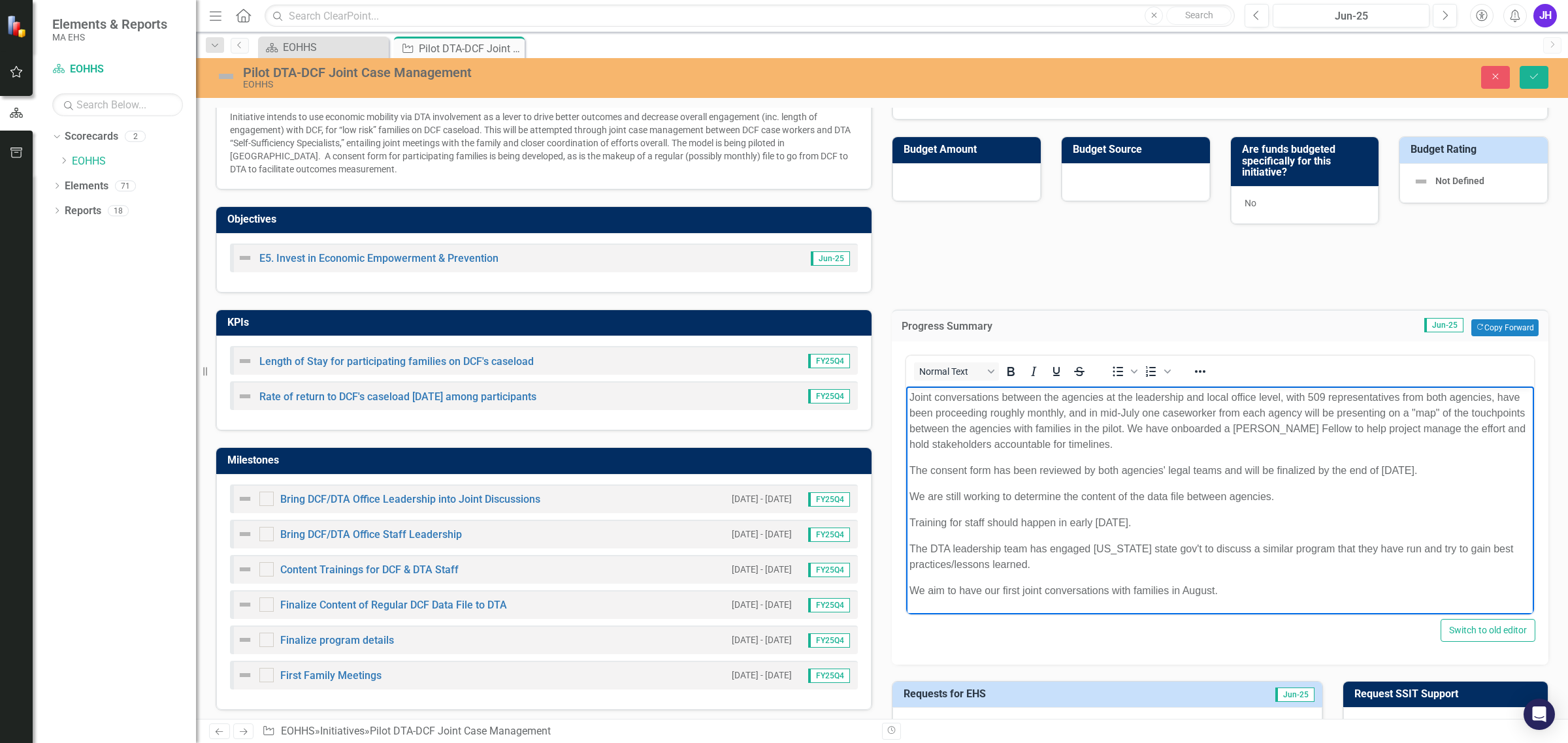 click on "Joint conversations between the agencies at the leadership and local office level, with 509 representatives from both agencies, have been proceeding roughly monthly, and in mid-July one caseworker from each agency will be presenting on a "map" of the touchpoints between the agencies with families in the pilot. We have onboarded a [PERSON_NAME] Fellow to help project manage the effort and hold stakeholders accountable for timelines." at bounding box center [1220, 420] 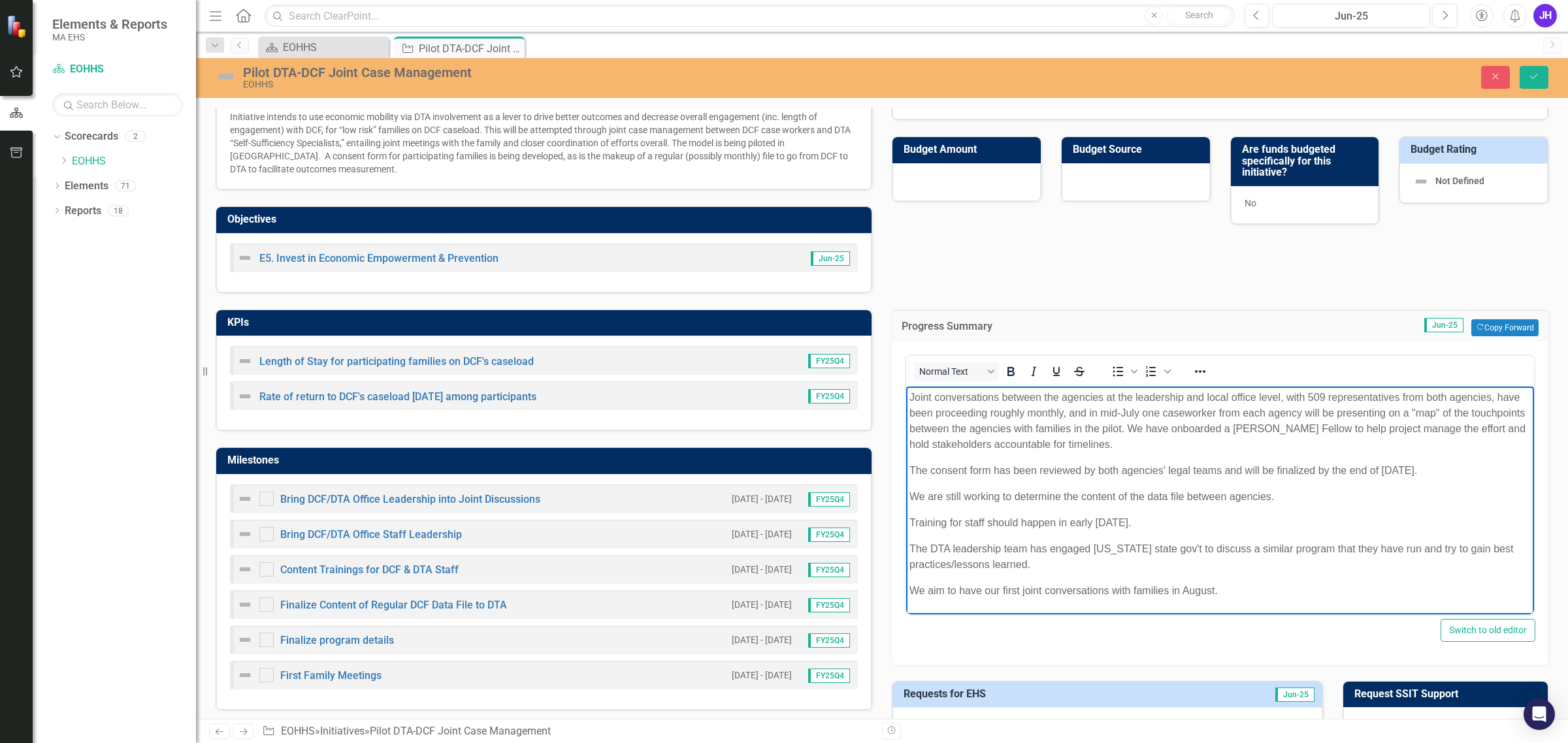 type 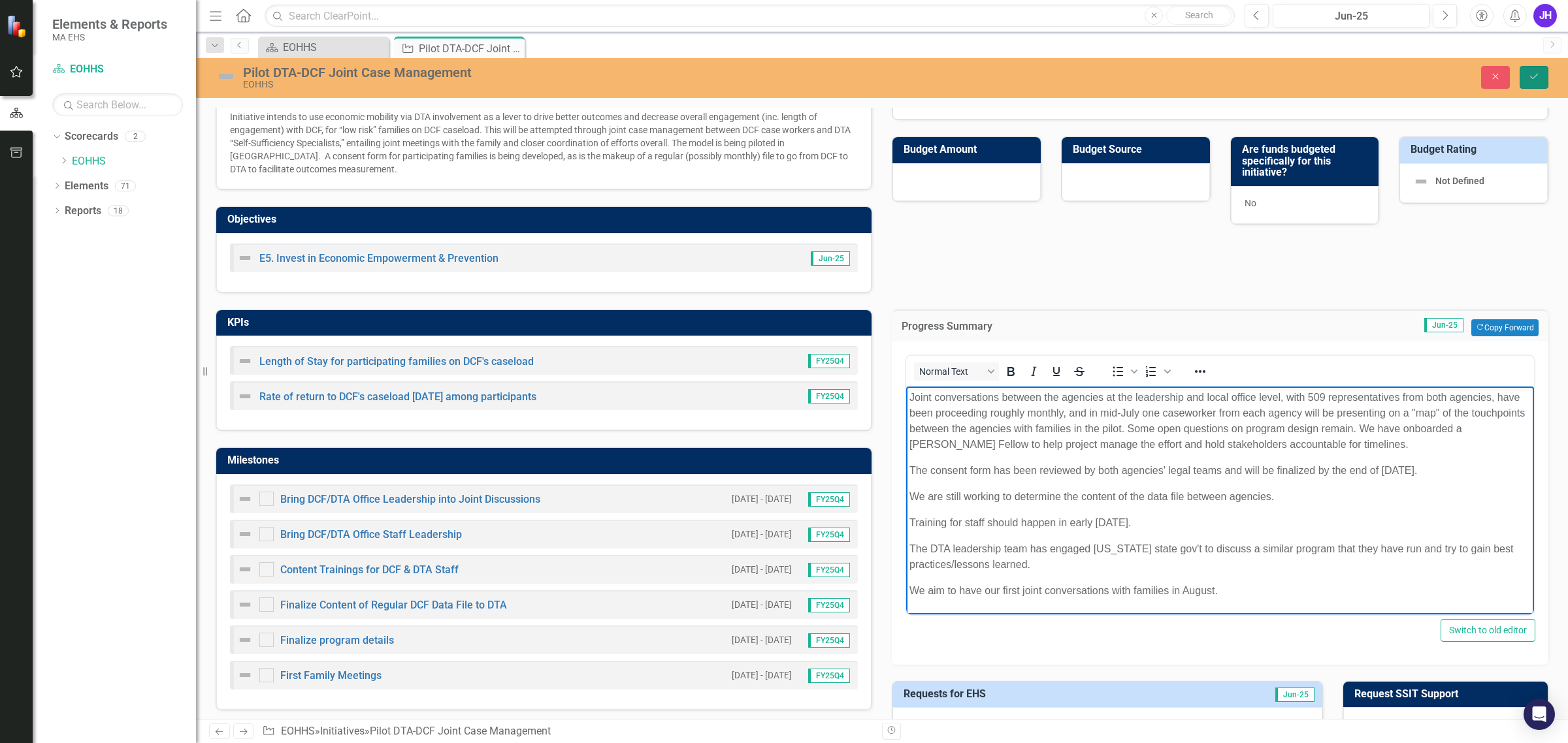 click on "Save" 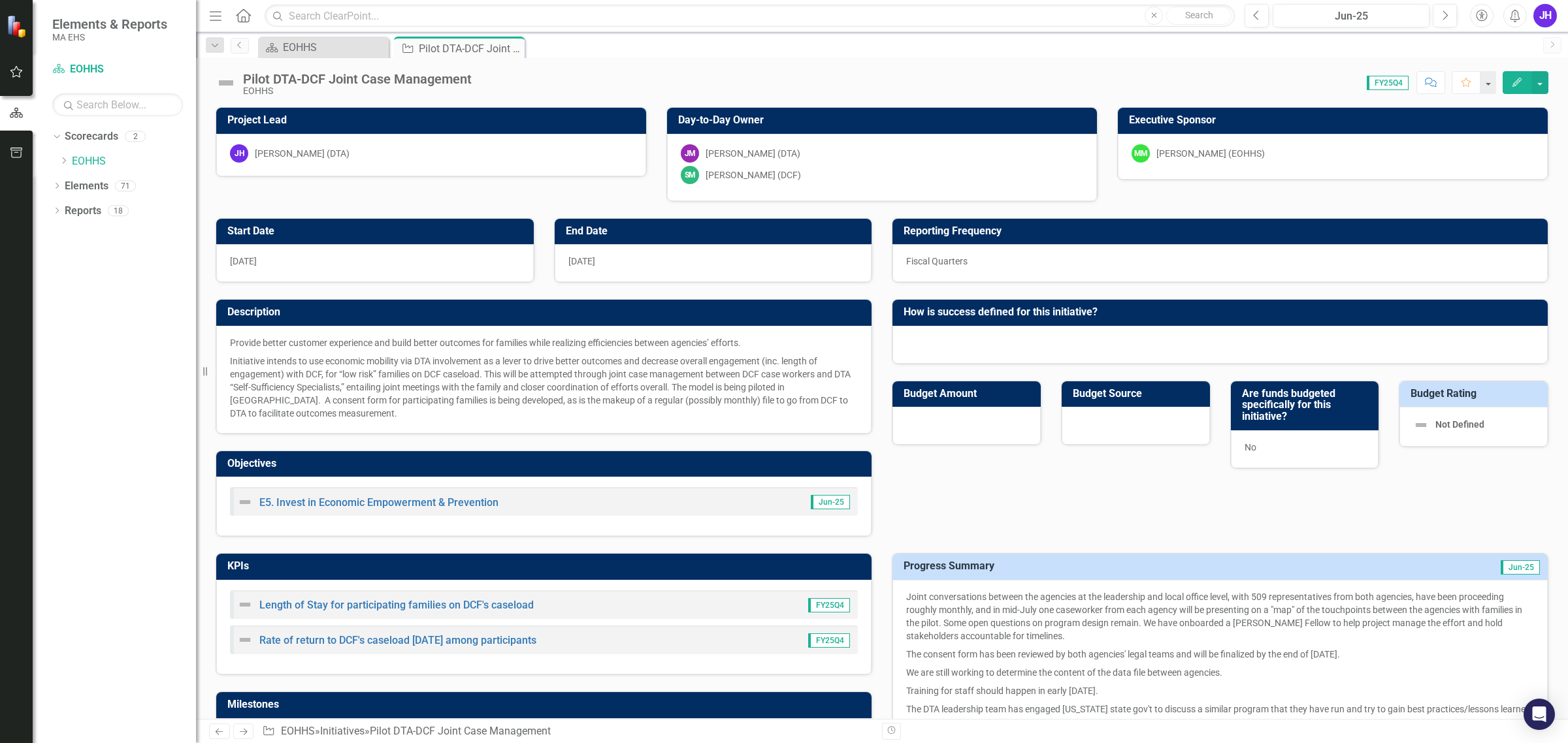 click on "Start Date [DATE] End Date [DATE] Description Provide better customer experience and build better outcomes for families while realizing efficiencies between agencies’ efforts. ​
Initiative intends to use economic mobility via DTA involvement as a lever to drive better outcomes and decrease overall engagement (inc. length of engagement) with DCF, for “low risk” families on DCF caseload. This will be attempted through joint case management between DCF case workers and DTA “Self-Sufficiency Specialists,” entailing joint meetings with the family and closer coordination of efforts overall. The model is being piloted in [GEOGRAPHIC_DATA].  A consent form for participating families is being developed, as is the makeup of a regular (possibly monthly) file to go from DCF to DTA to facilitate outcomes measurement.​ Objectives E5. Invest in Economic Empowerment & Prevention Jun-25 Reporting Frequency Fiscal Quarters How is success defined for this initiative? Budget Amount Budget Source No Budget Rating" at bounding box center (882, 370) 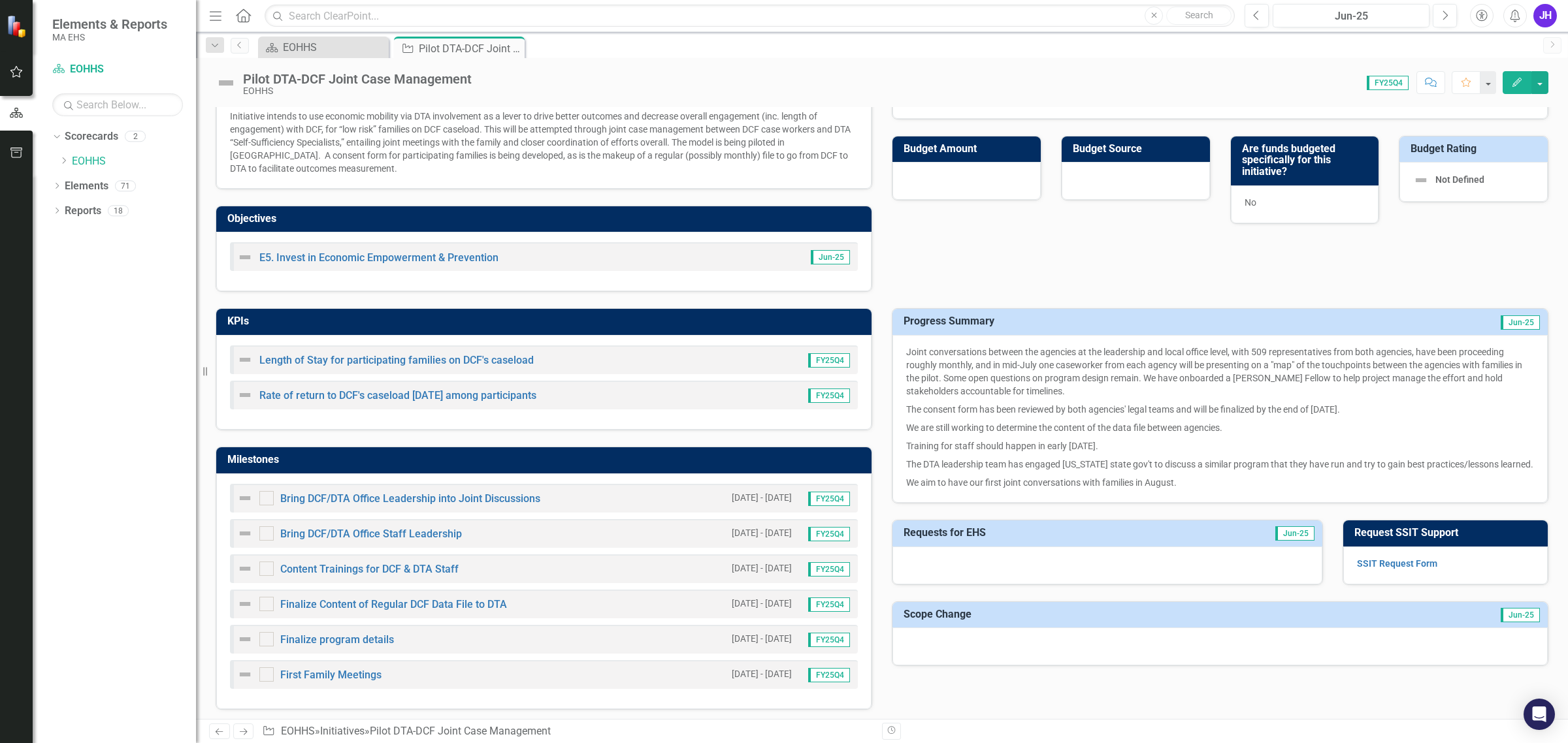 scroll, scrollTop: 326, scrollLeft: 0, axis: vertical 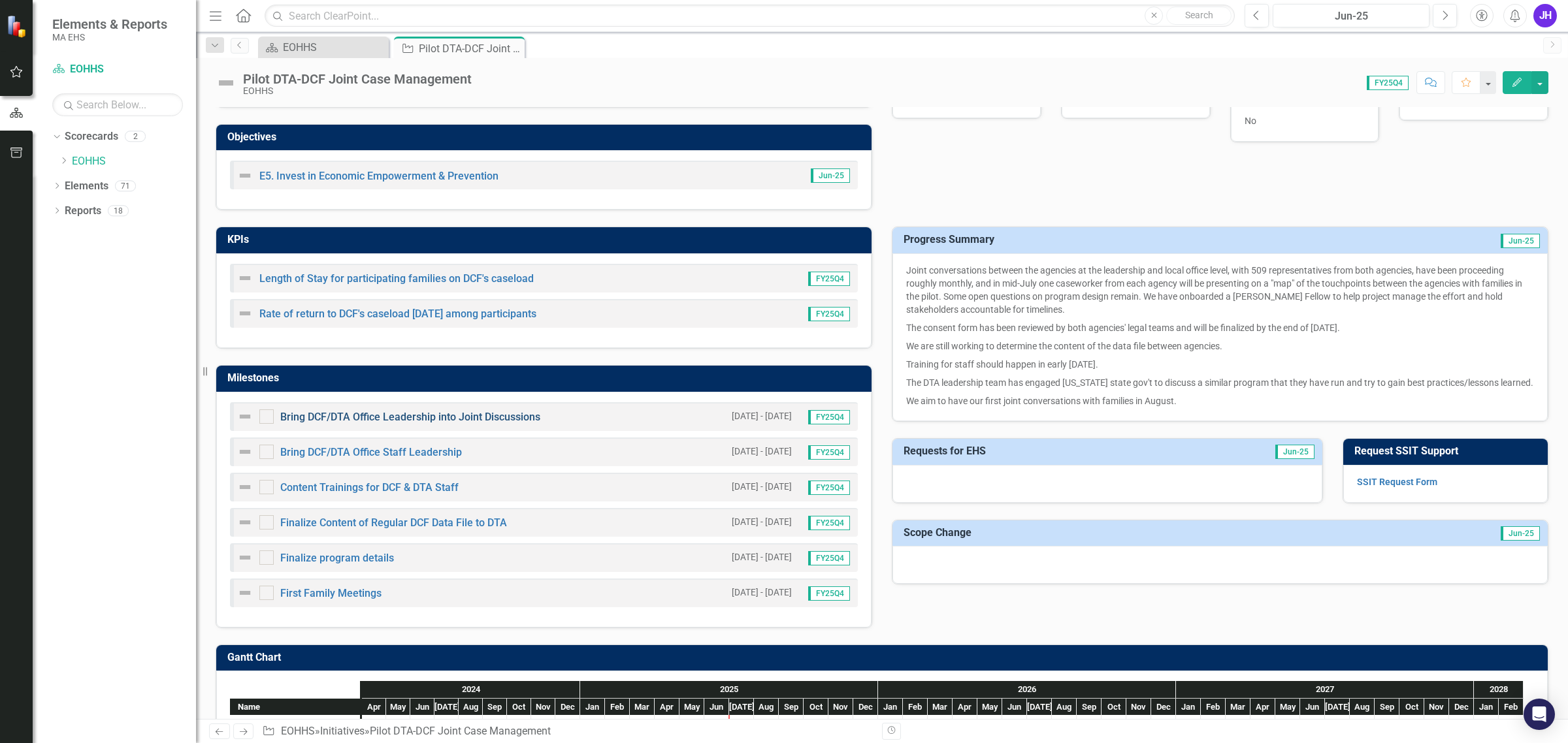 click on "Bring DCF/DTA Office Leadership into Joint Discussions" at bounding box center [410, 417] 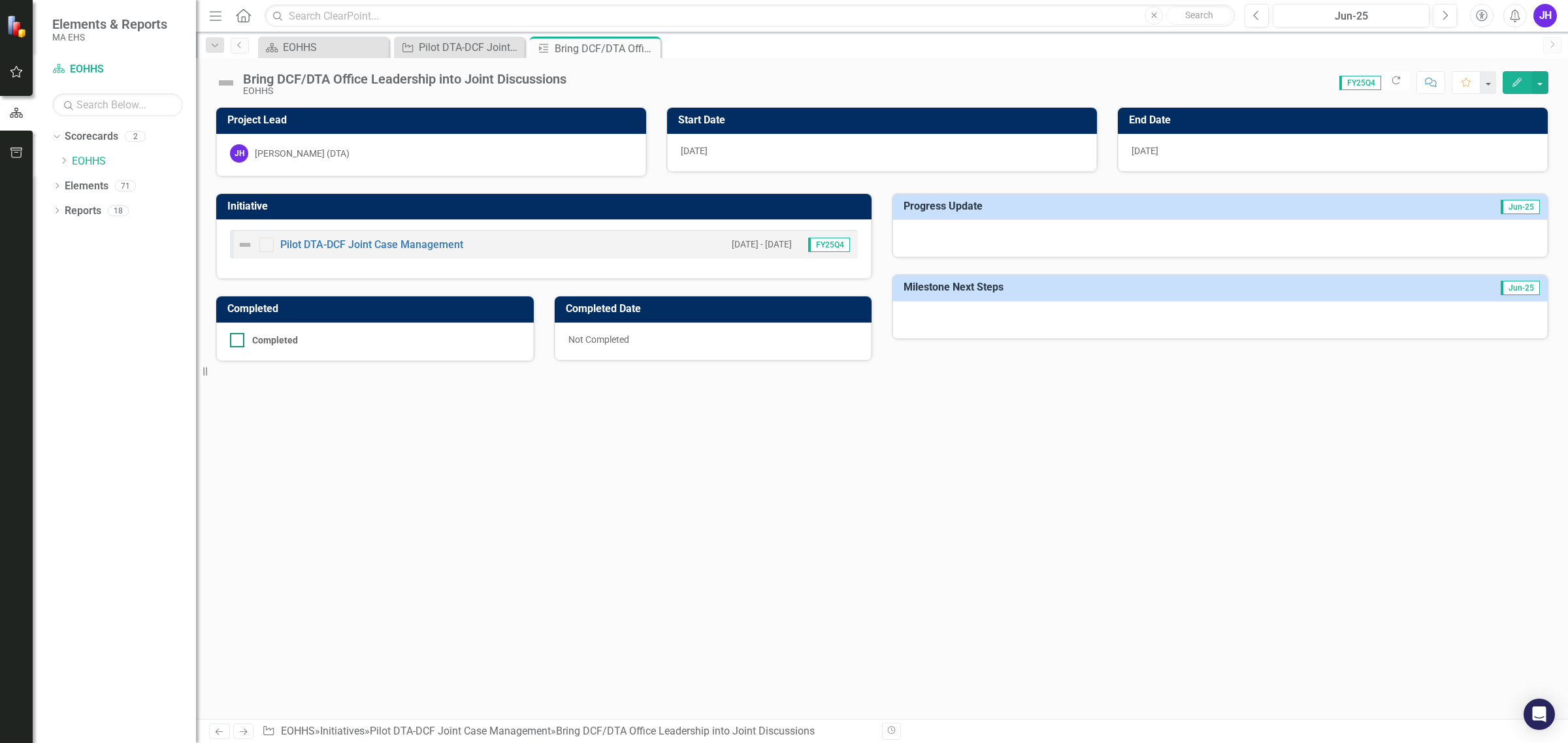 click on "Completed" at bounding box center [234, 337] 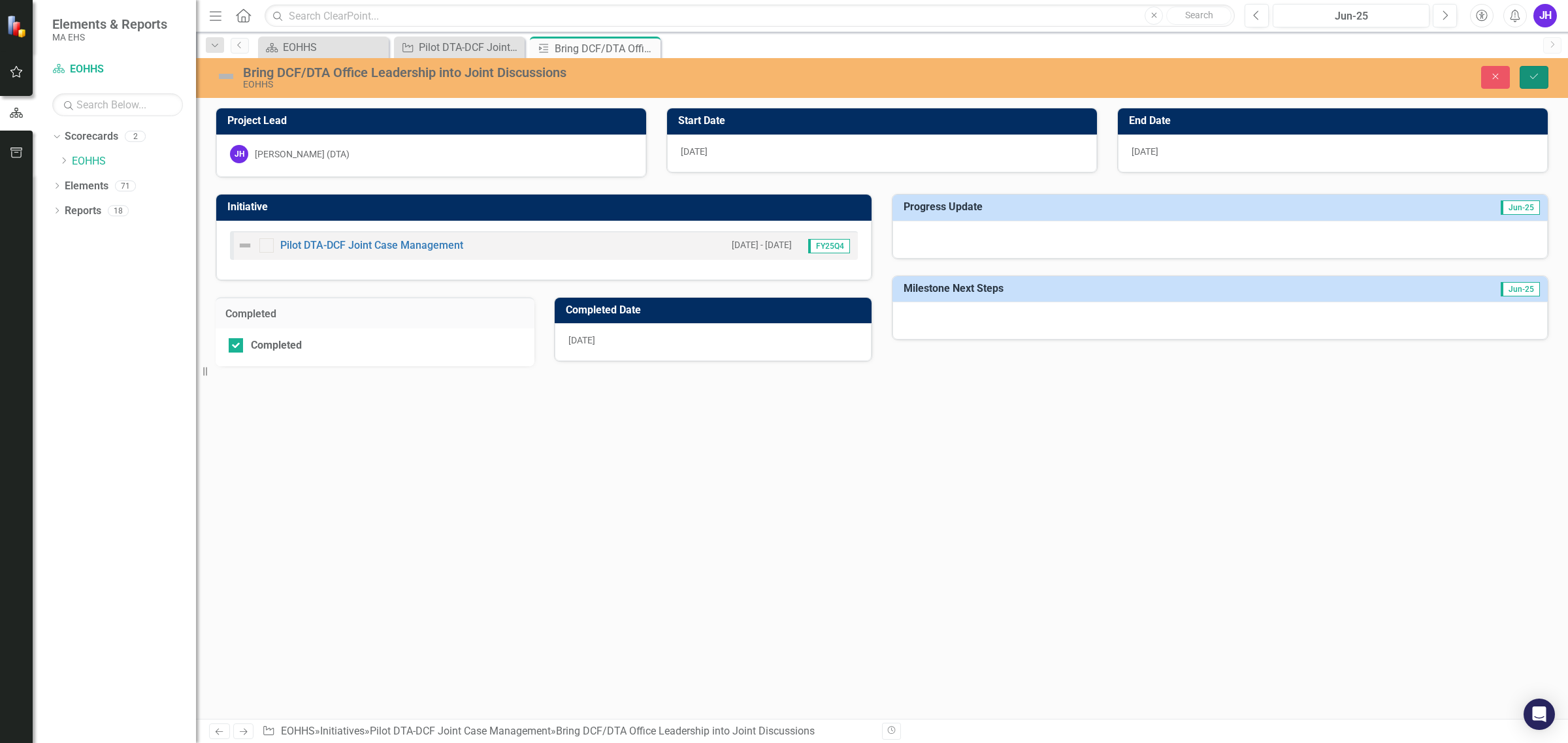 click on "Save" 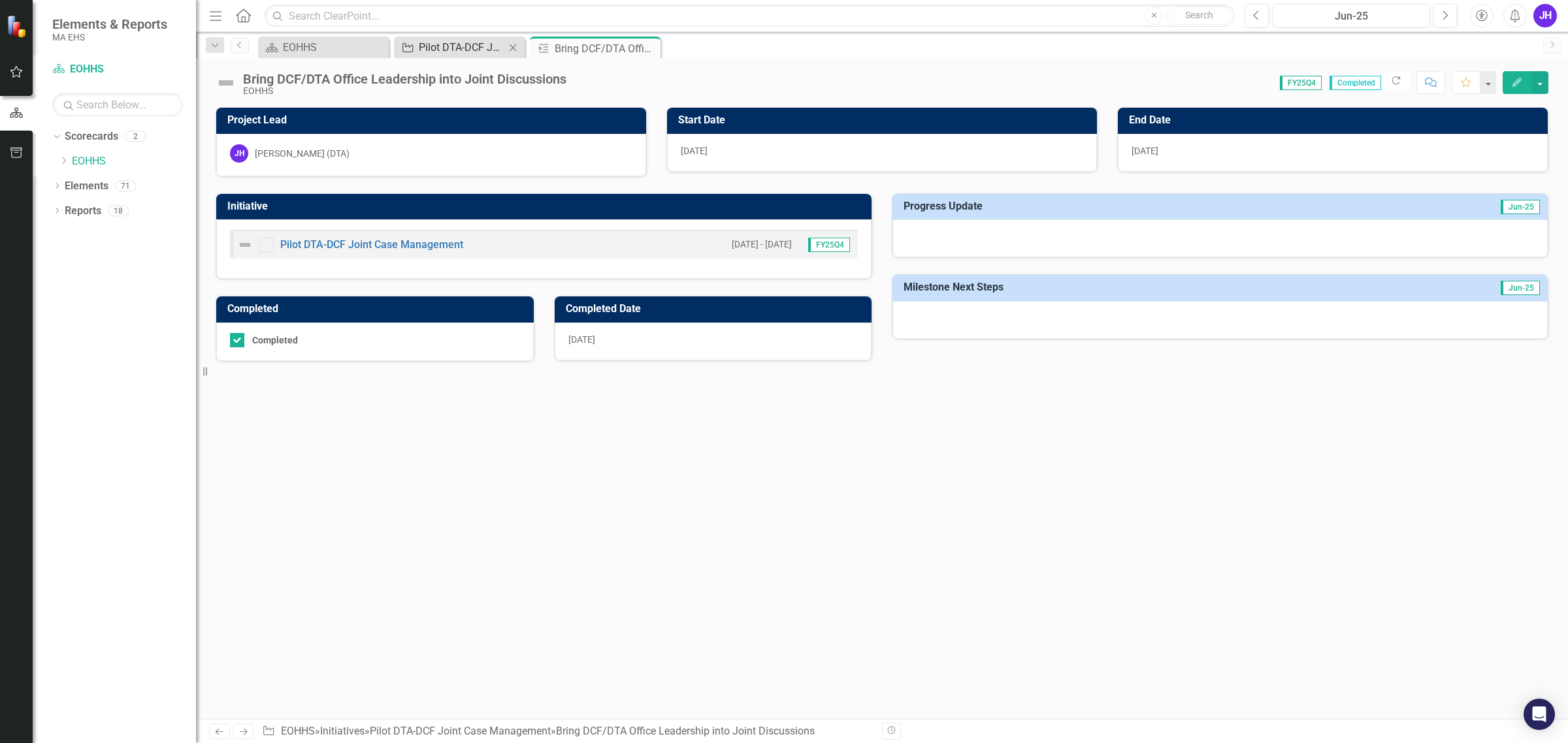 click on "Pilot DTA-DCF Joint Case Management" at bounding box center (462, 47) 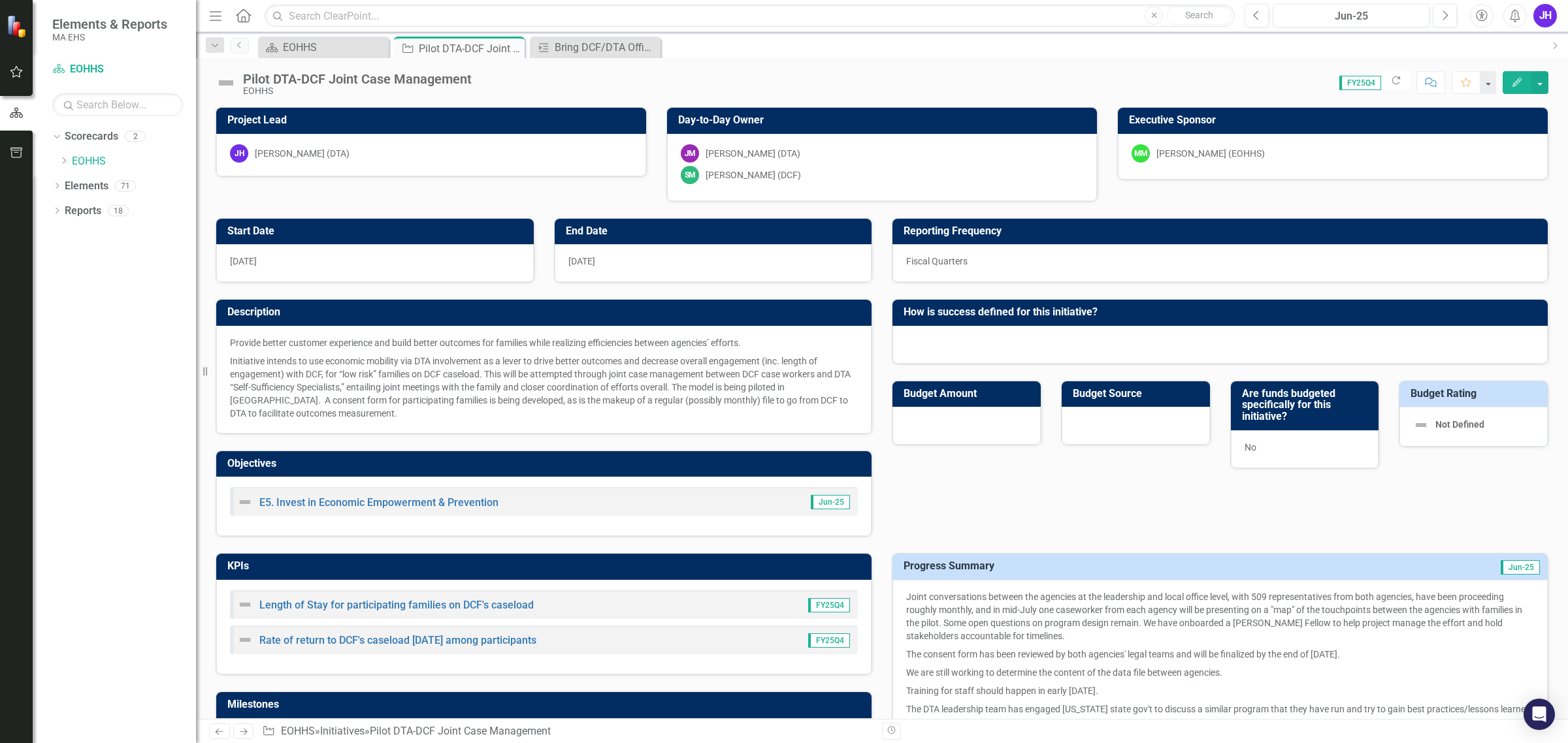 checkbox on "true" 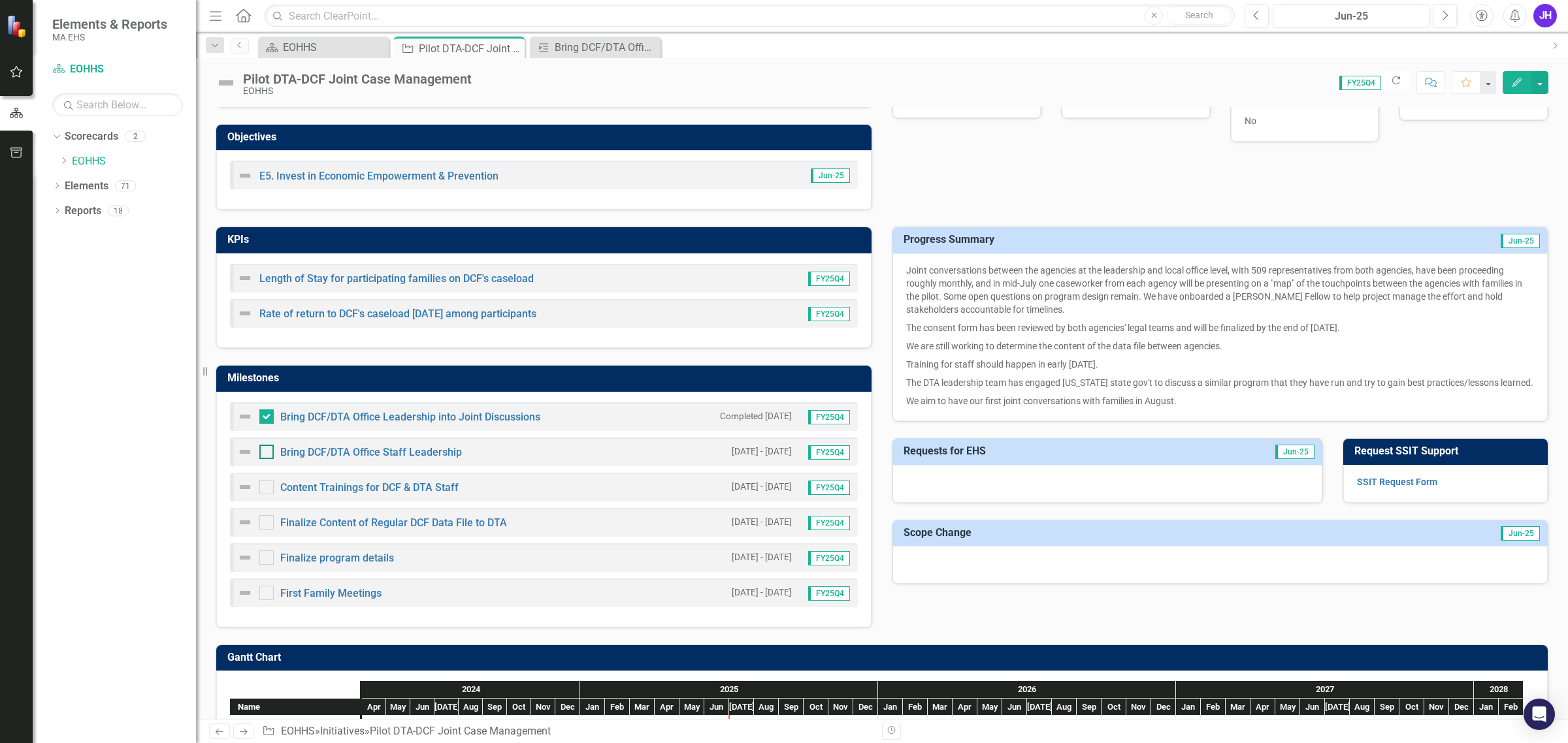 click at bounding box center (263, 449) 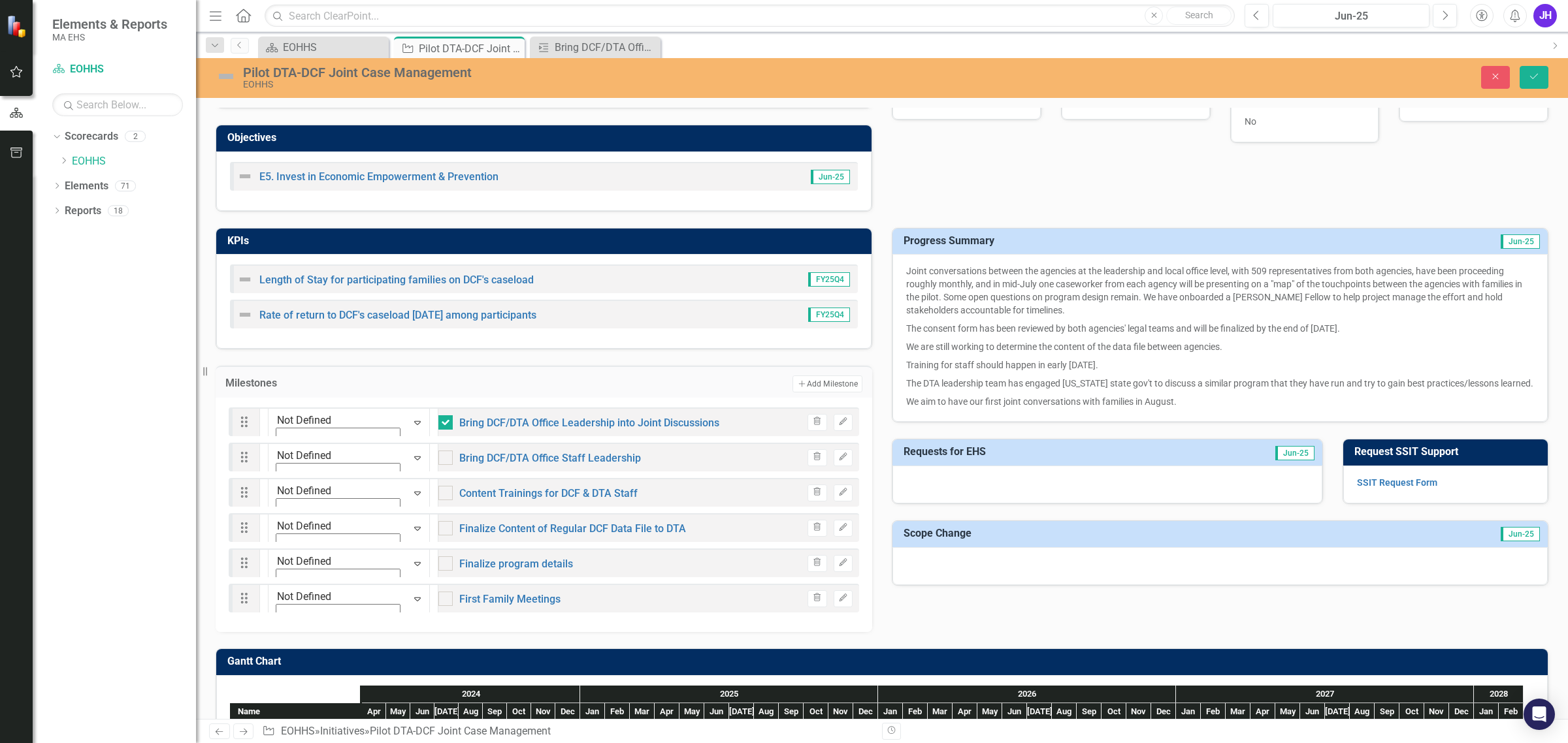 checkbox on "true" 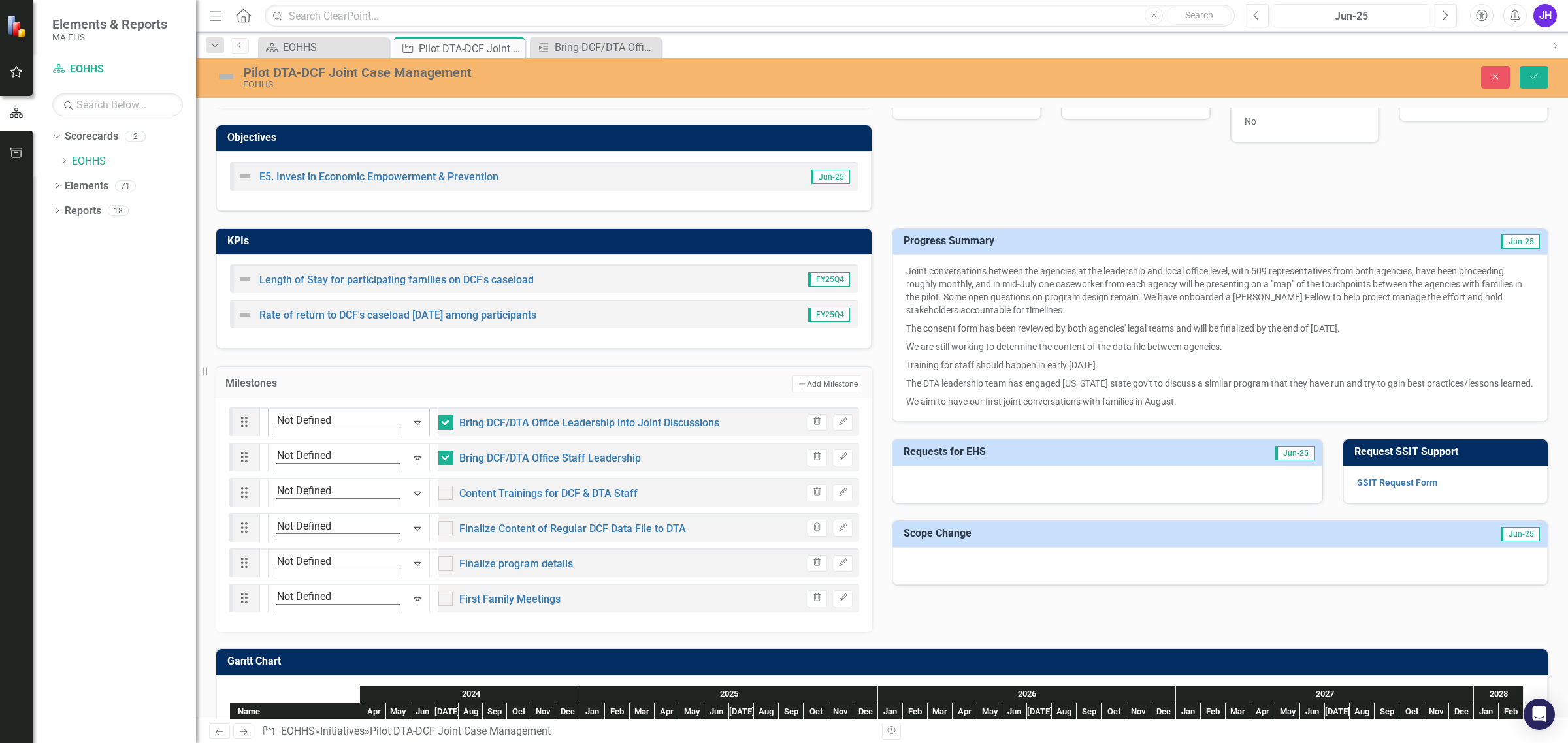 click on "Not Defined" at bounding box center [338, 413] 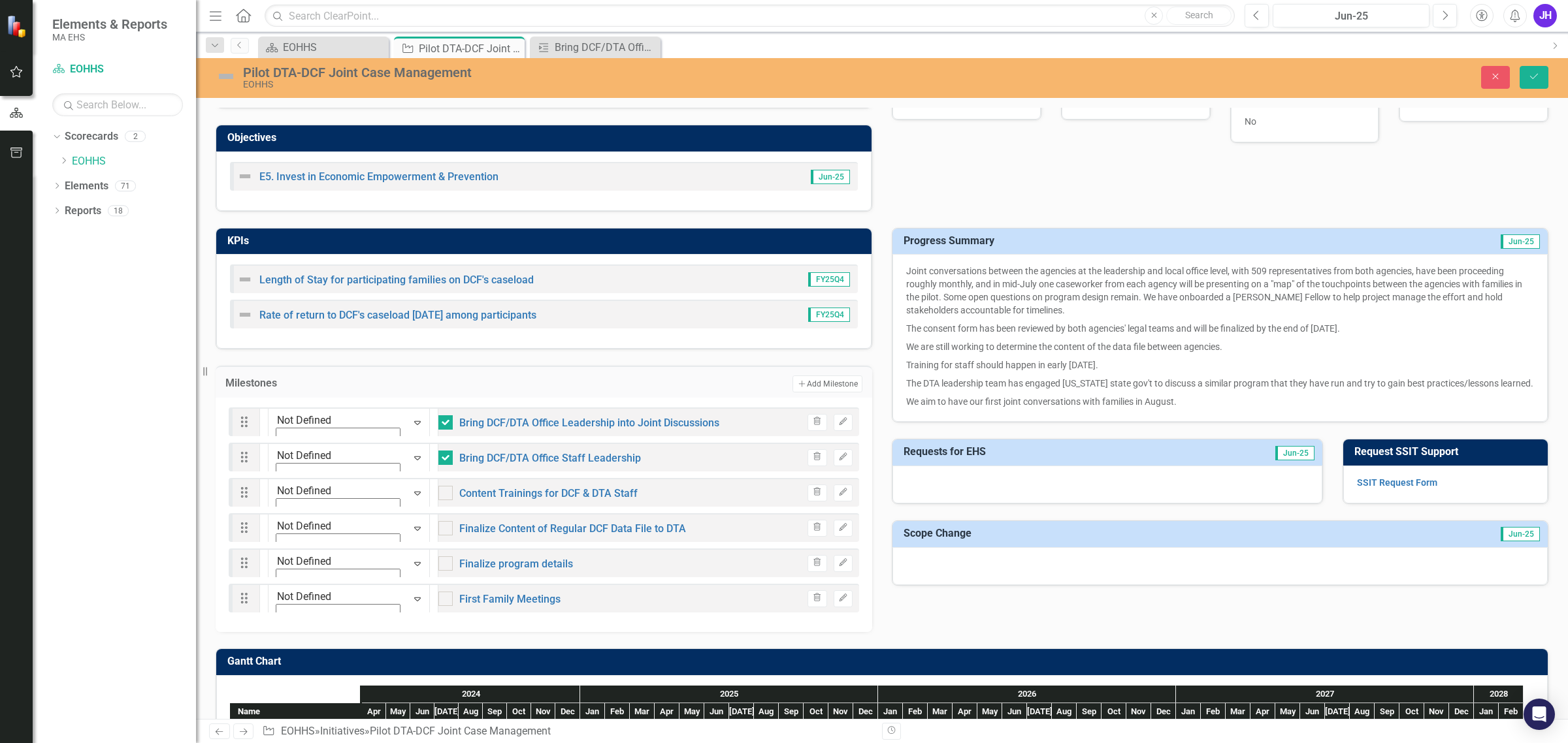 click on "Complete" at bounding box center [787, 848] 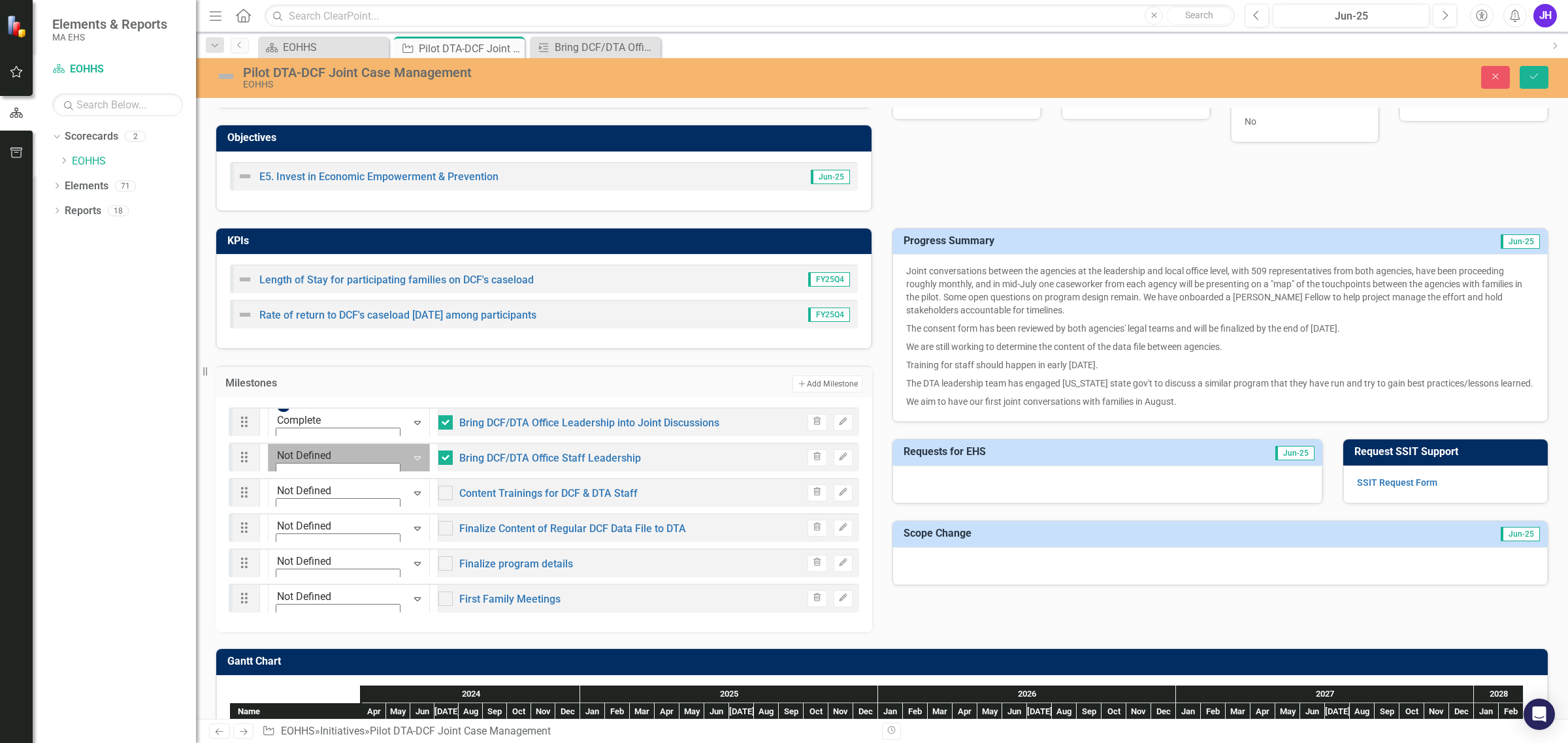 click at bounding box center [284, 441] 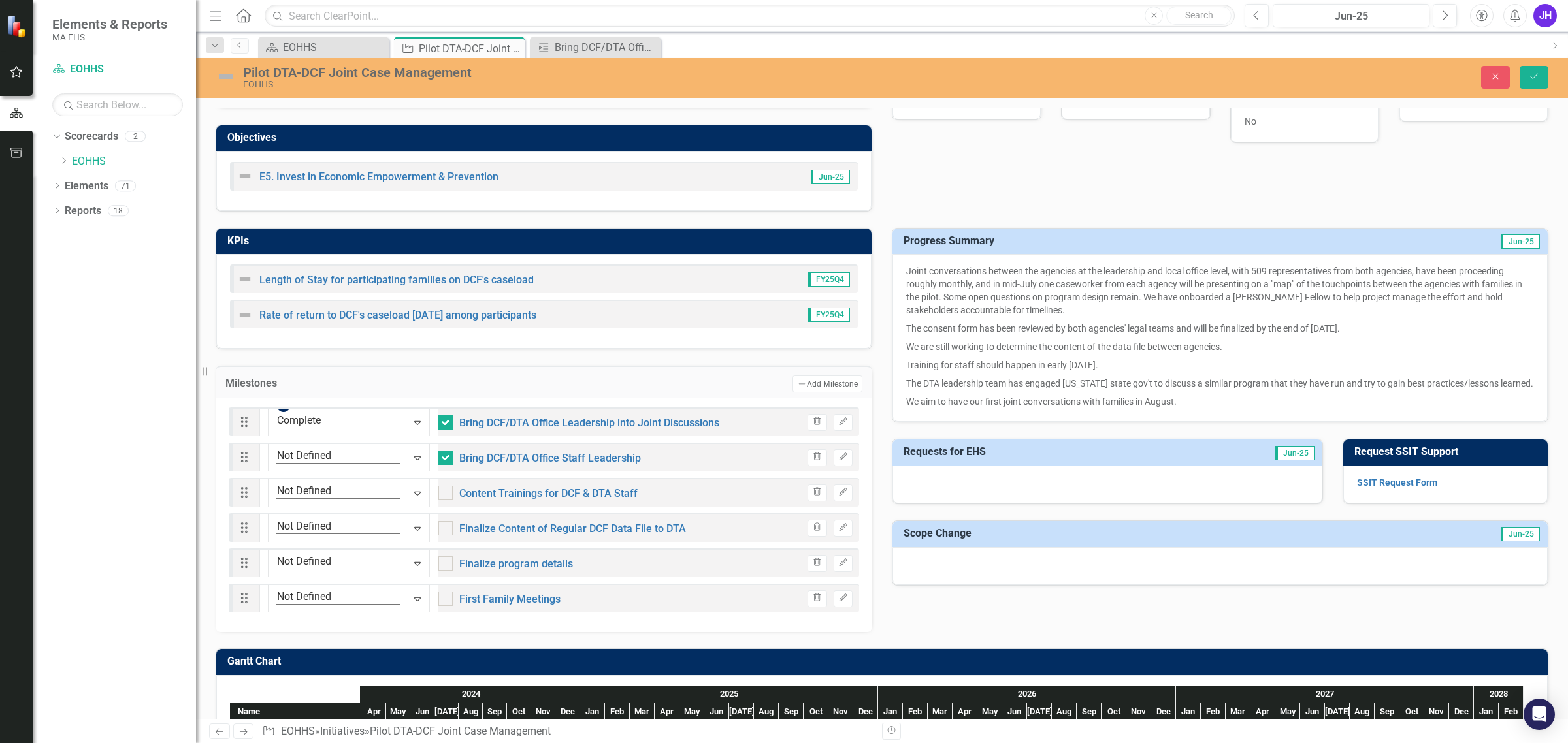 click on "Complete" at bounding box center [787, 848] 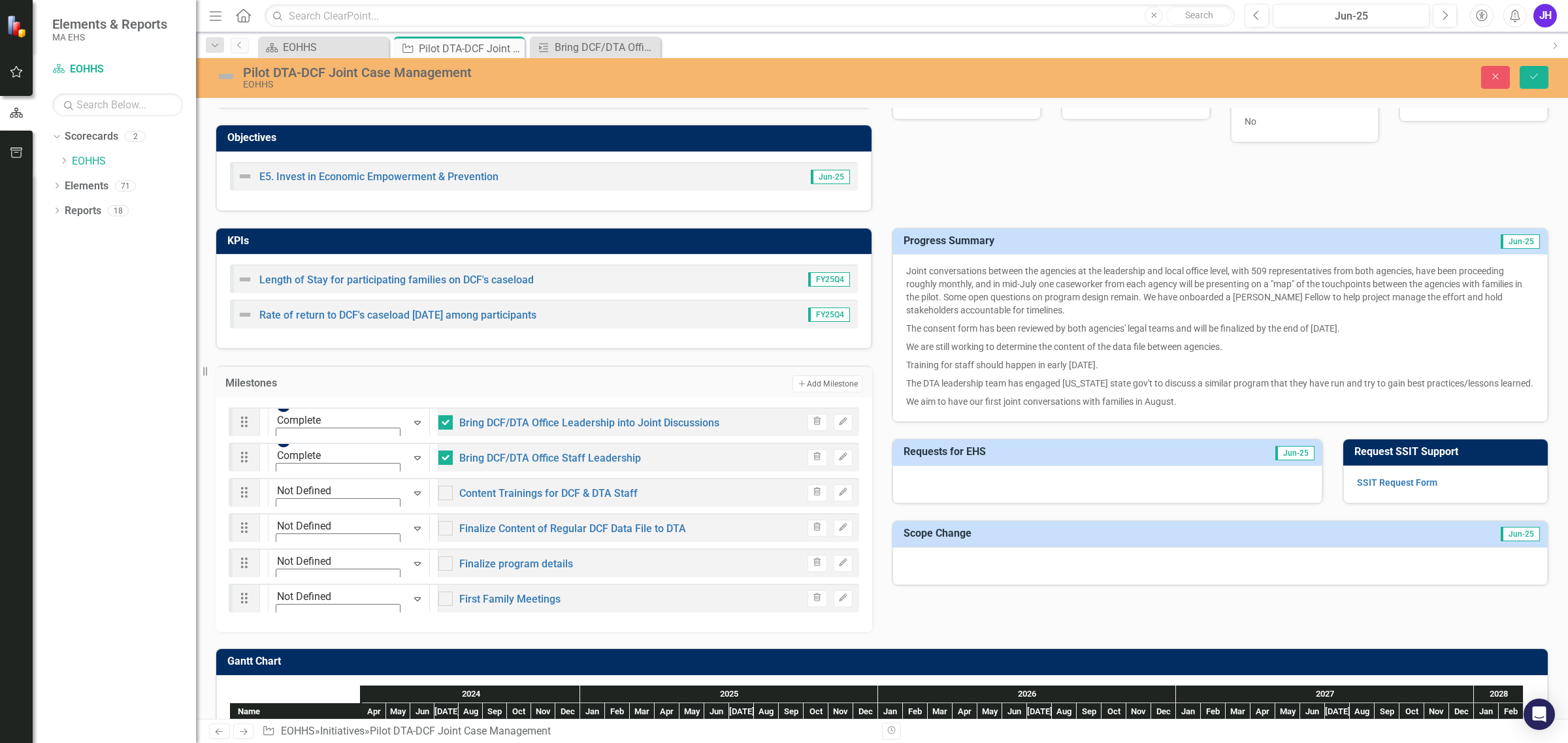 click on "Dropdown Scorecards 2 Dropdown EOHHS DTA Dropdown Elements 71 Dropdown Objective Objectives 17 C1. Equitable Outcomes C2. Person-centric Services C3. Financial Stewardship E1. Advance Health Equity in [GEOGRAPHIC_DATA] (AHEM) E2. Support high-need youth & young adults E3. Prepare for an Aging MA Population E4. Attend to the stability & sustainability of the health and human services ecosystem E5. Invest in Economic Empowerment & Prevention E6. Manage and mitigate negative impacts of federal changes  E7. Optimize HR services E8. Optimize IT E9. Optimize Facilities E10. Optimize Purchasing E11. Optimize Performance Management E12. Optimize use of Data & Analytics E13. Optimize Emergency Preparedness E14. Optimize Communications Dropdown KPI KPIs 26 Number of AHEM communities funded Number of convenings (e.g., in each AHEM community, convenings of various industry partners, etc.) Number of agencies represented across all workgroups Number of agency efforts intentionally aligned with AHEM communities Improved understanding 25" at bounding box center (114, 434) 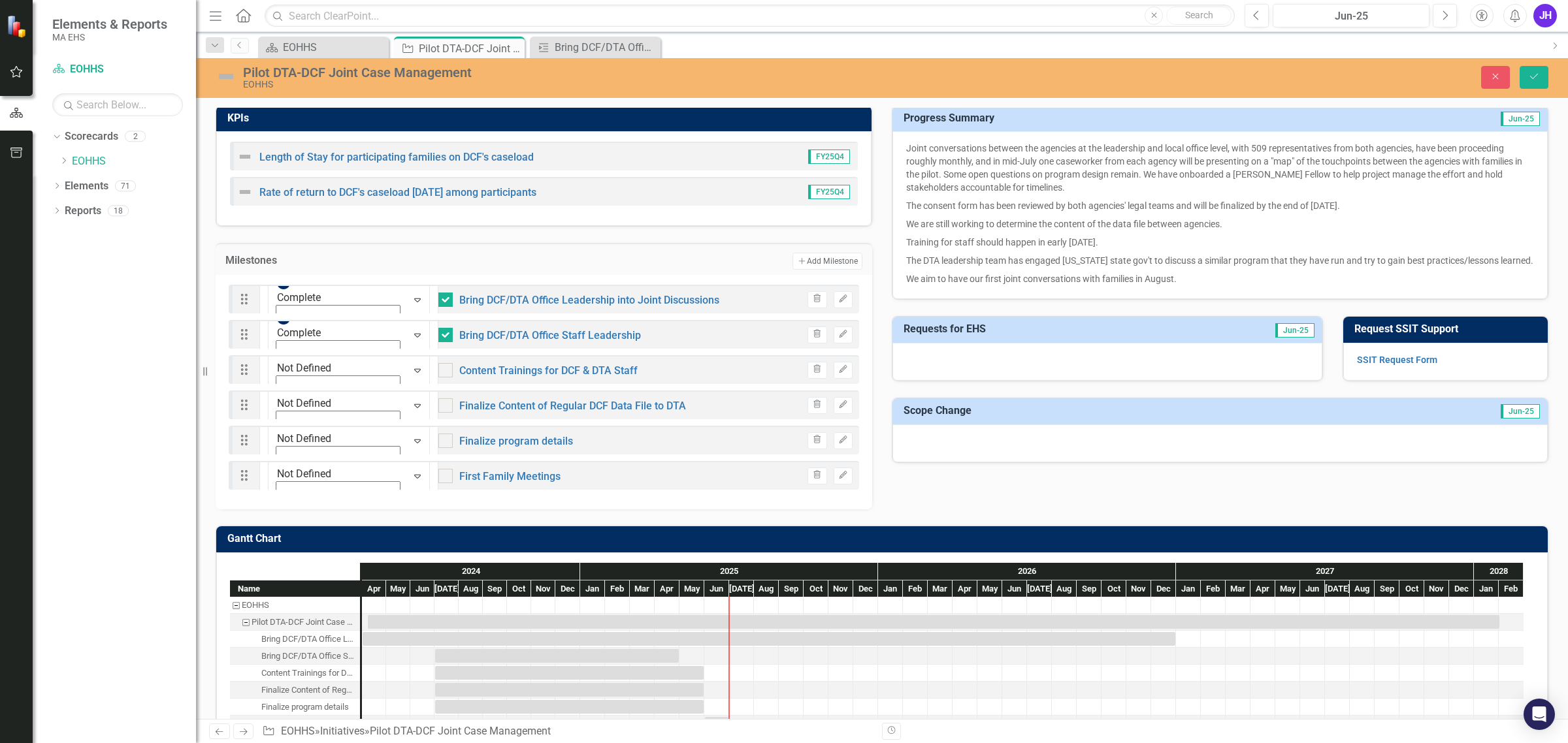 scroll, scrollTop: 490, scrollLeft: 0, axis: vertical 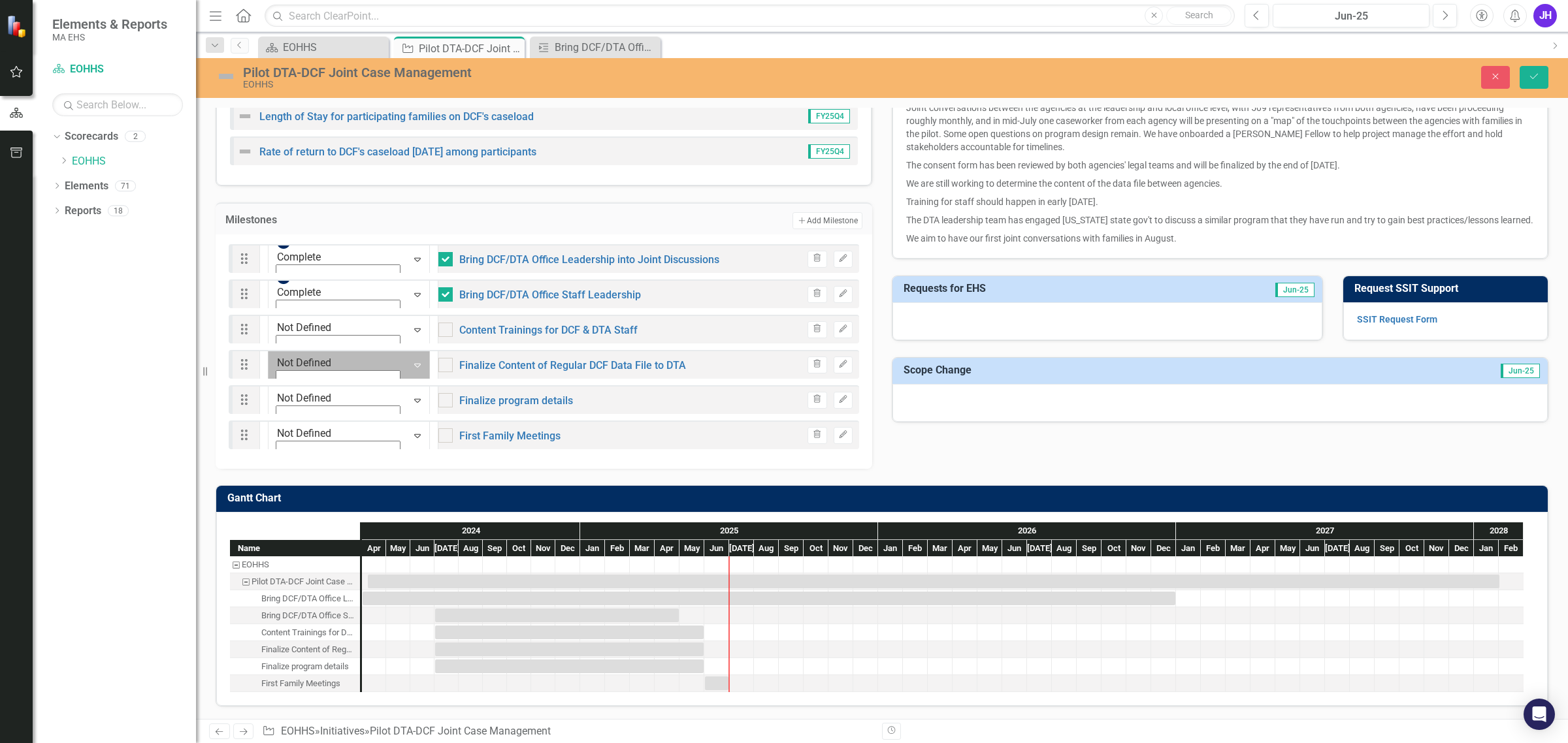 click at bounding box center (284, 348) 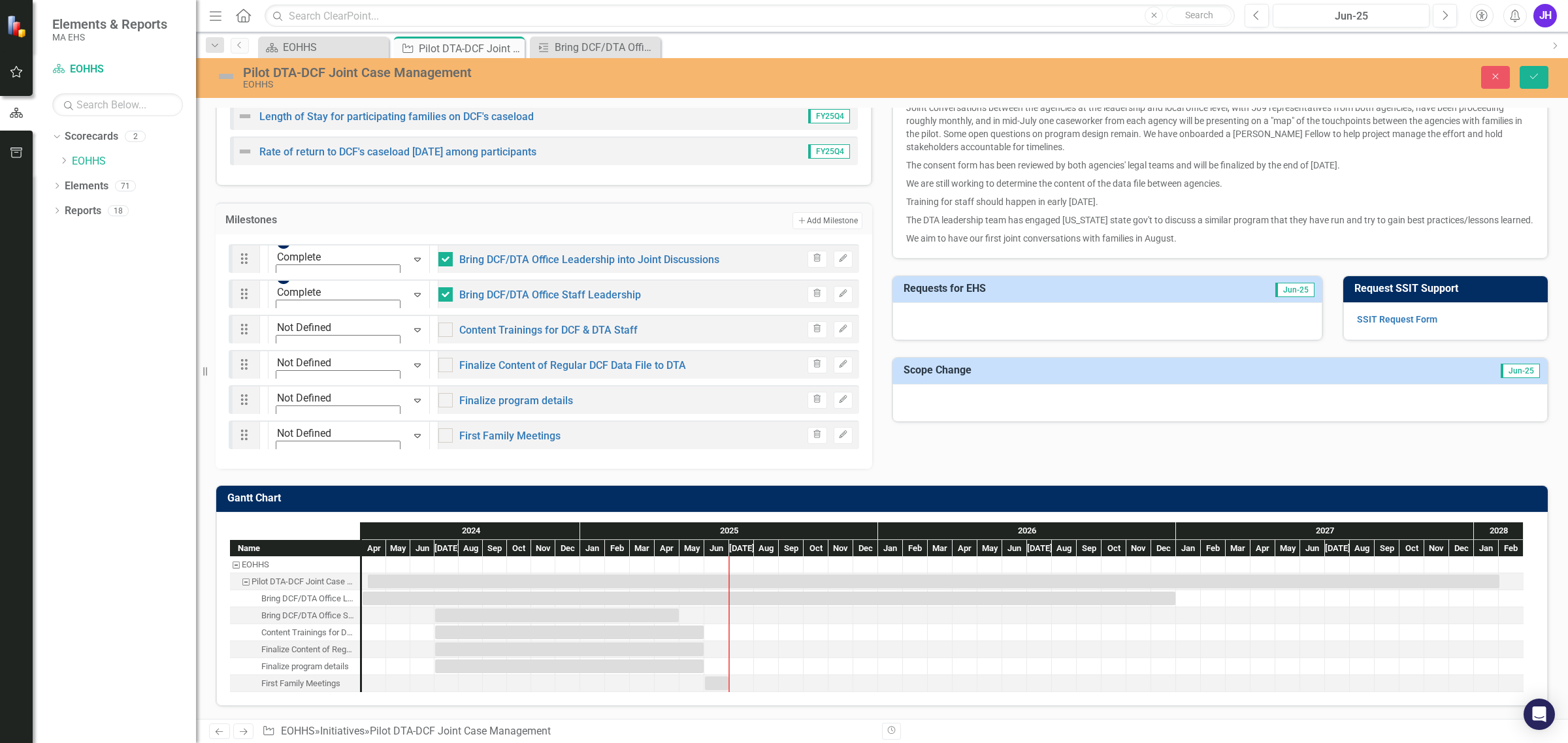 click on "At-risk" at bounding box center [787, 969] 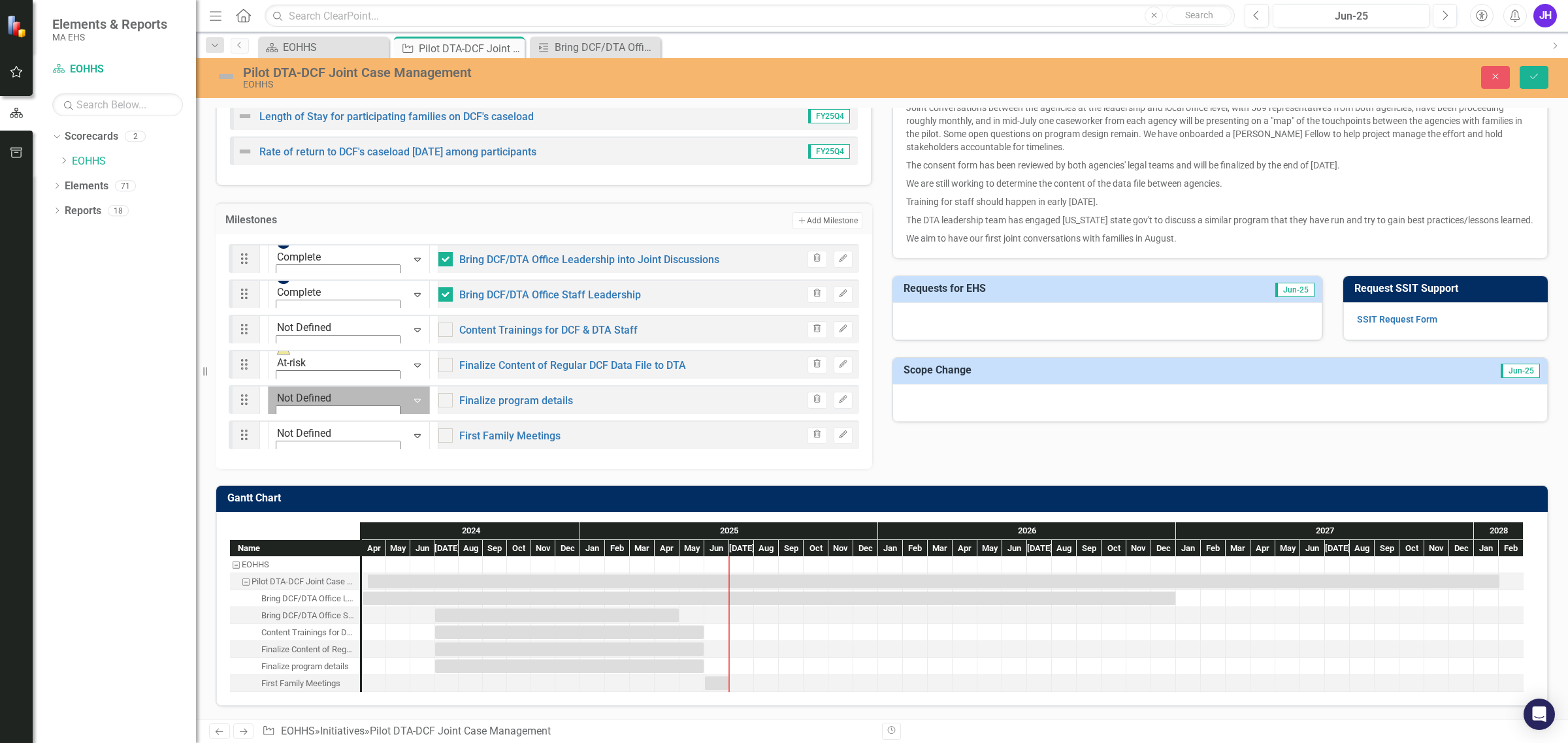 click 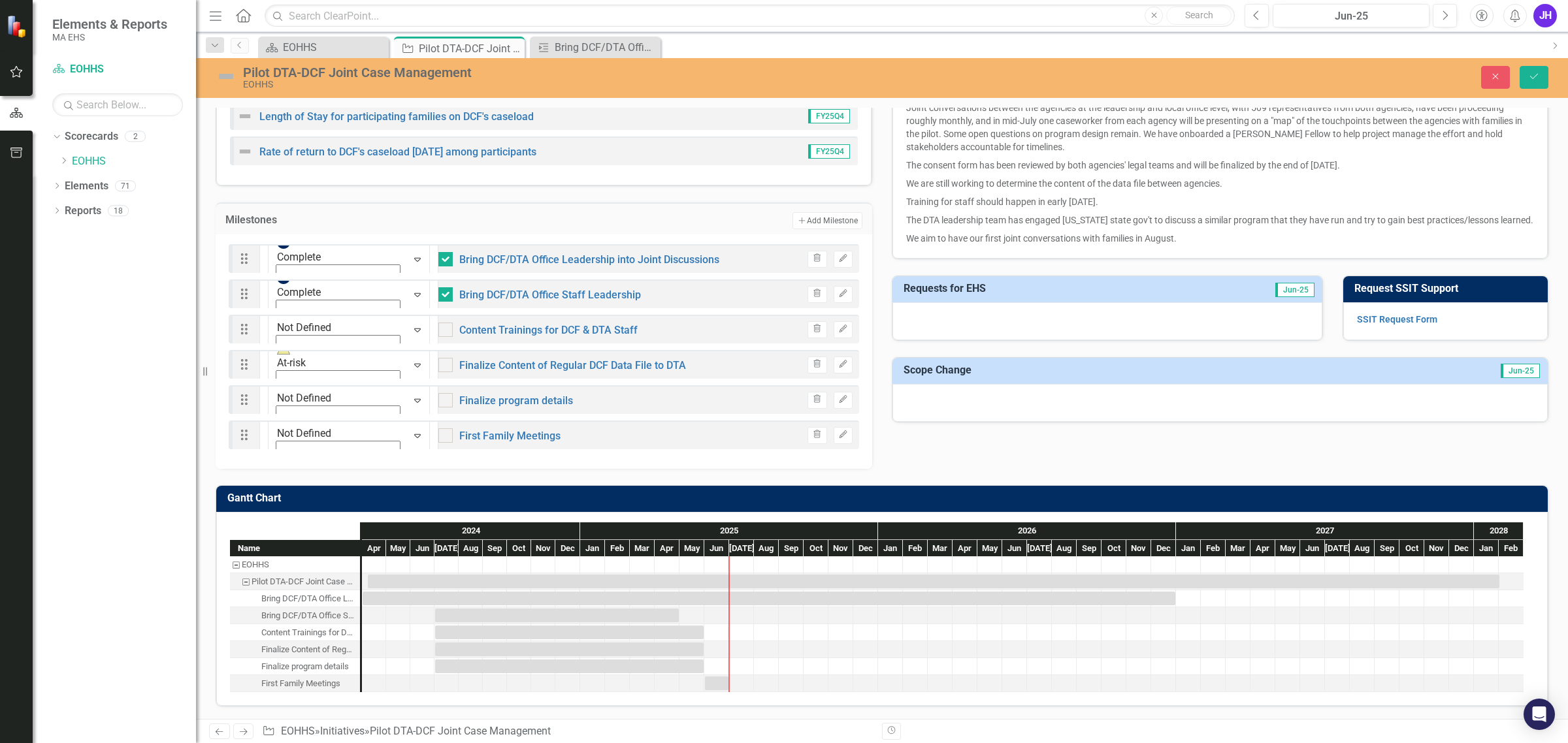 click on "On-track" at bounding box center (787, 924) 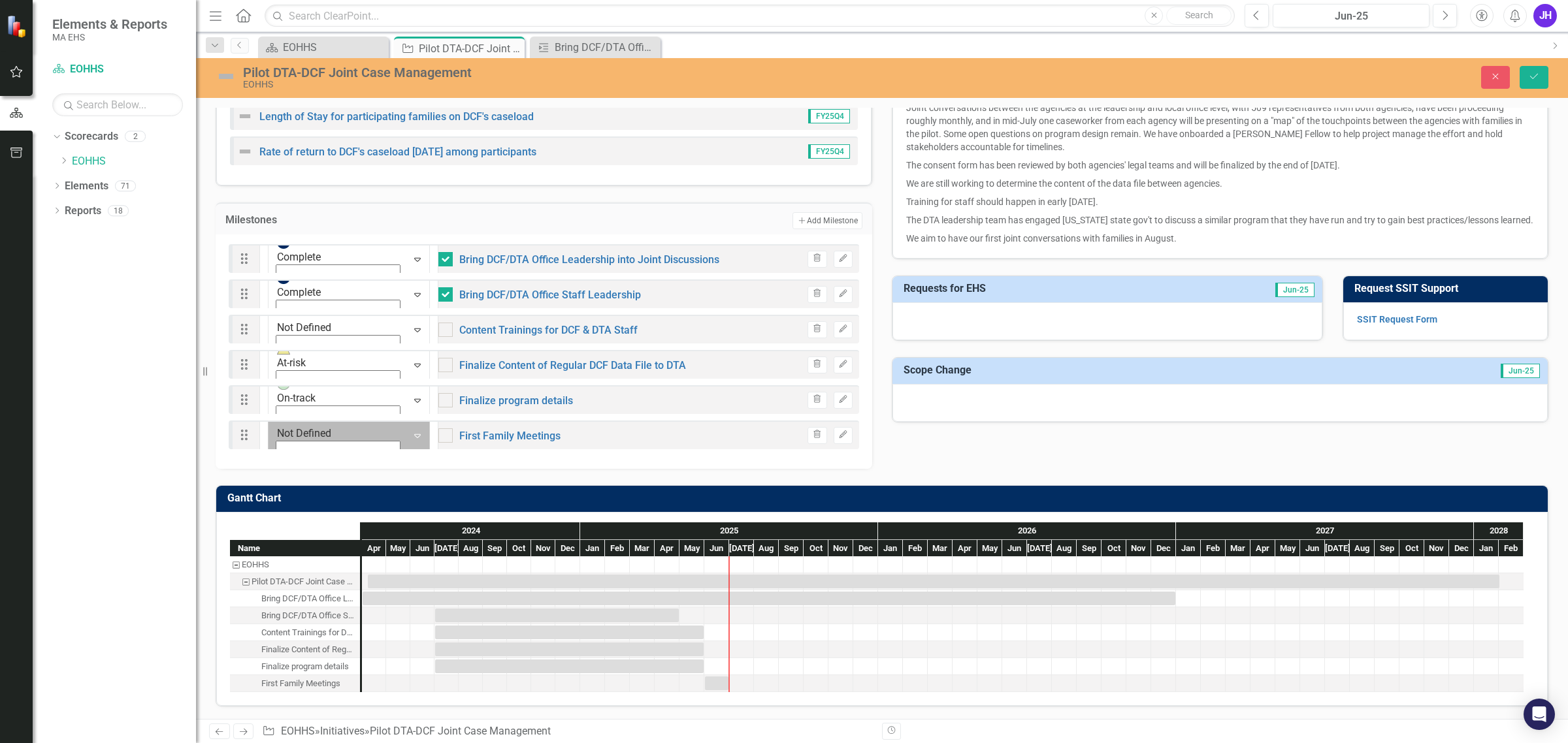click on "Expand" 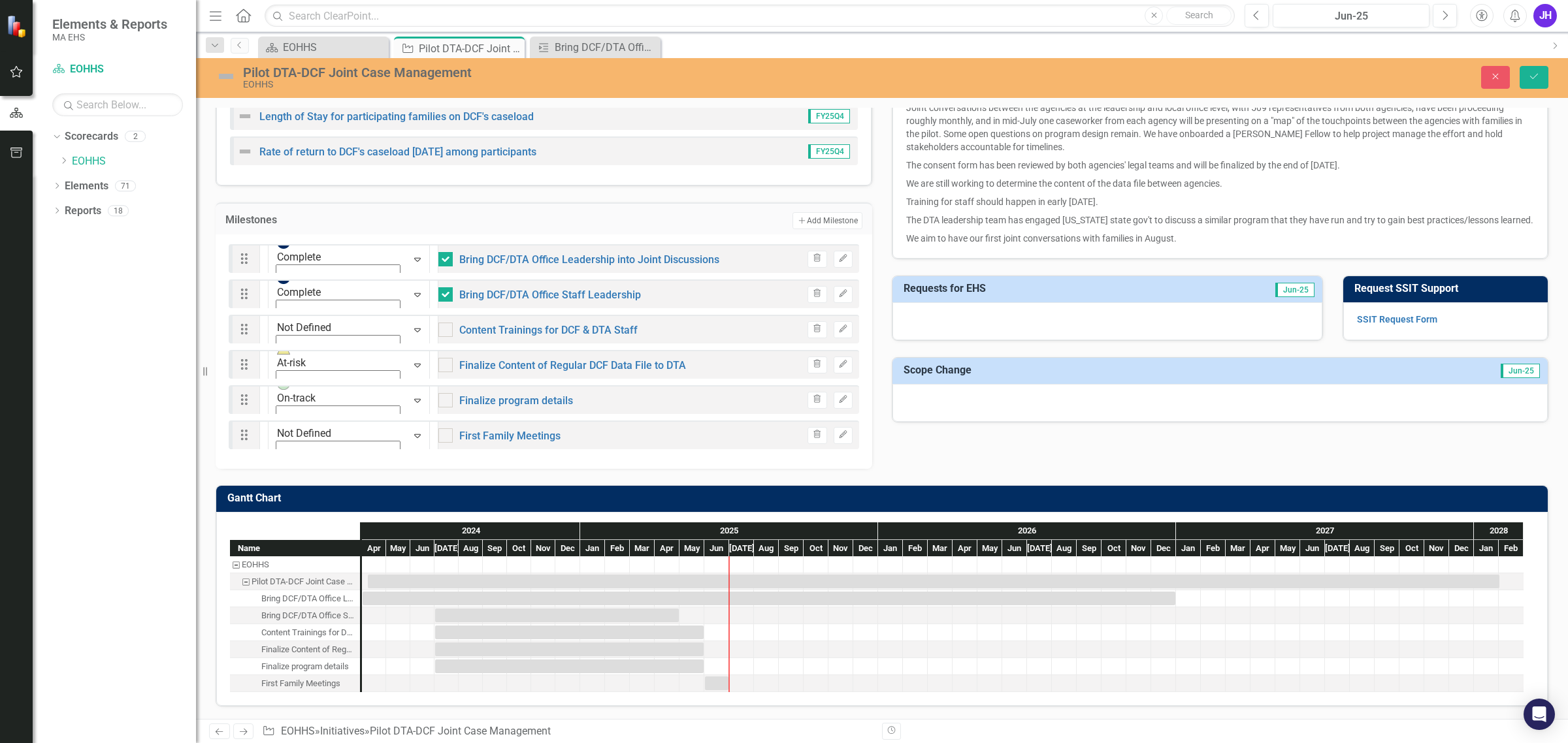 click on "On-track" at bounding box center [787, 897] 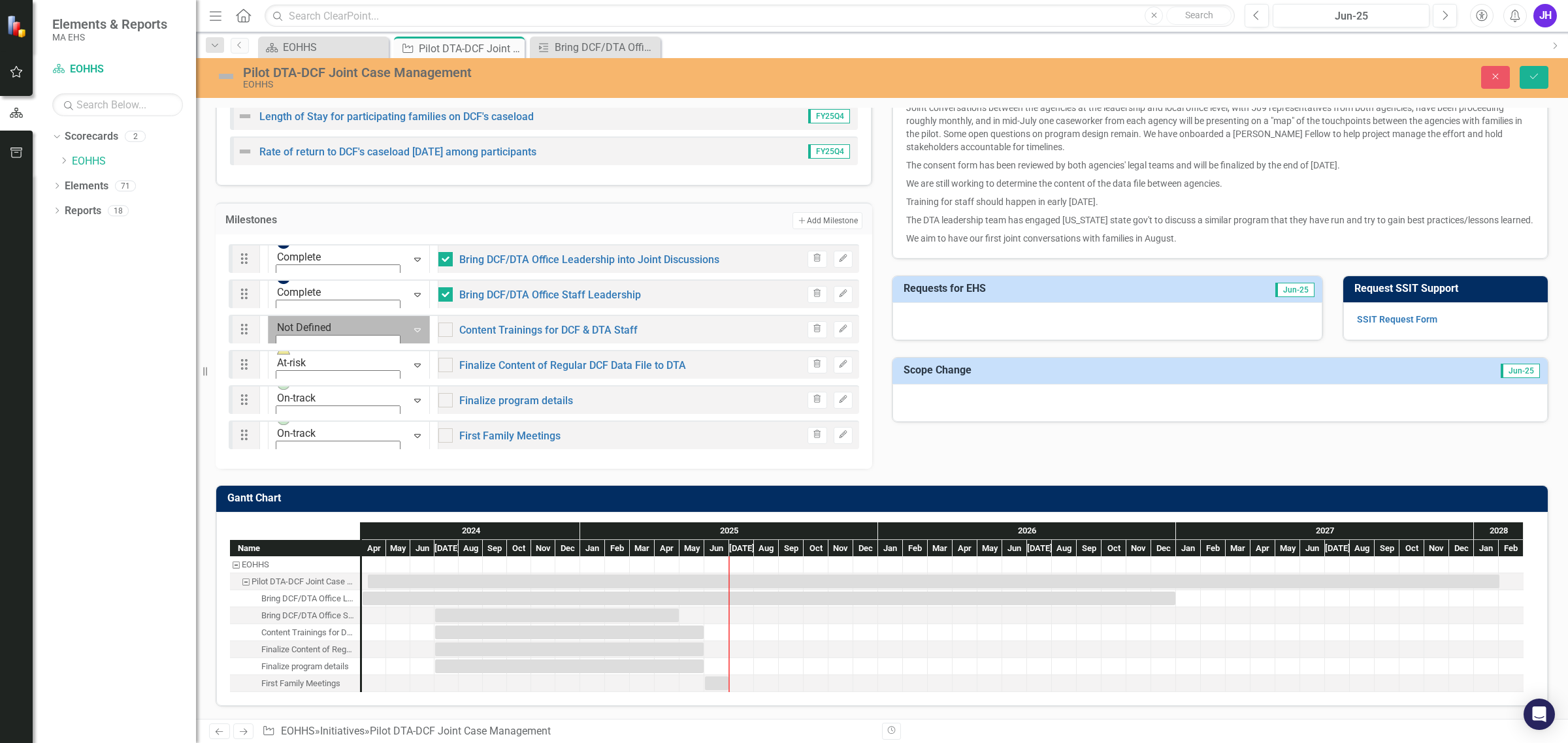 click on "Expand" 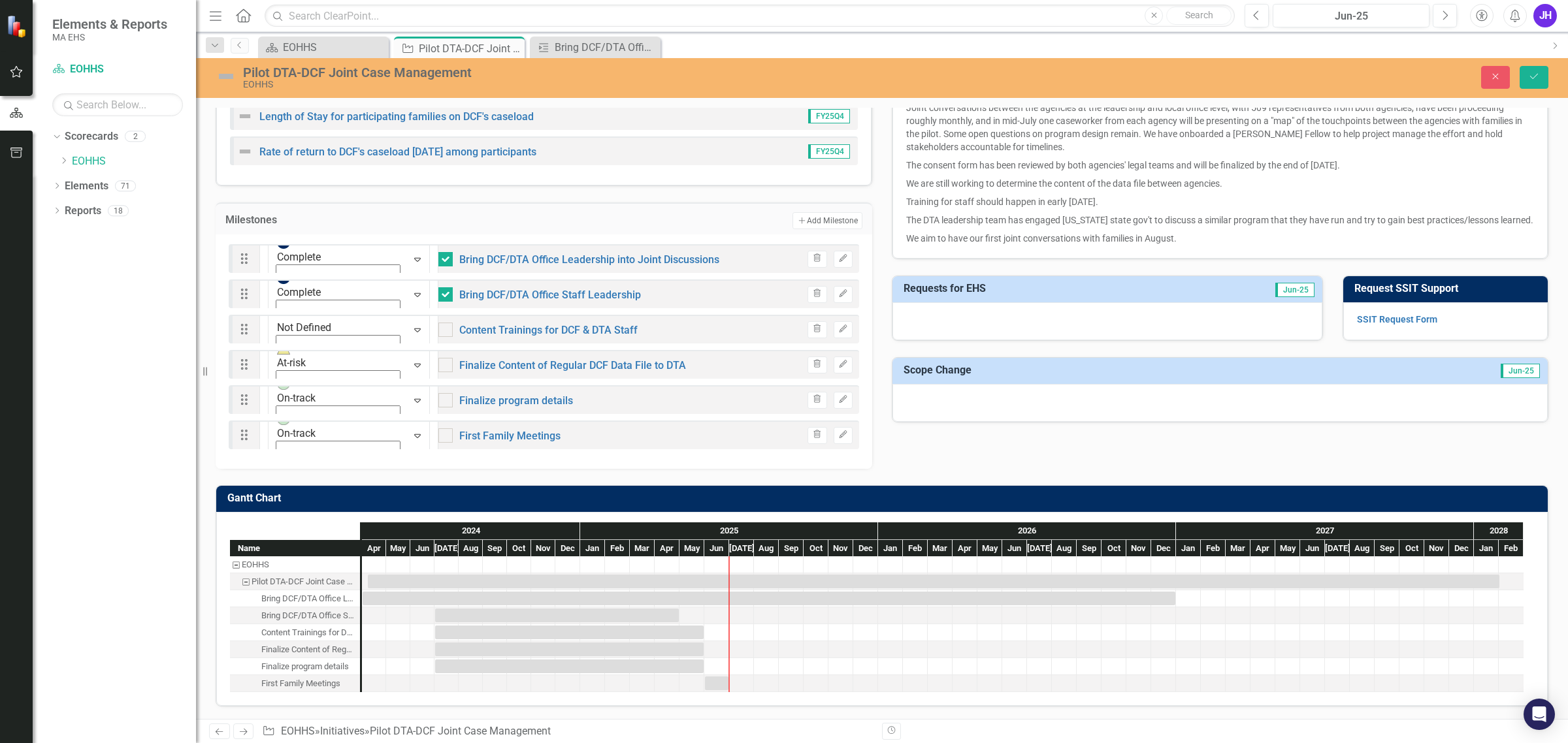 click on "On-track" at bounding box center (787, 924) 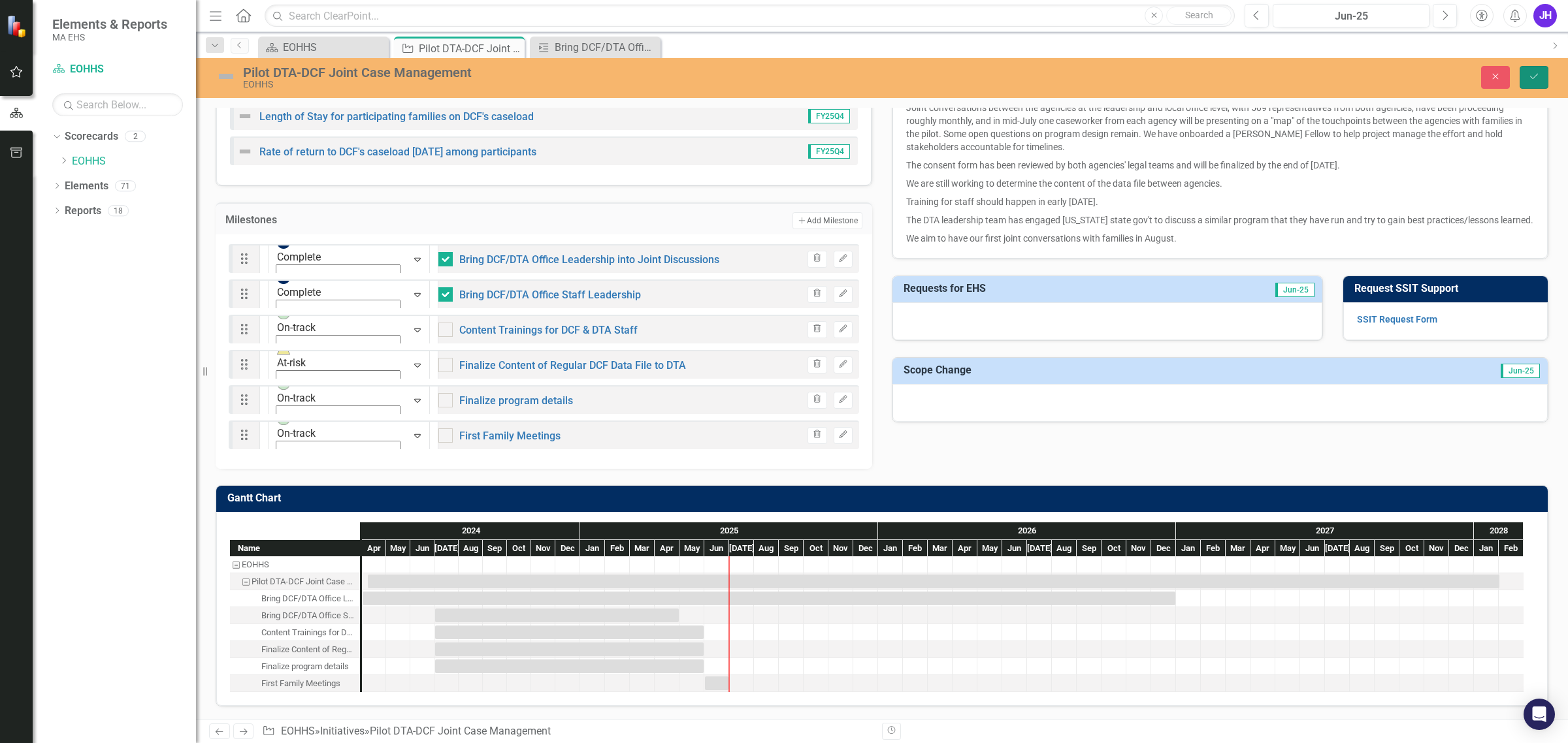 click on "Save" 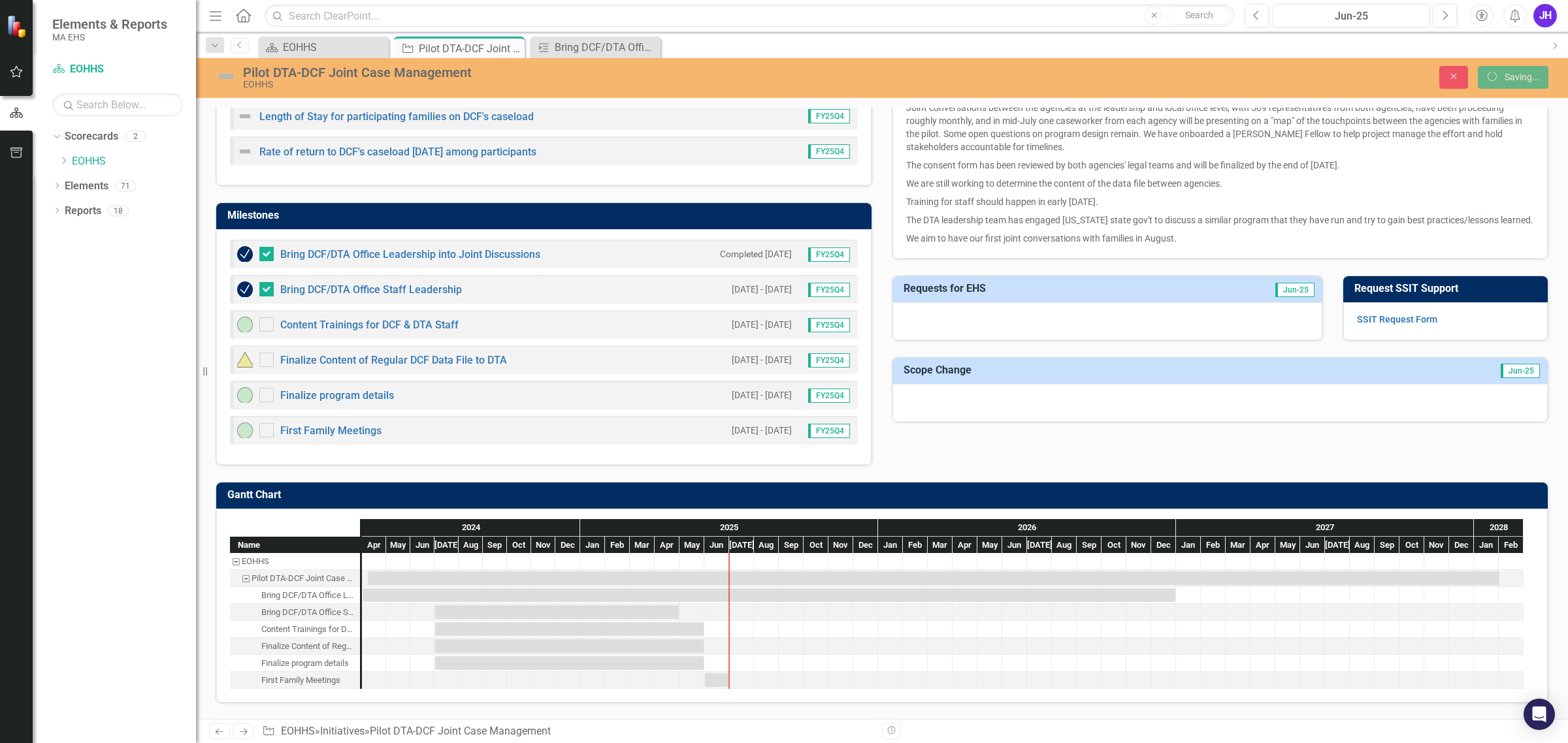checkbox on "false" 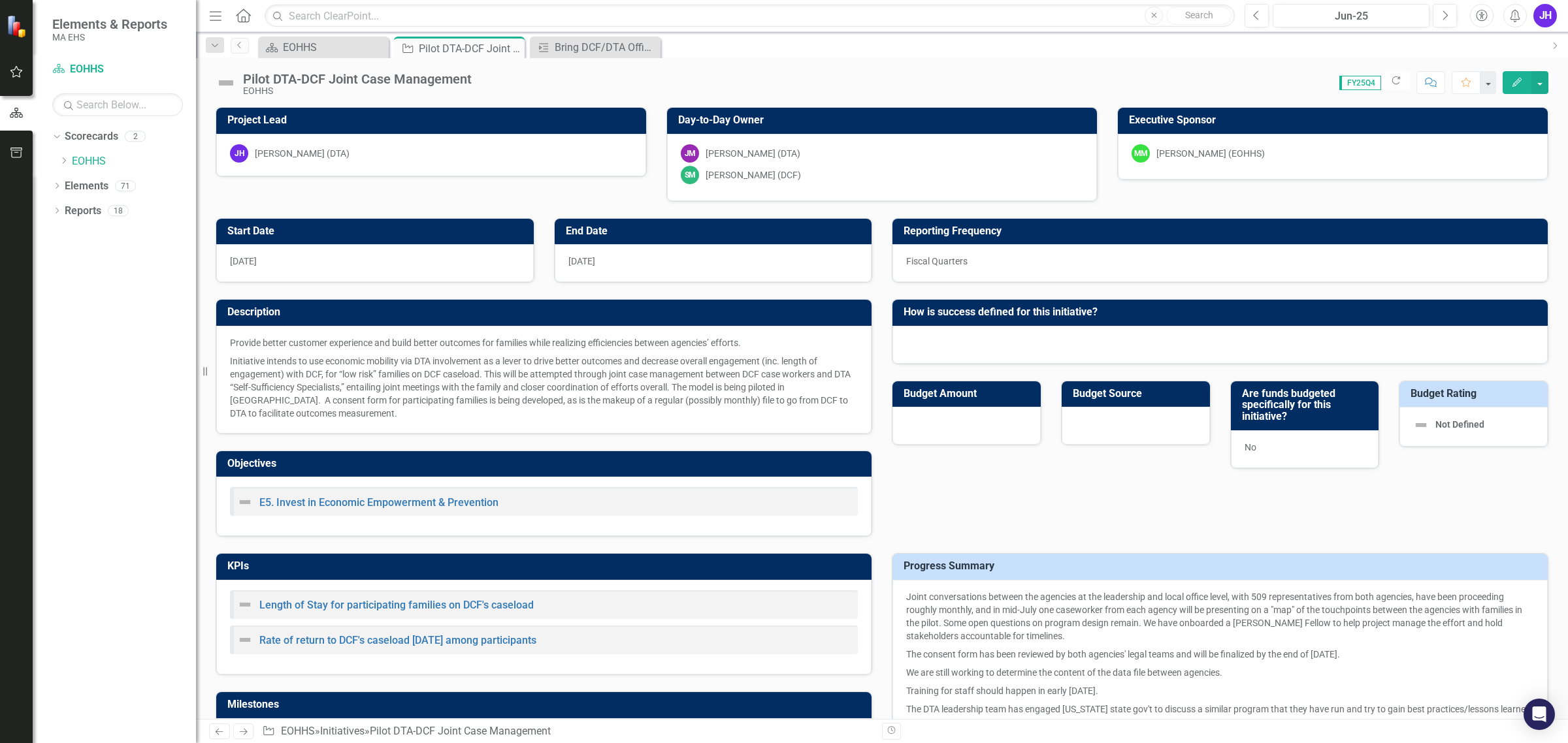 checkbox on "false" 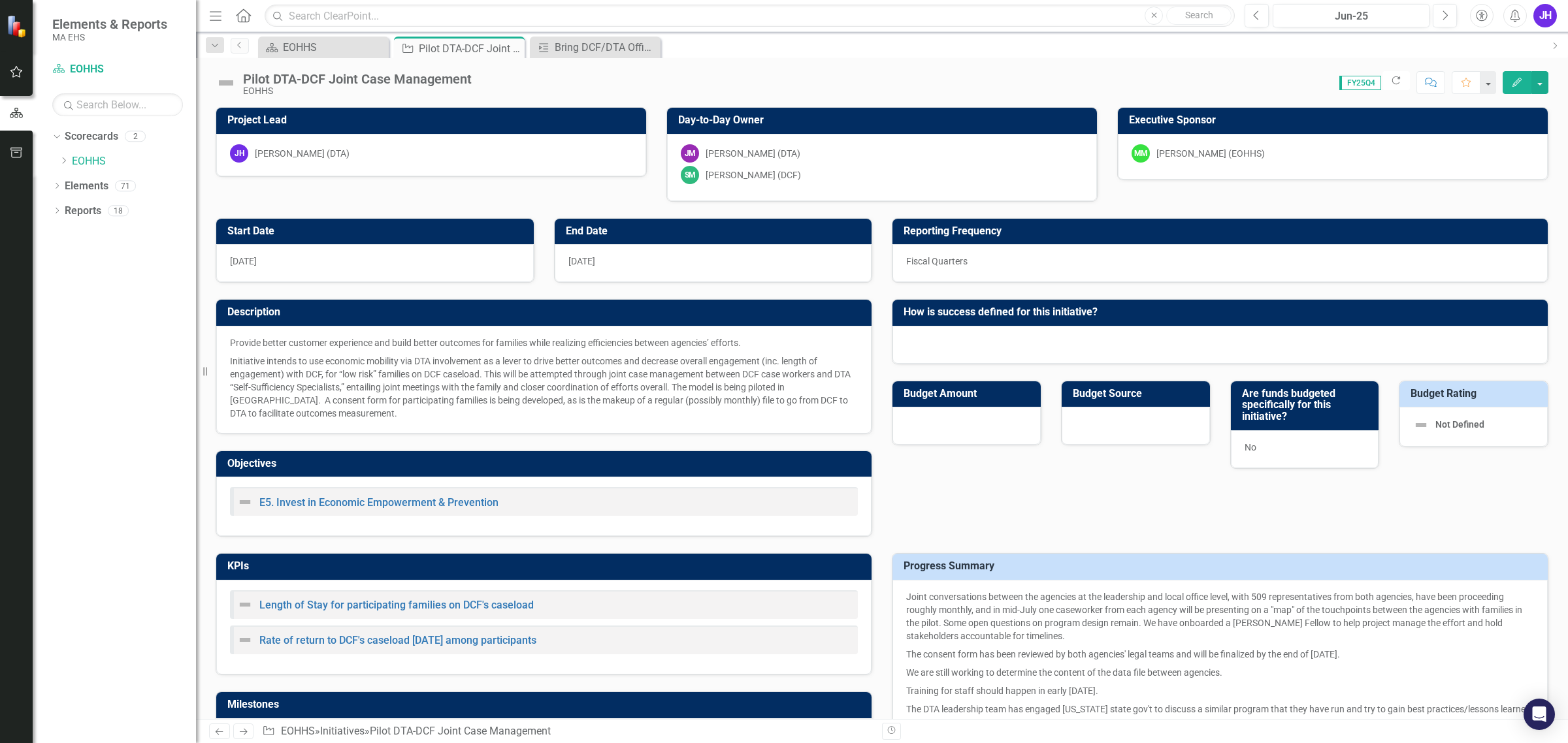 checkbox on "false" 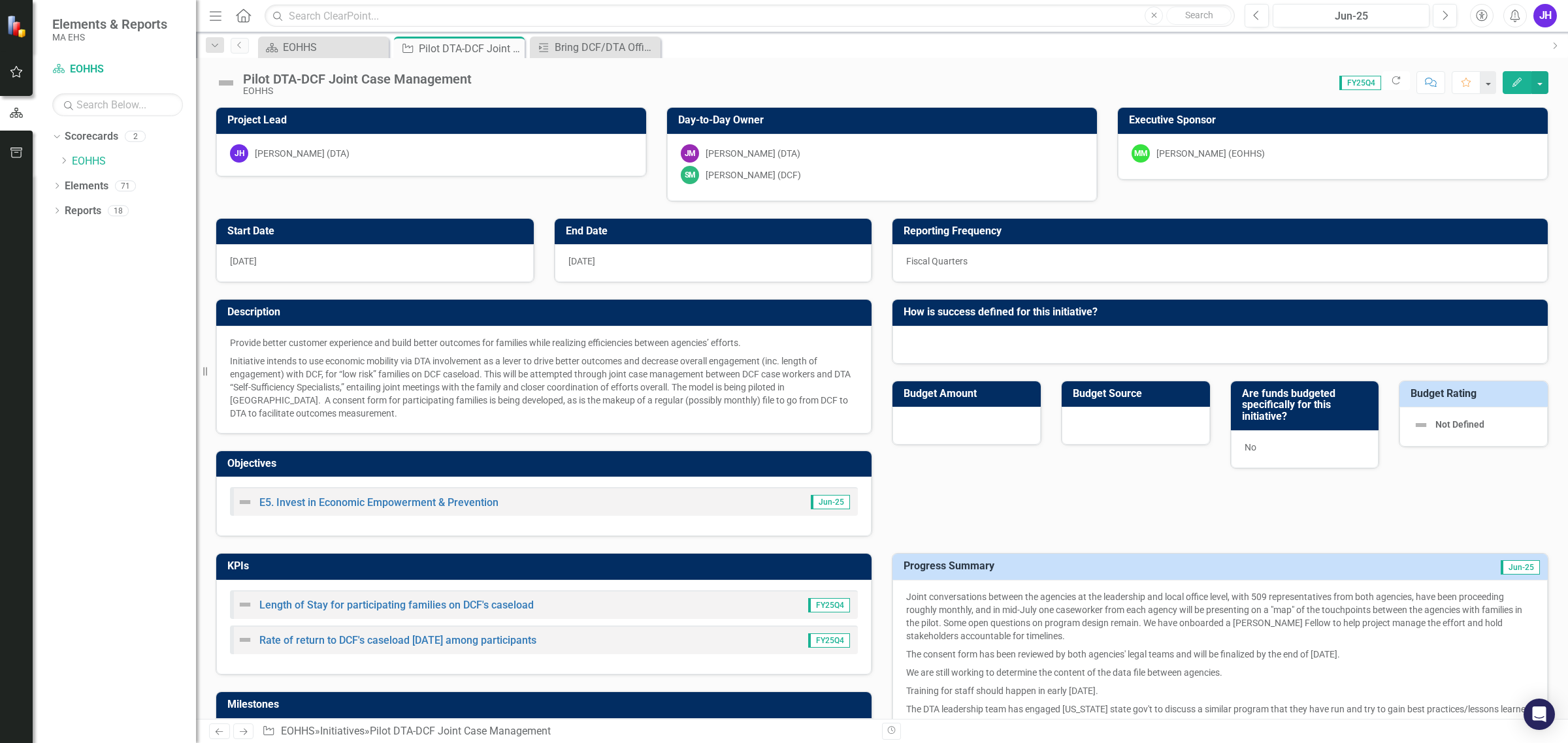 checkbox on "true" 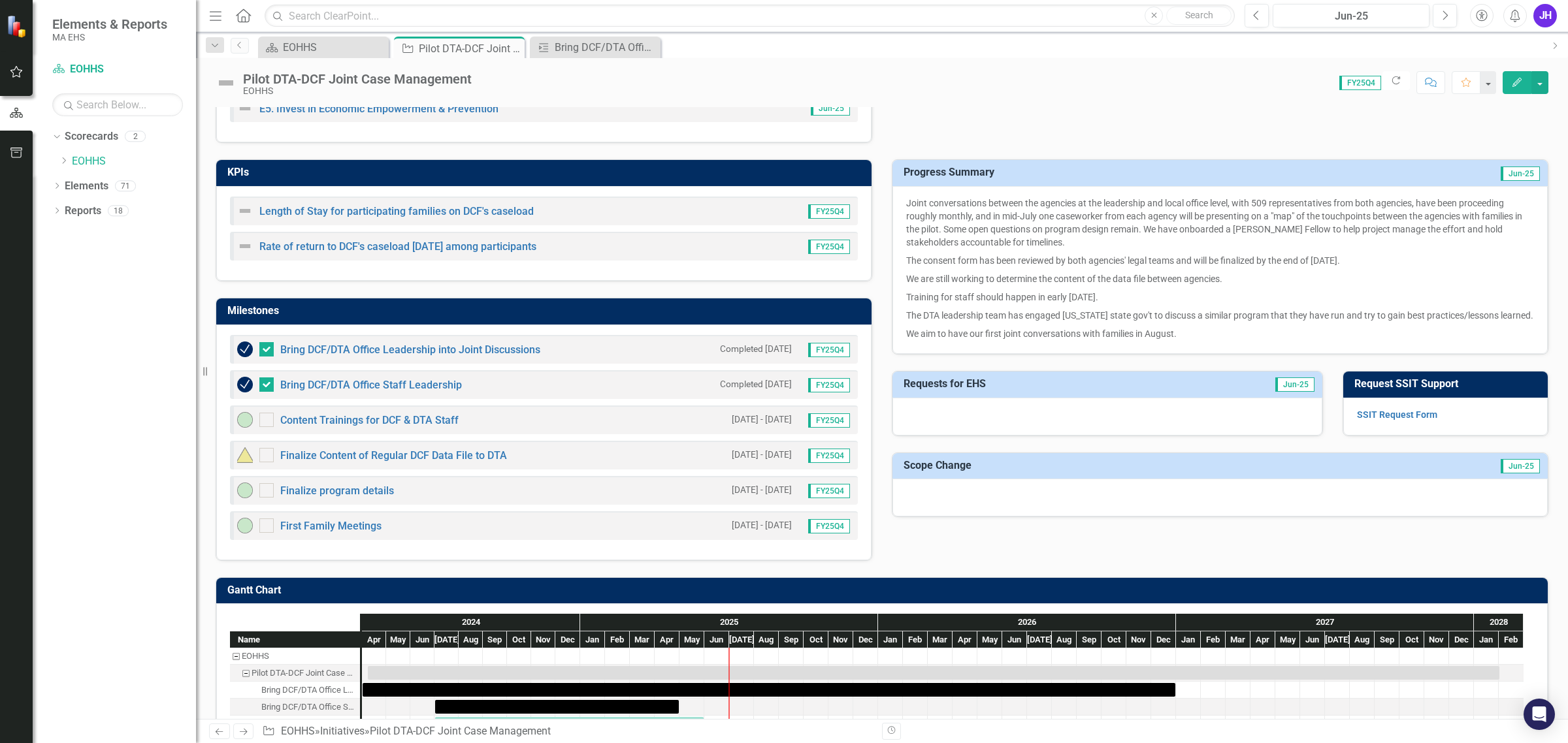 scroll, scrollTop: 408, scrollLeft: 0, axis: vertical 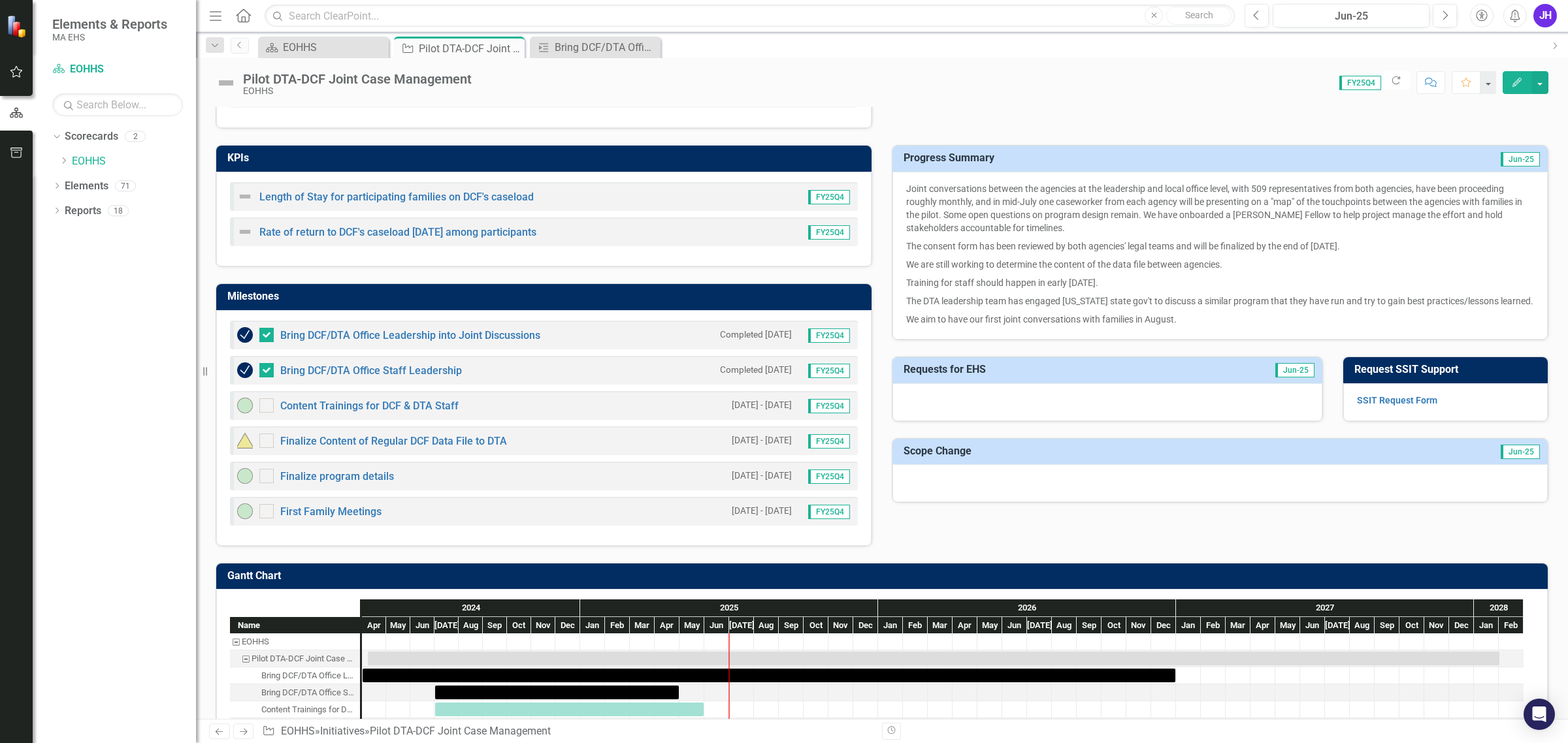 click on "Edit" 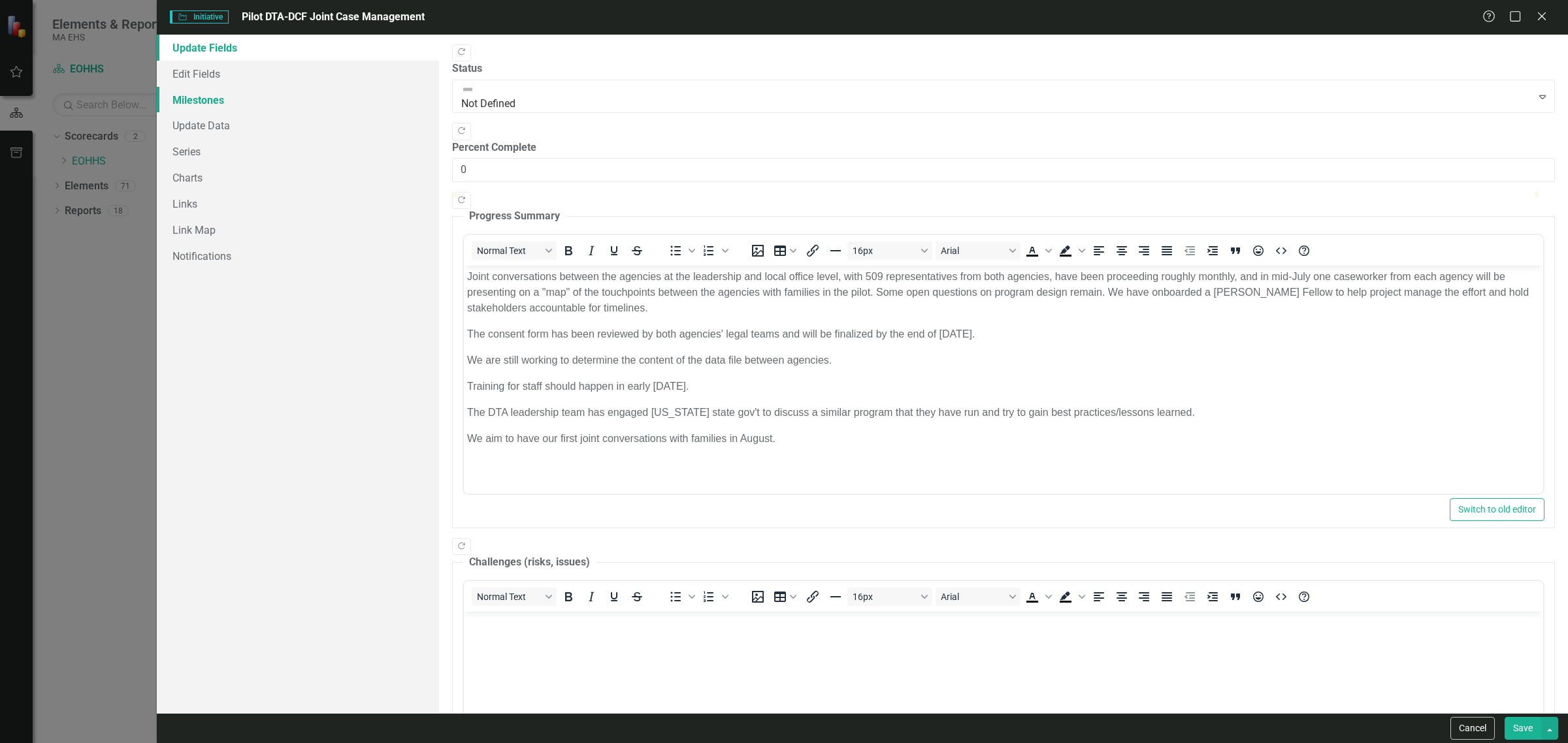 scroll, scrollTop: 0, scrollLeft: 0, axis: both 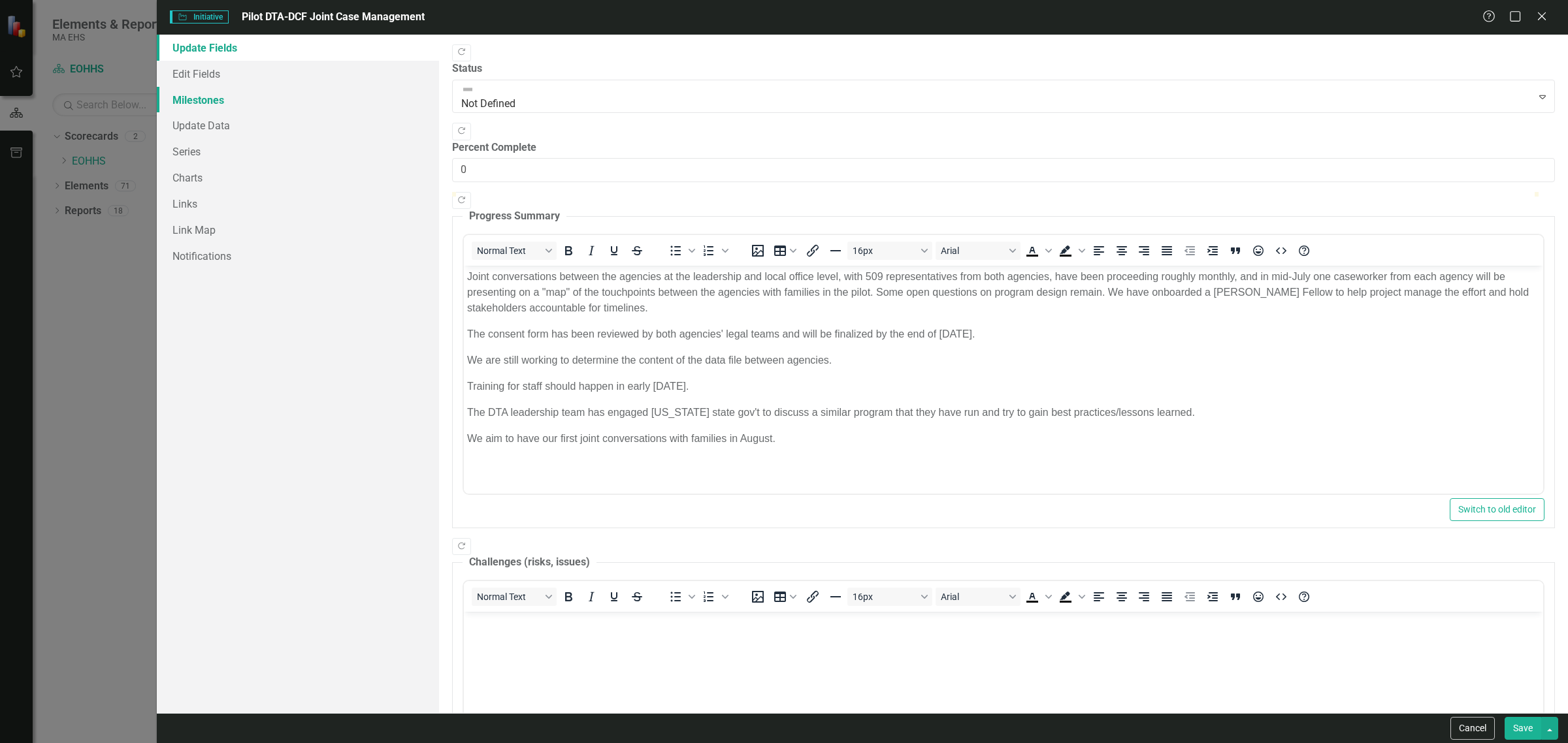 click on "Milestones" at bounding box center (298, 100) 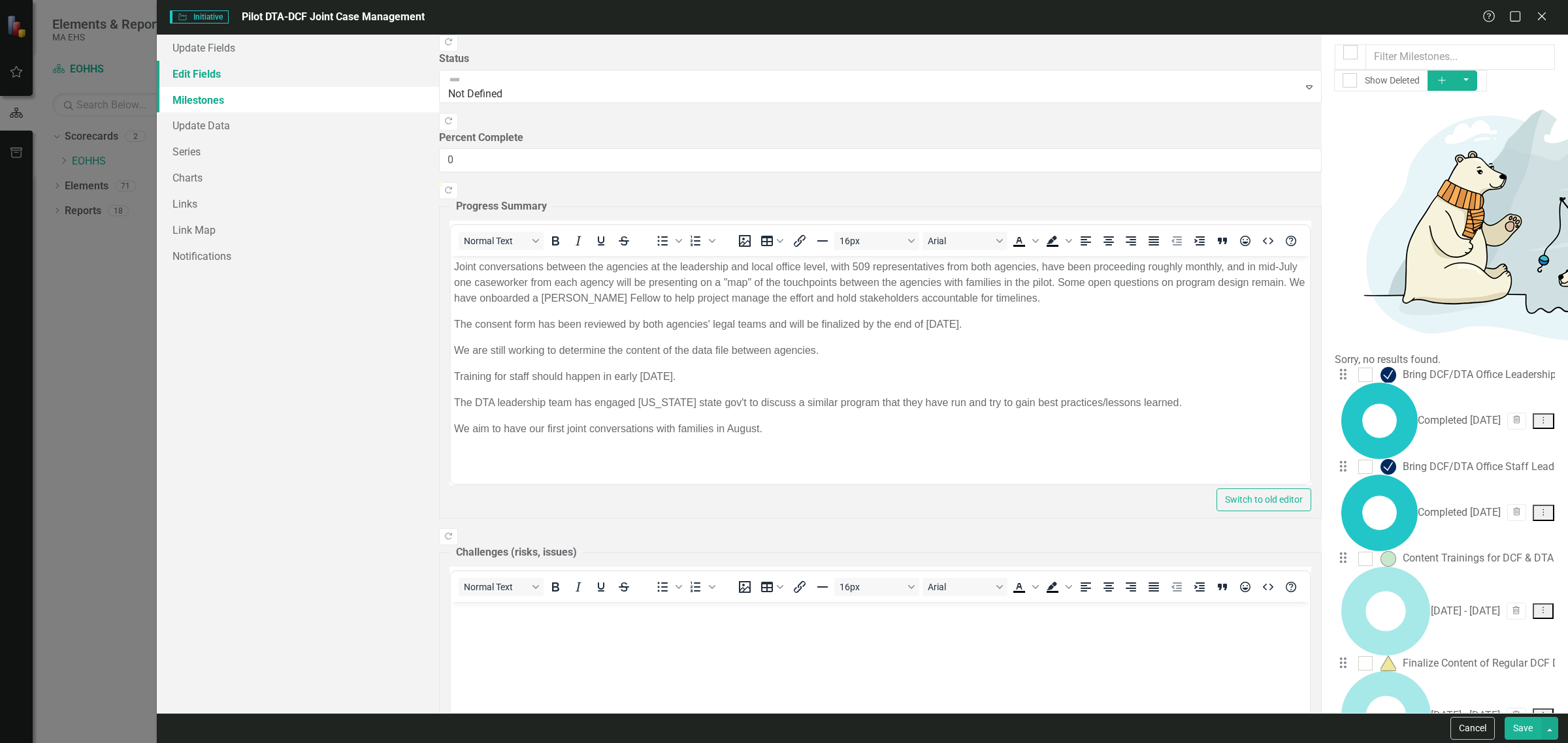click on "Edit Fields" at bounding box center [298, 74] 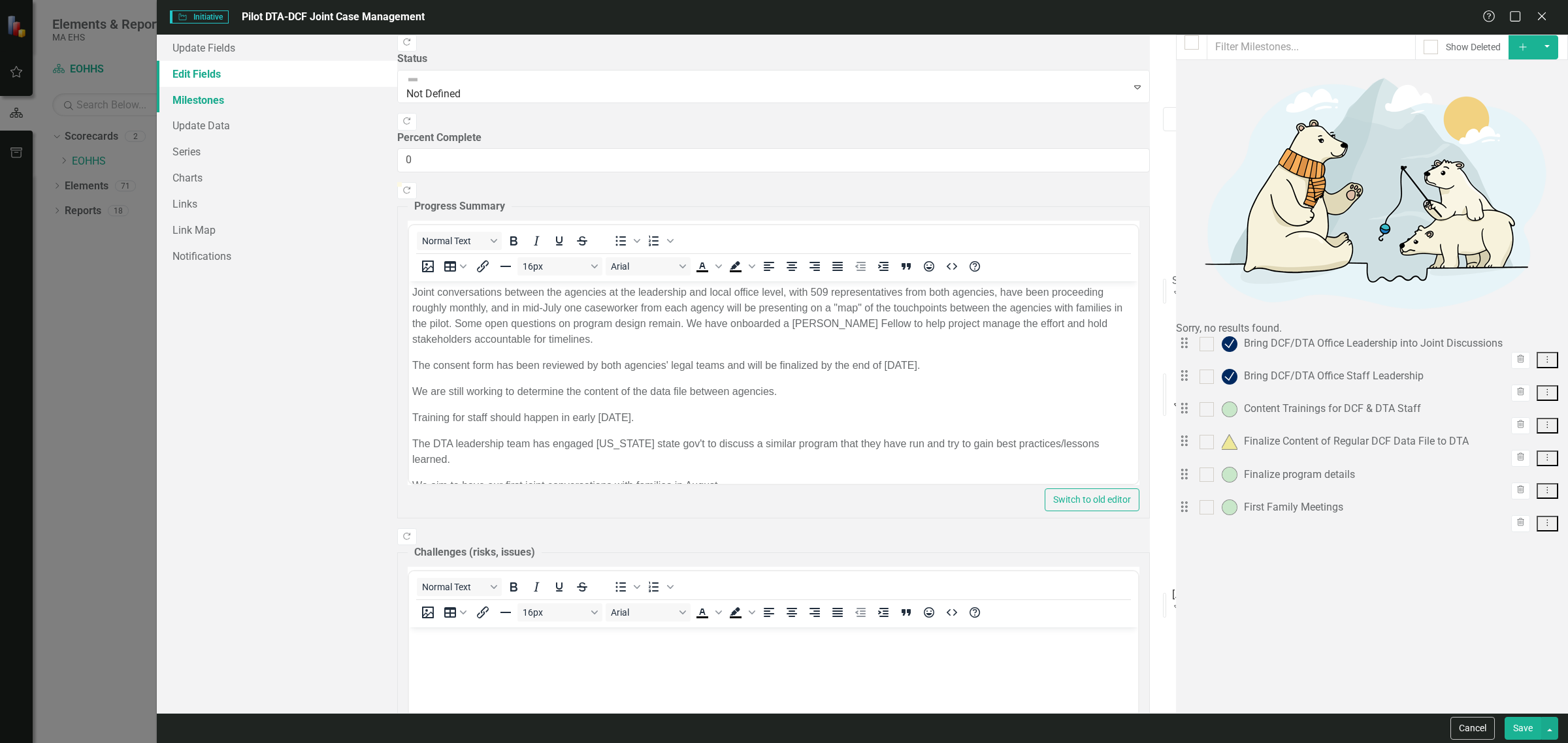 click on "Milestones" at bounding box center (277, 100) 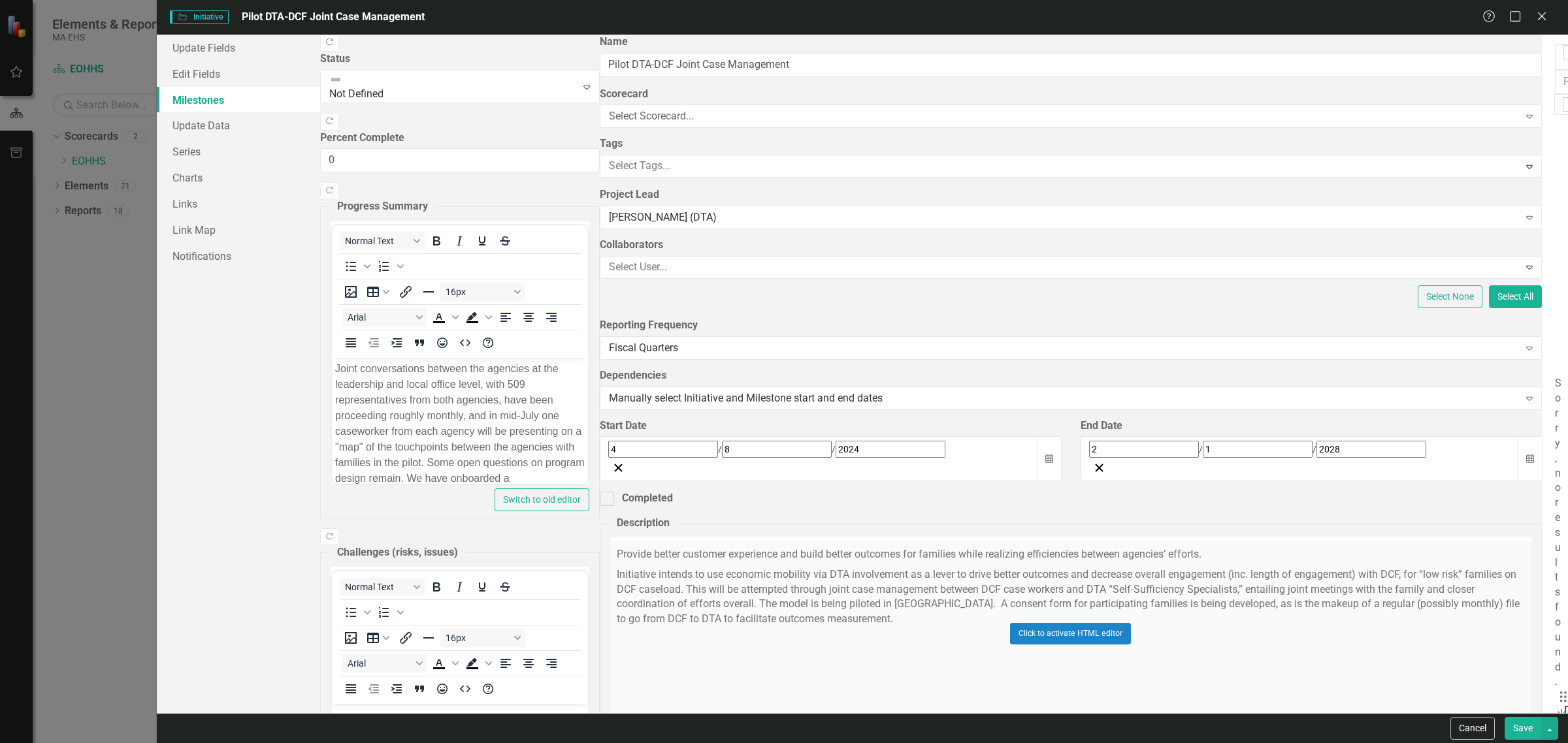 click on "Add" 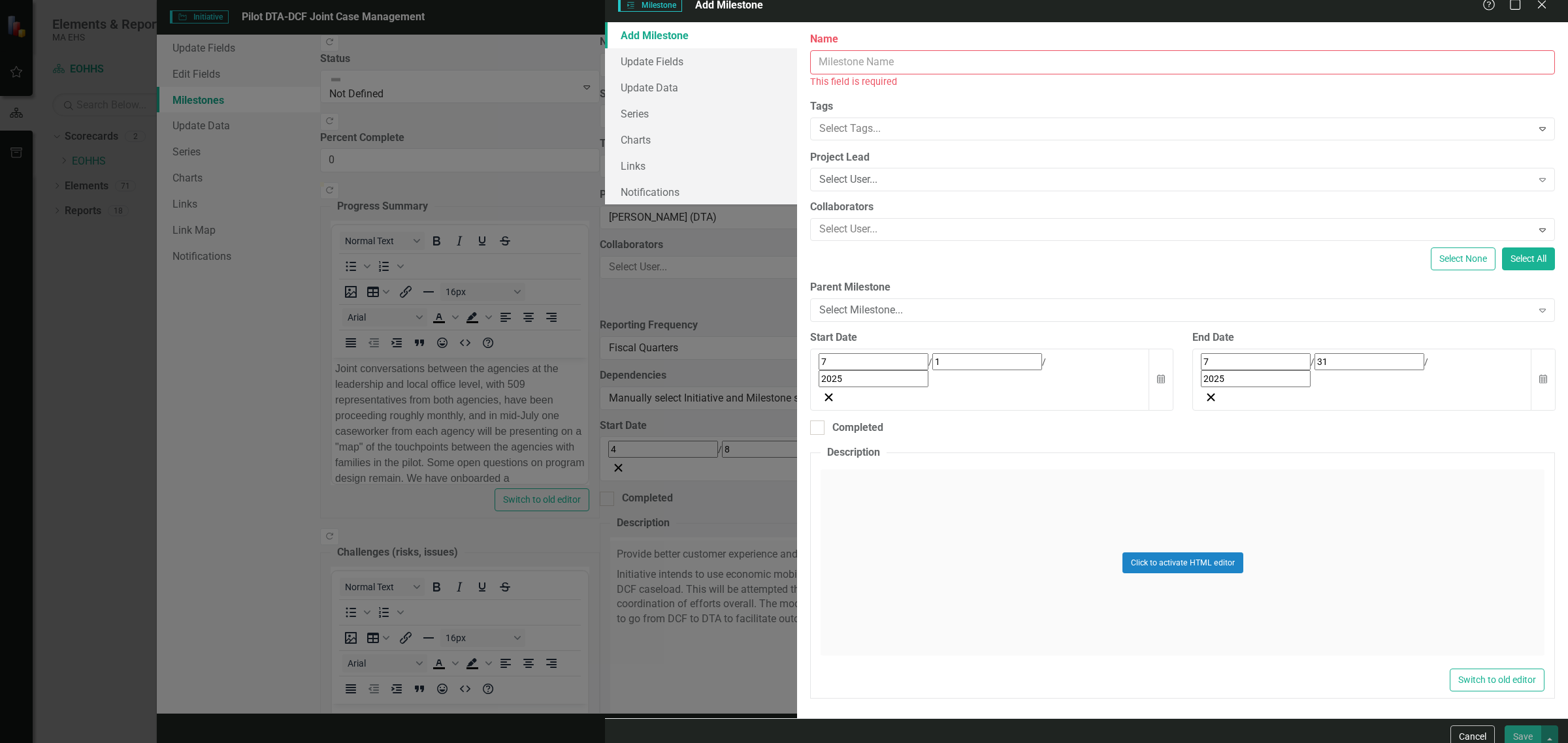 click on "Name" at bounding box center (1183, 62) 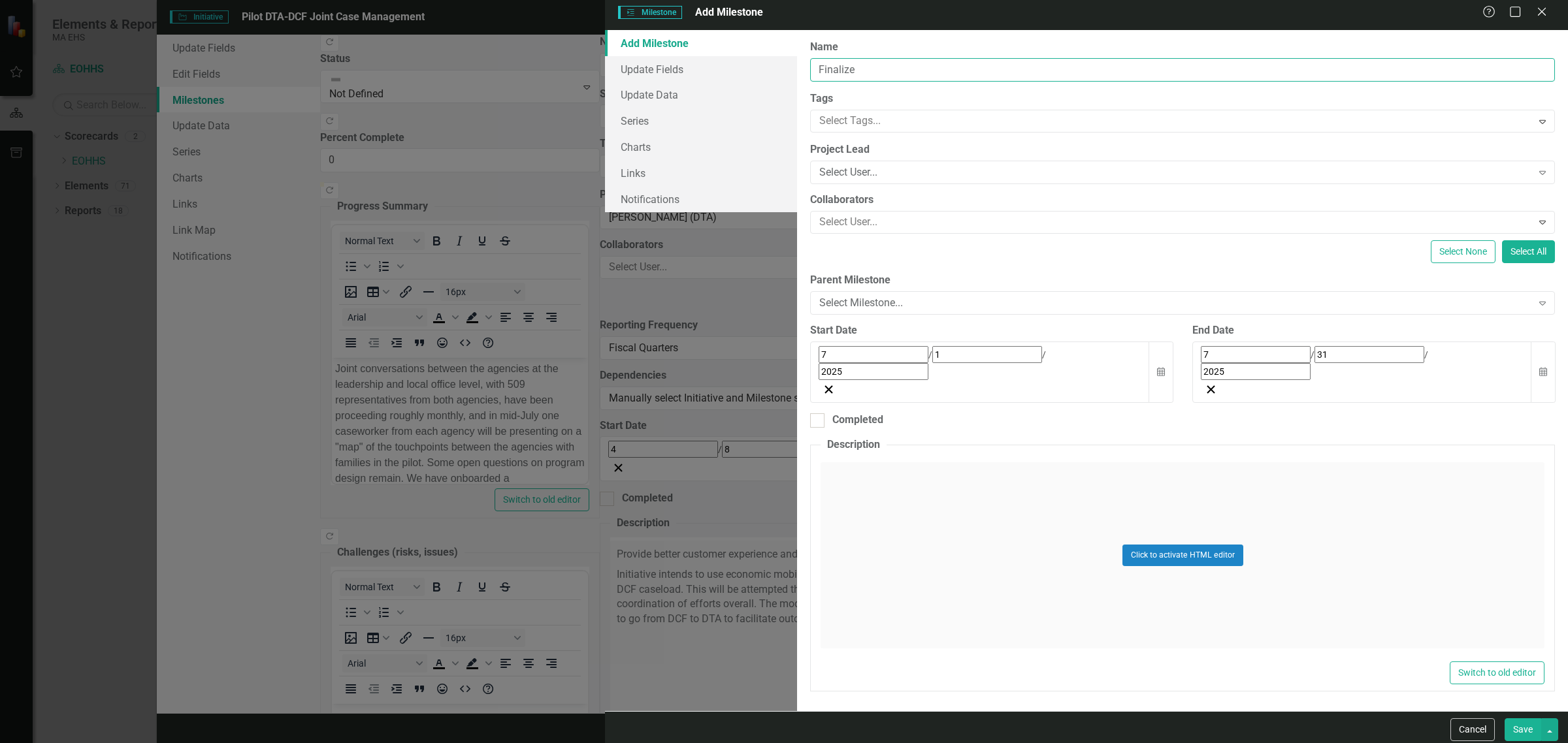 type on "Finalize consent form for families" 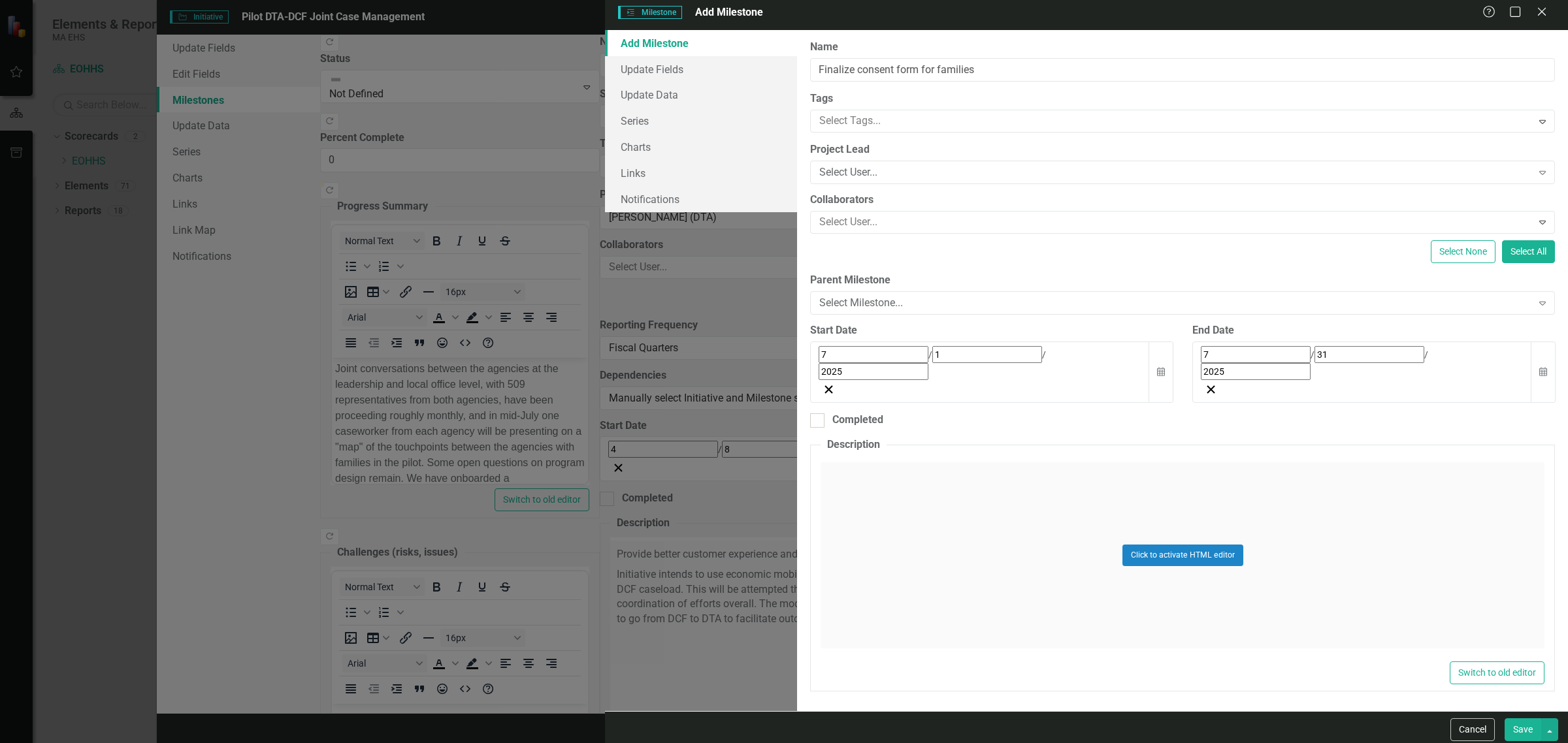 click on "Save" at bounding box center (1523, 729) 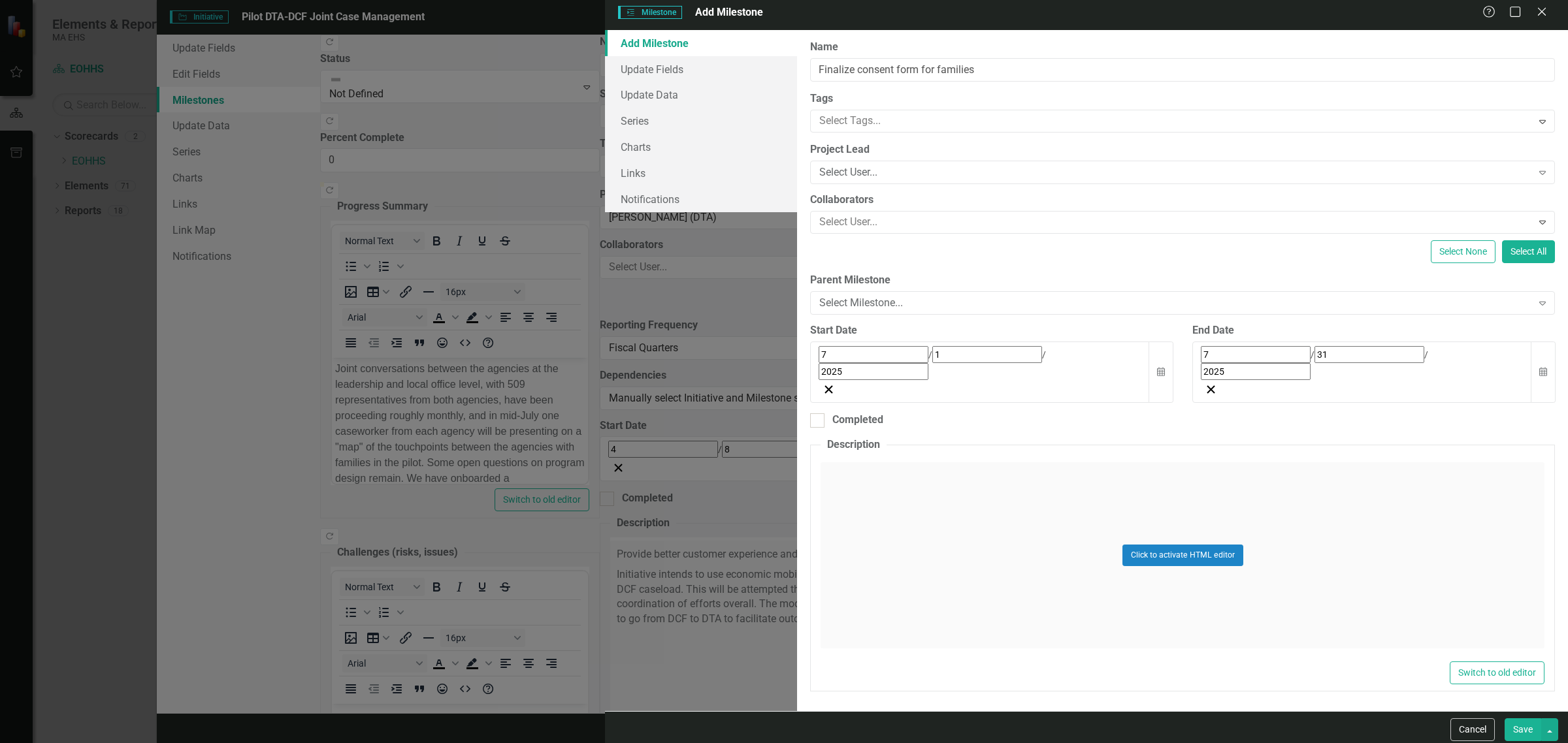 checkbox on "false" 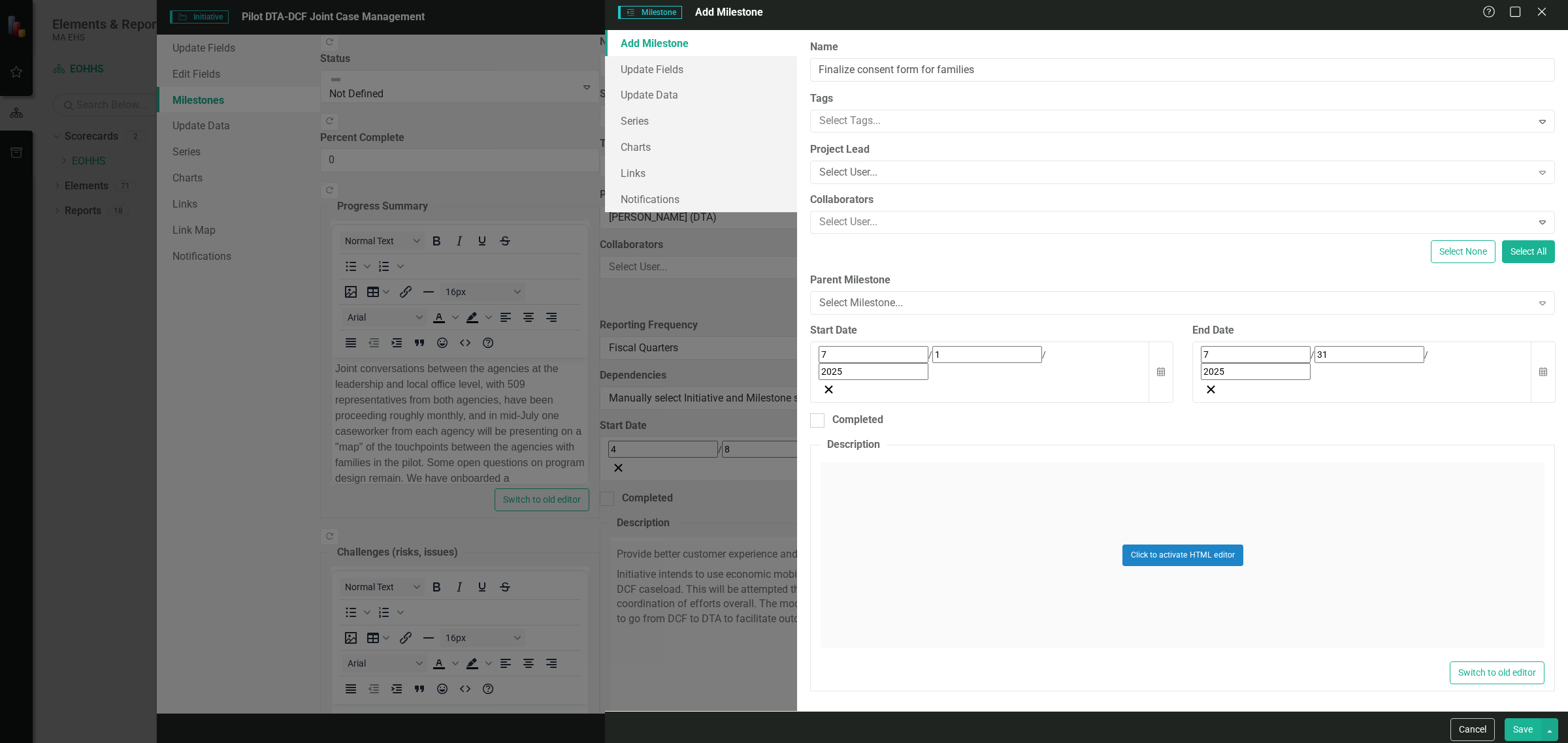checkbox on "false" 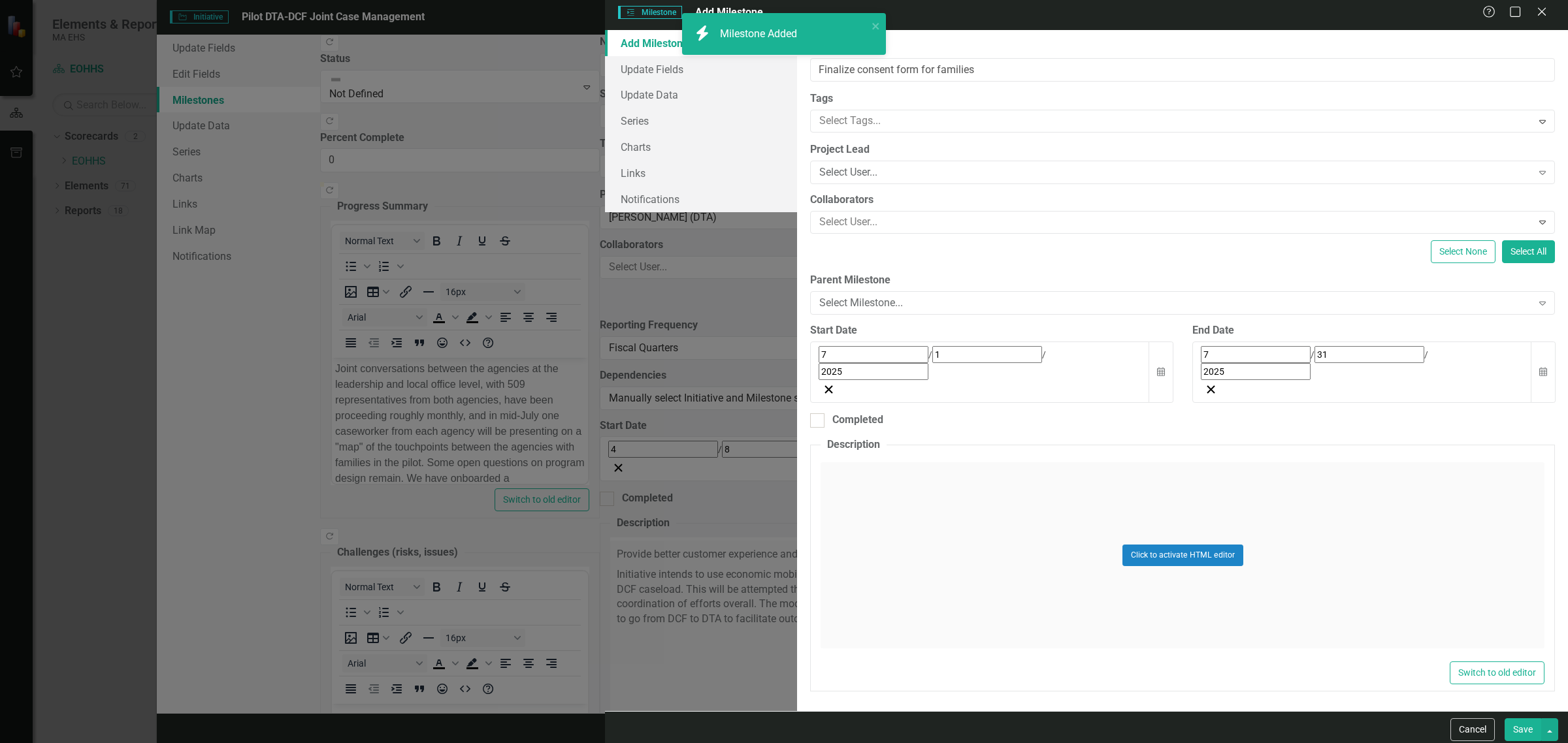checkbox on "true" 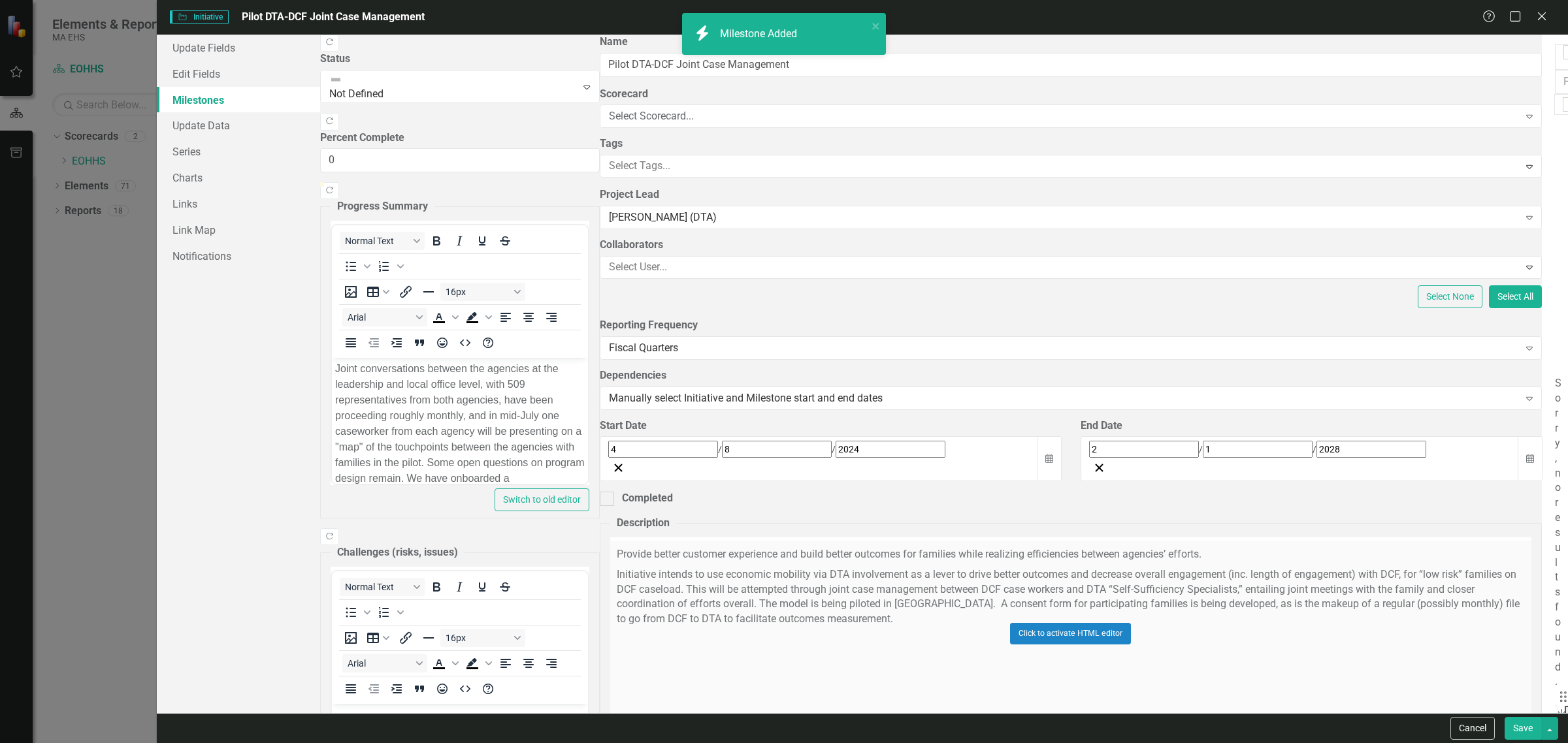 click at bounding box center [1609, 894] 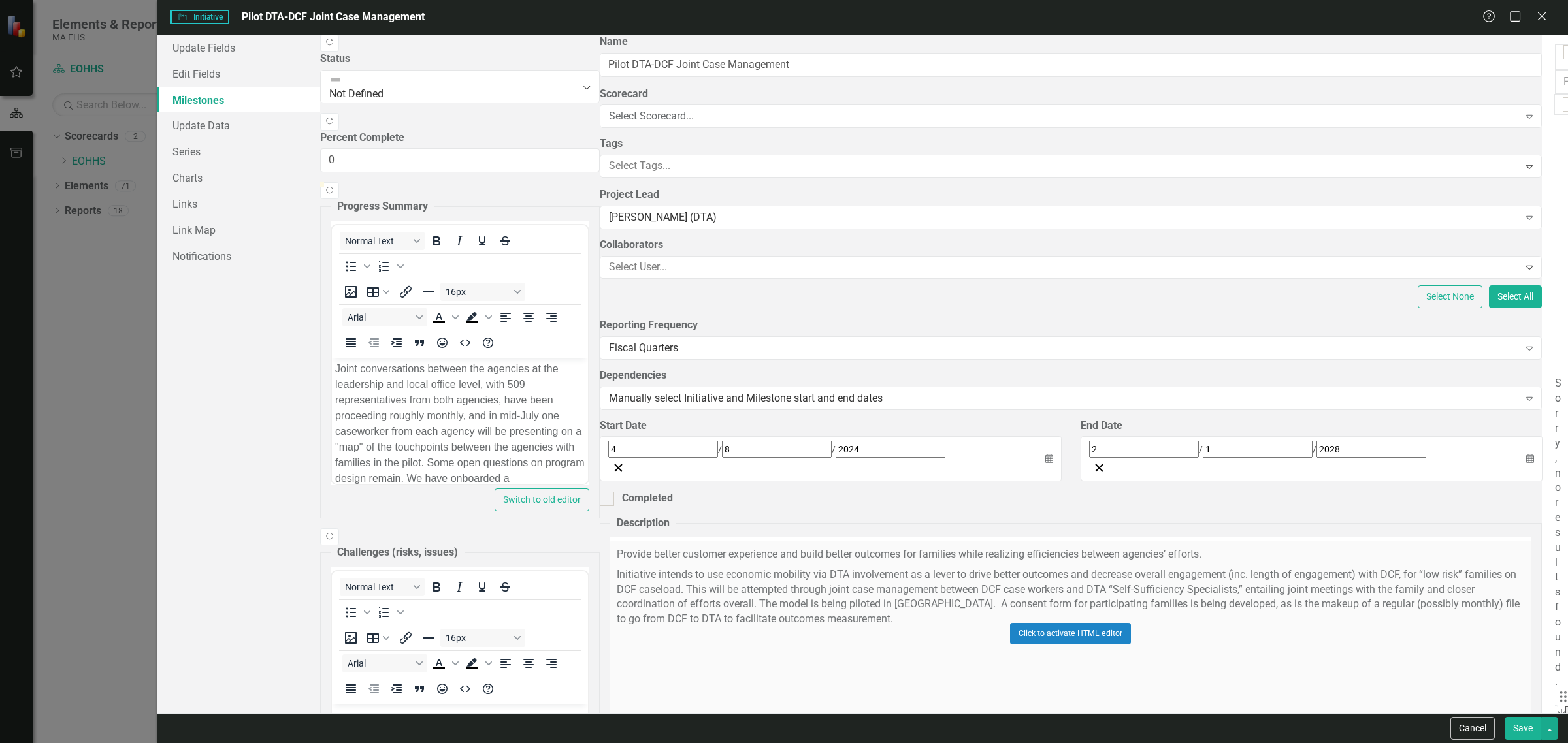 click at bounding box center (1609, 894) 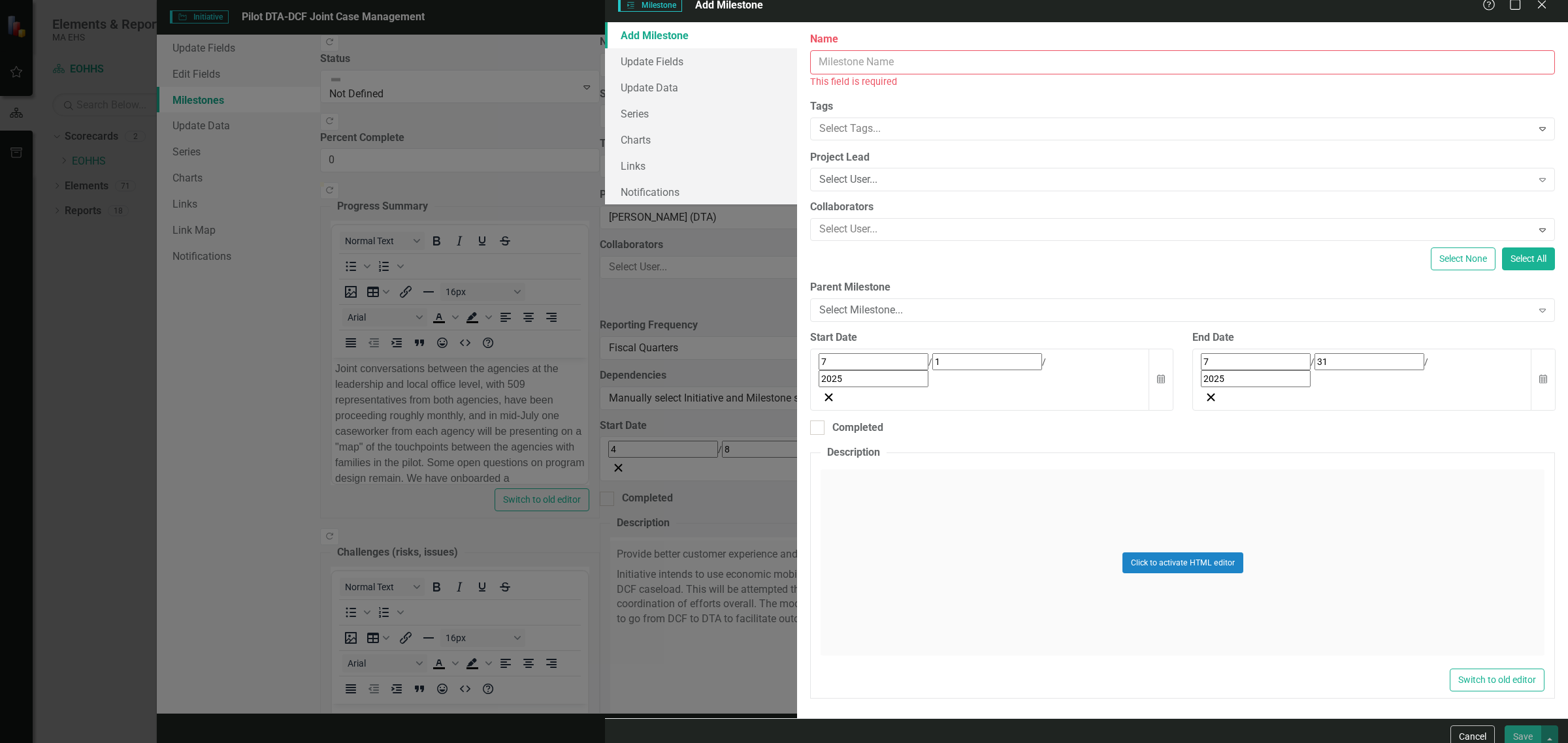 click on "Name" at bounding box center (1183, 62) 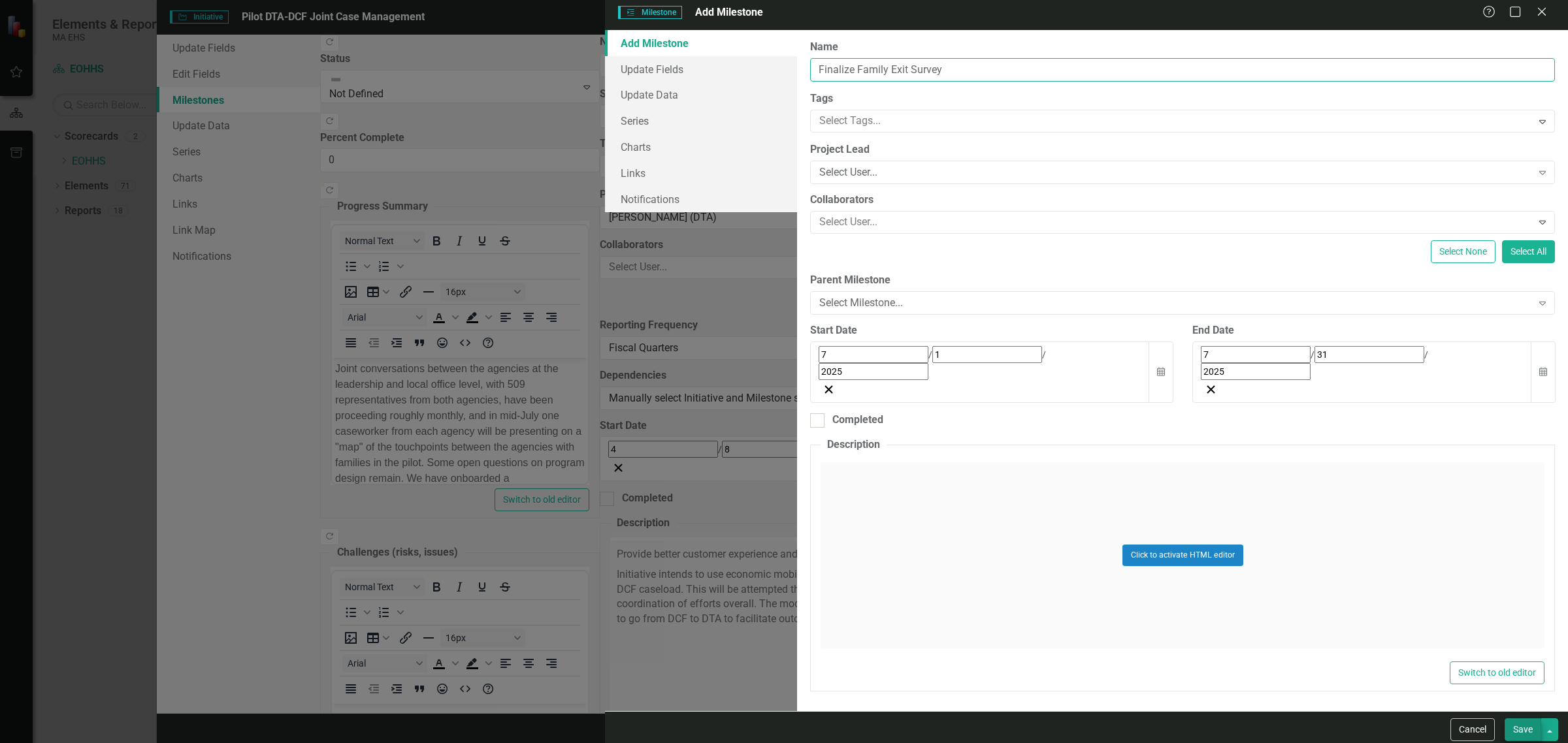 type on "Finalize Family Exit Survey" 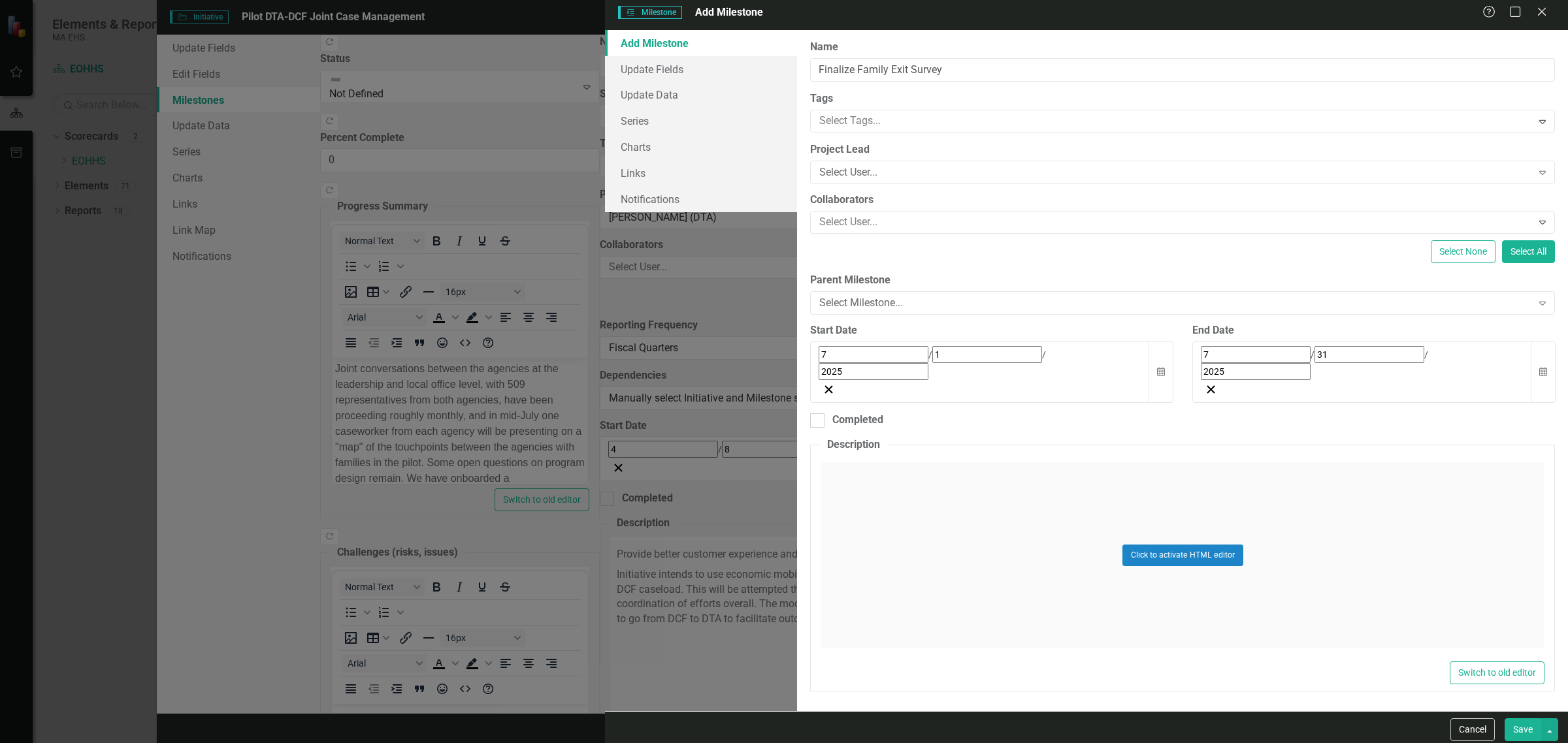 click on "Save" at bounding box center (1523, 729) 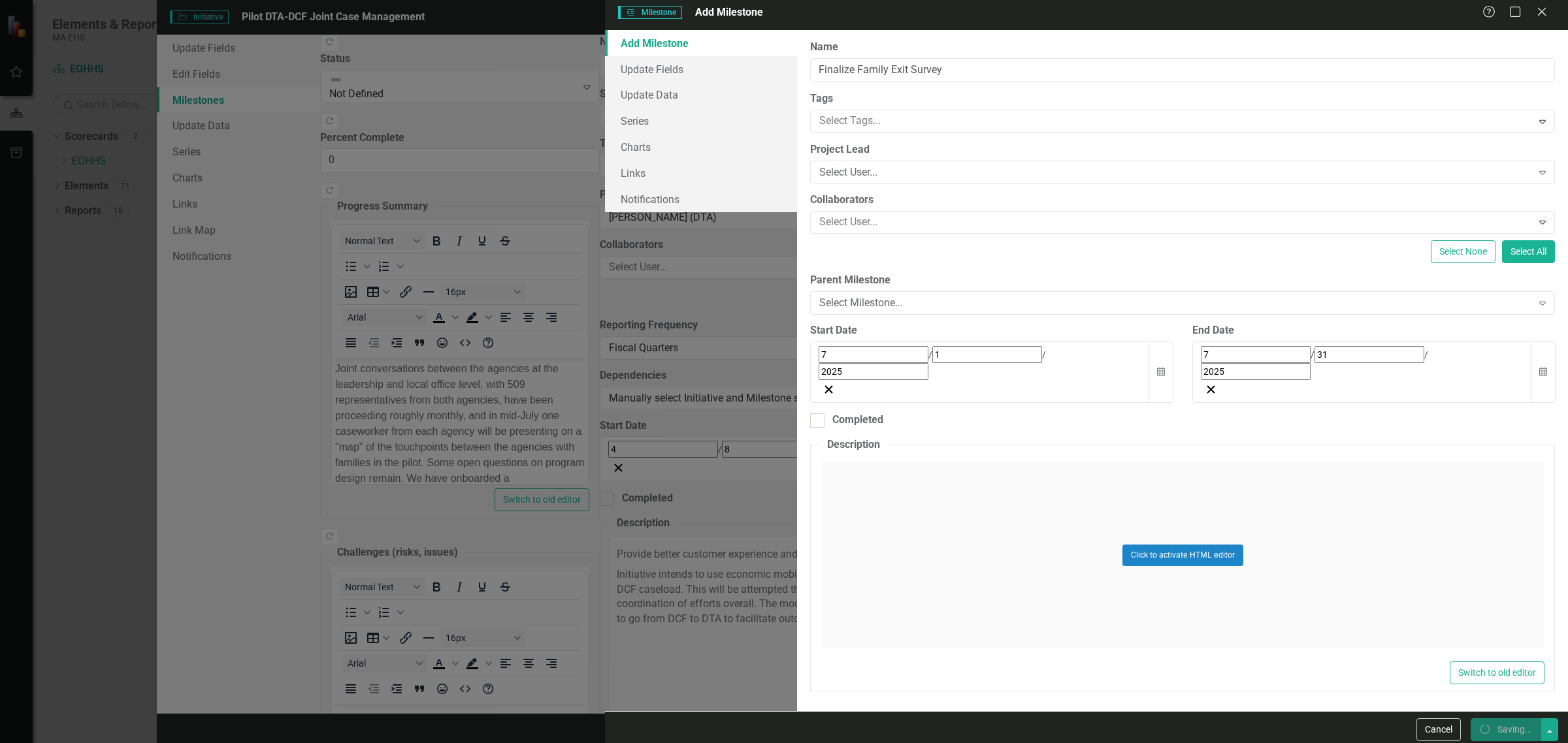 checkbox on "false" 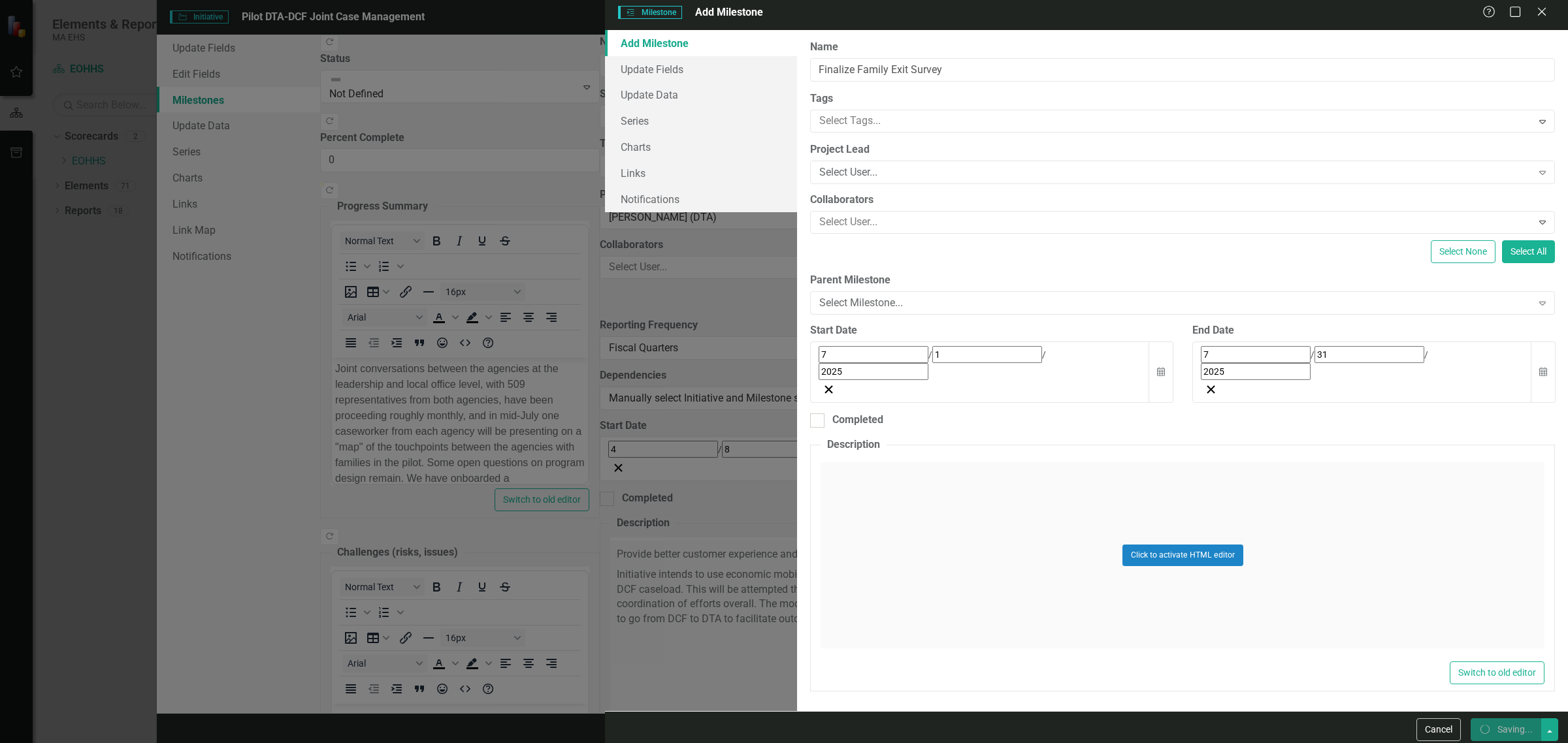 checkbox on "false" 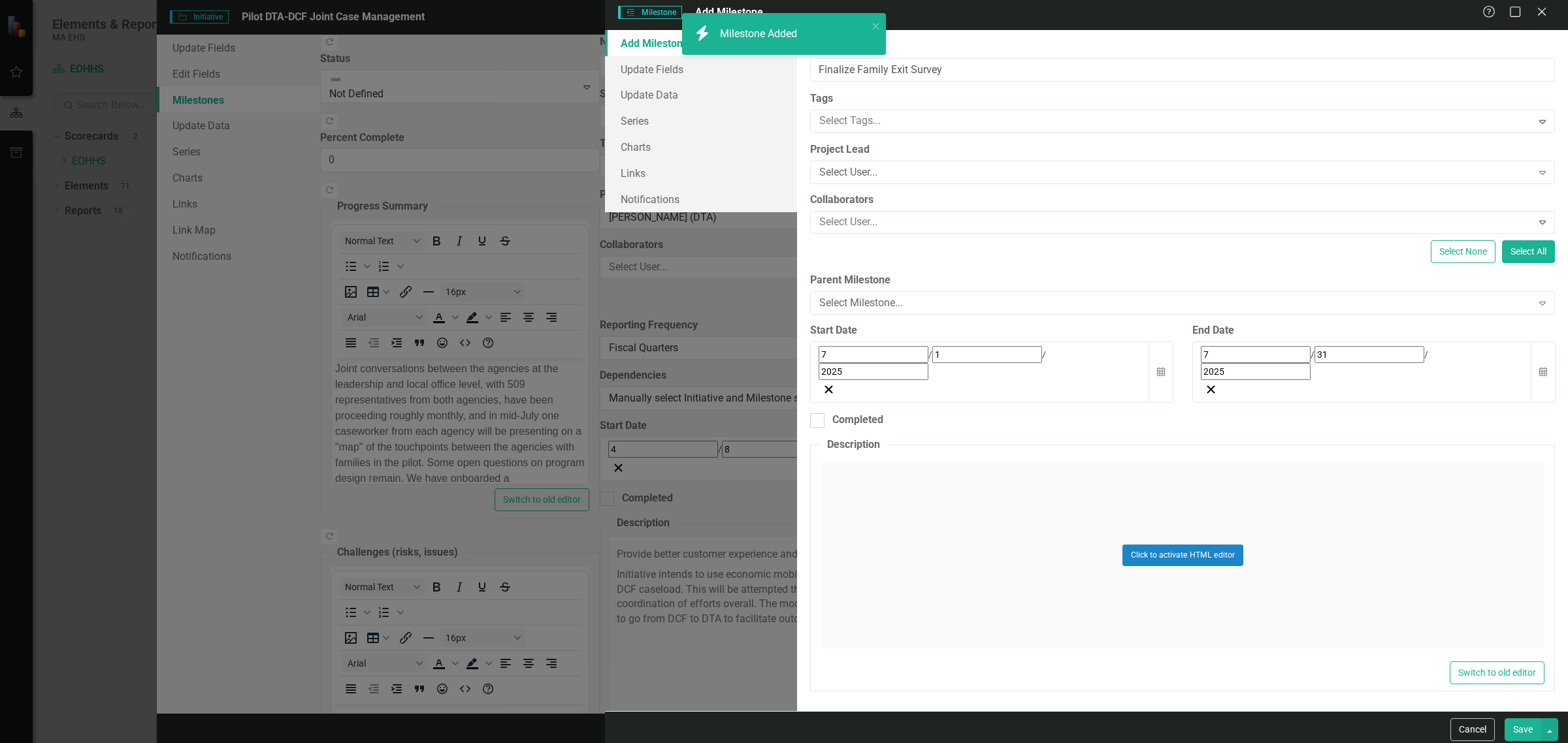 checkbox on "true" 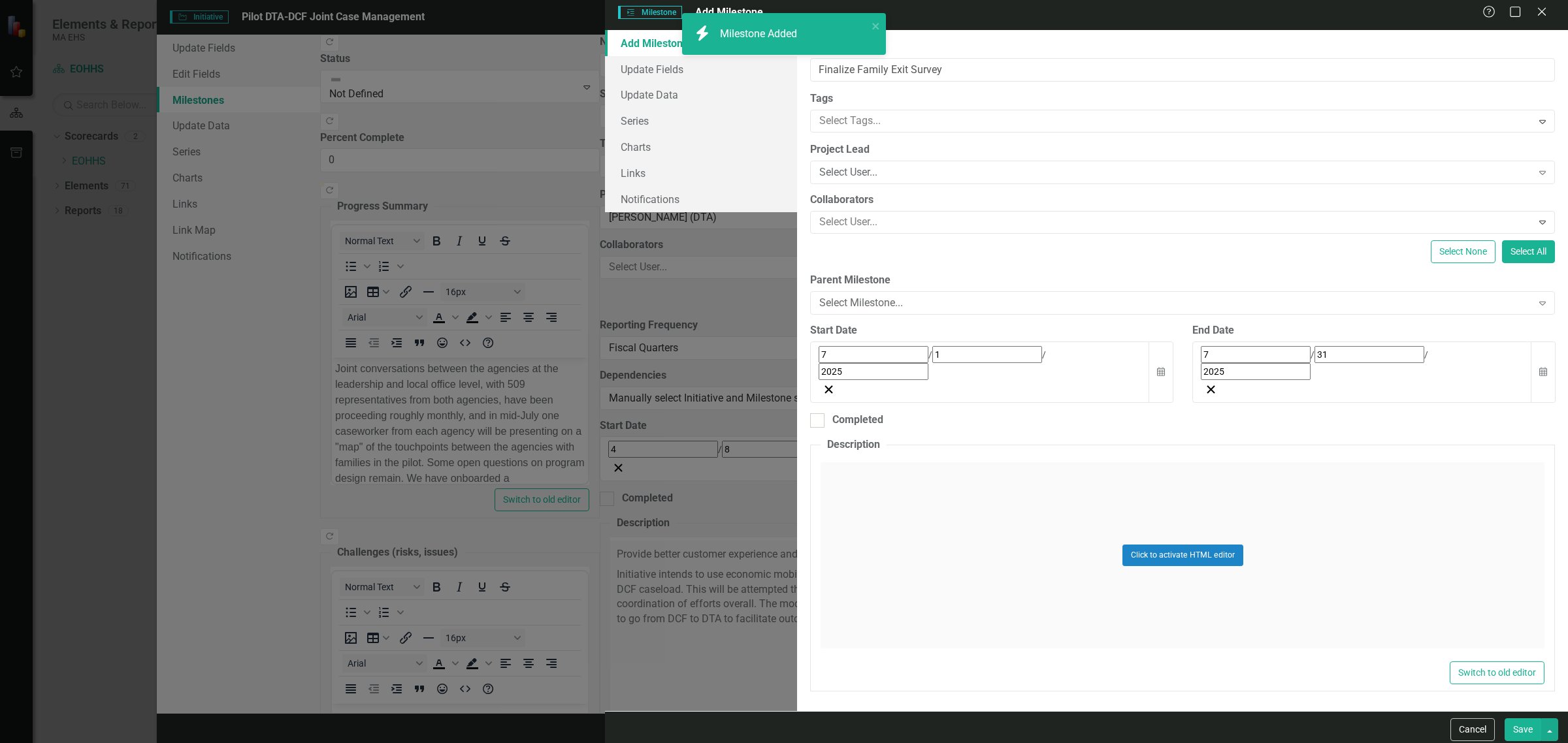 checkbox on "true" 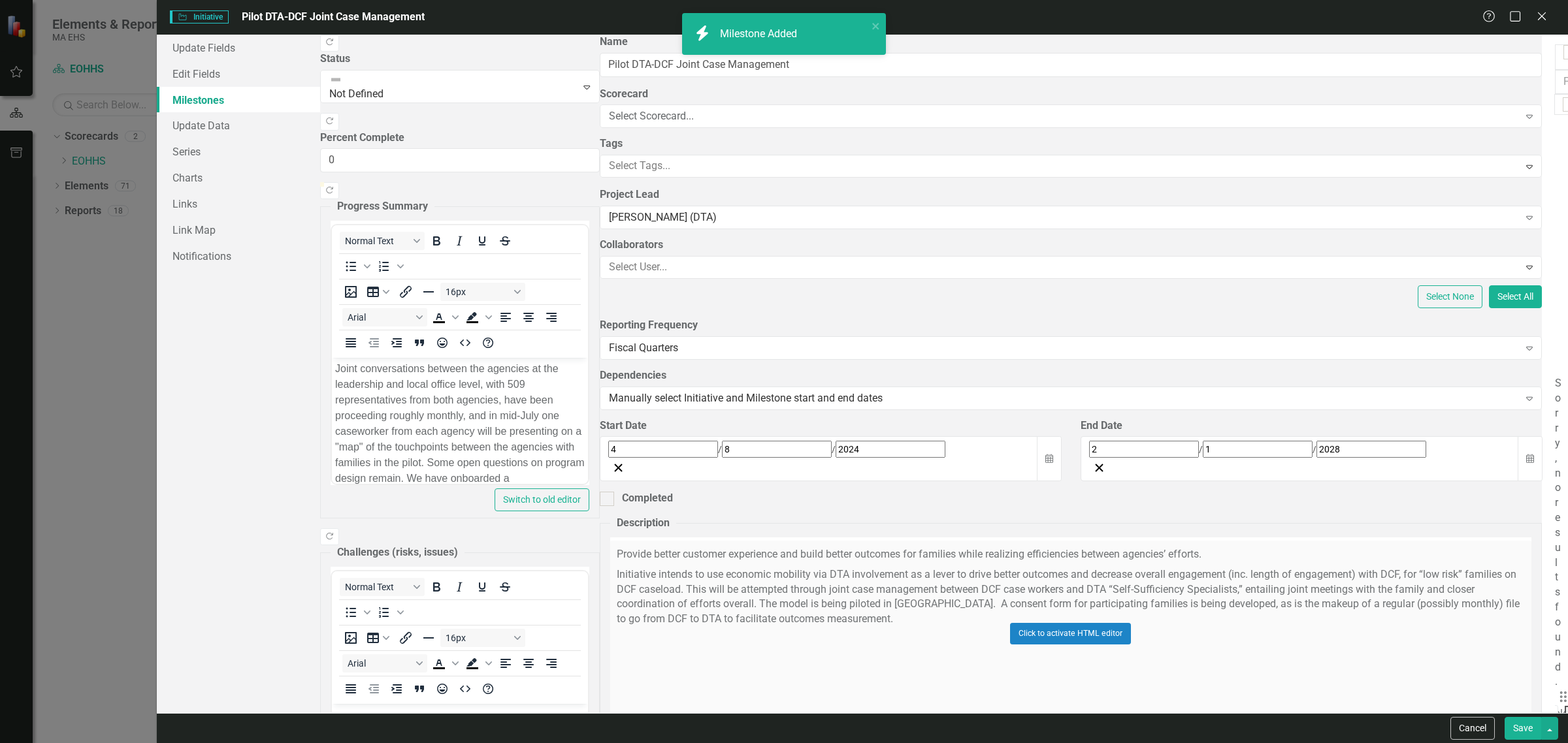 checkbox on "false" 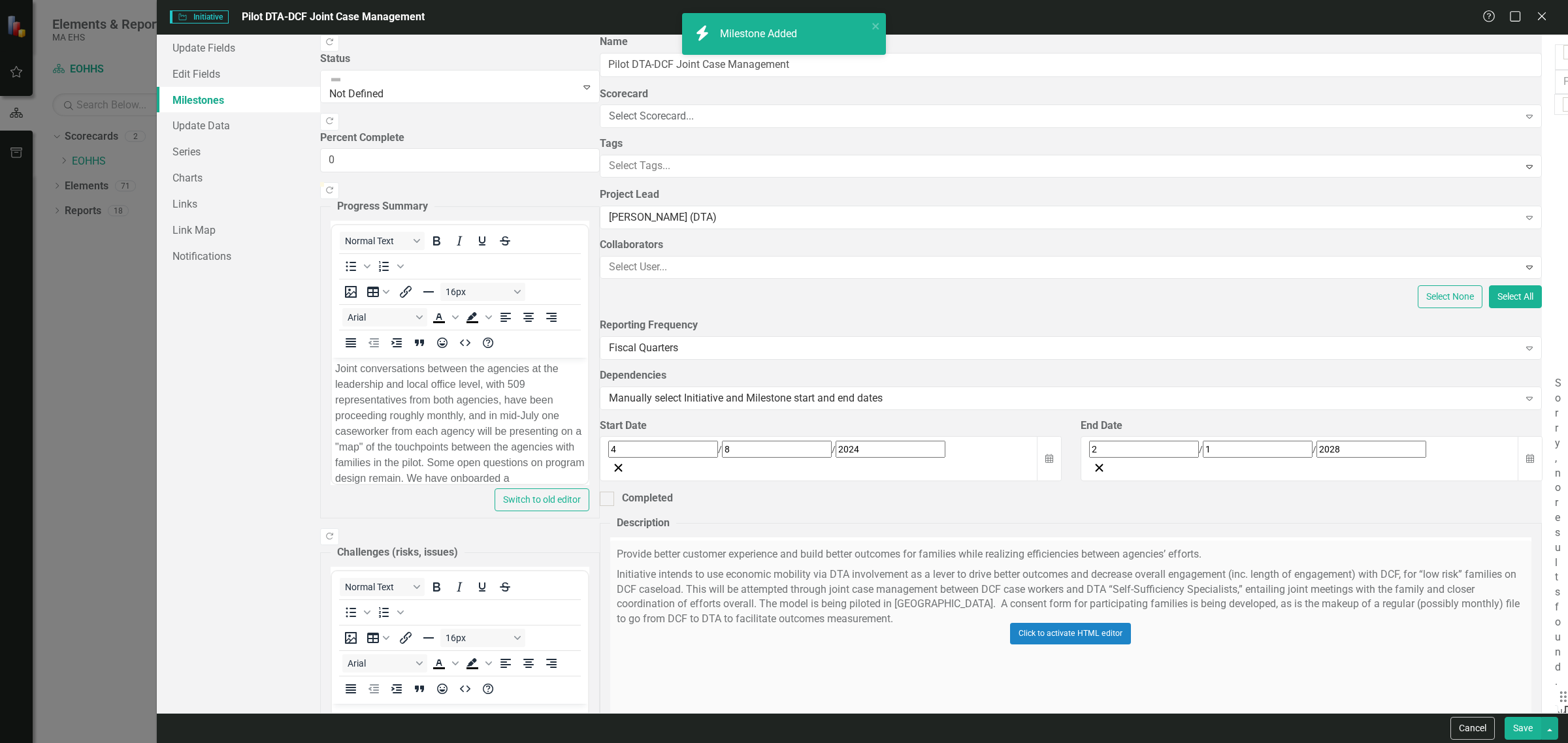 checkbox on "false" 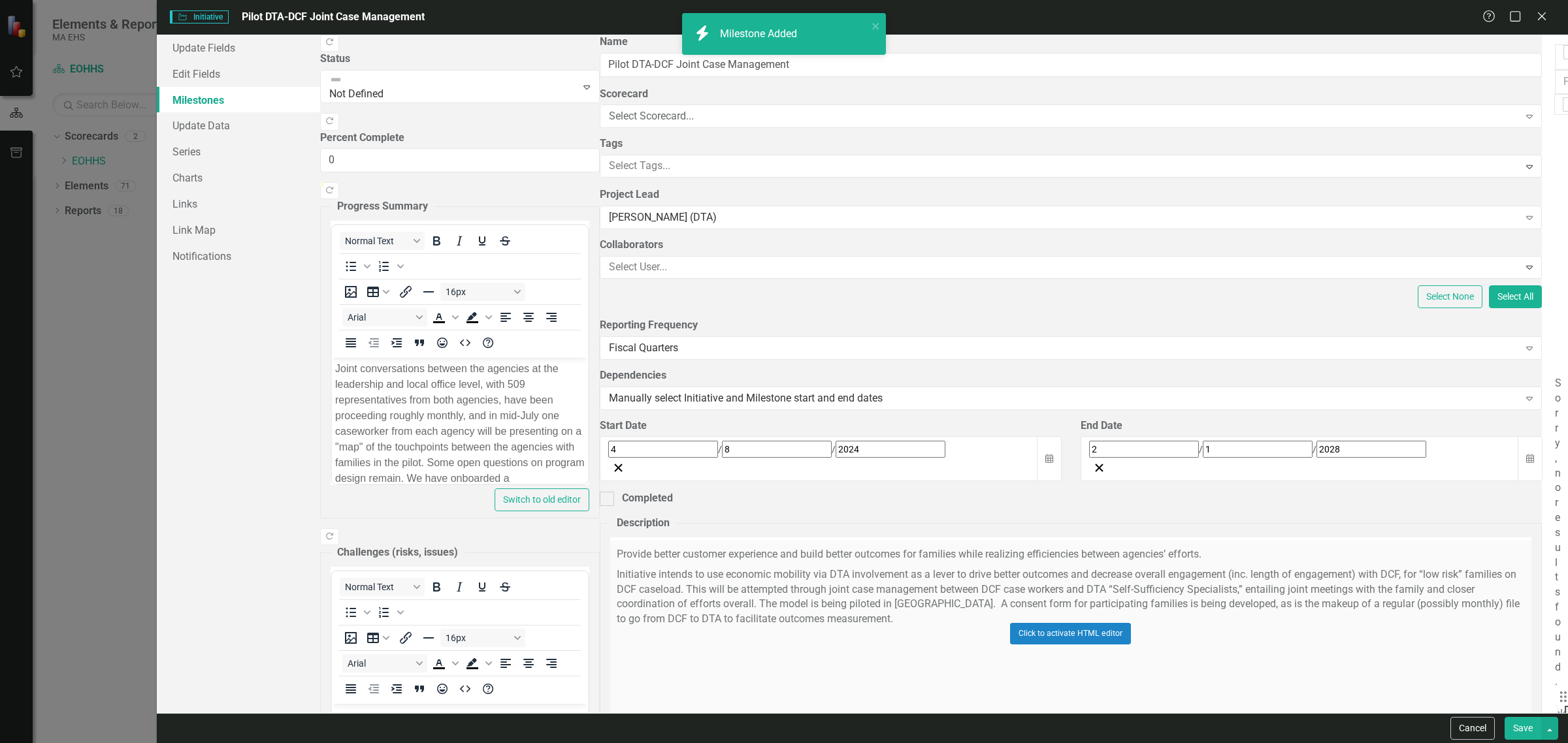 click on "Save" at bounding box center [1523, 728] 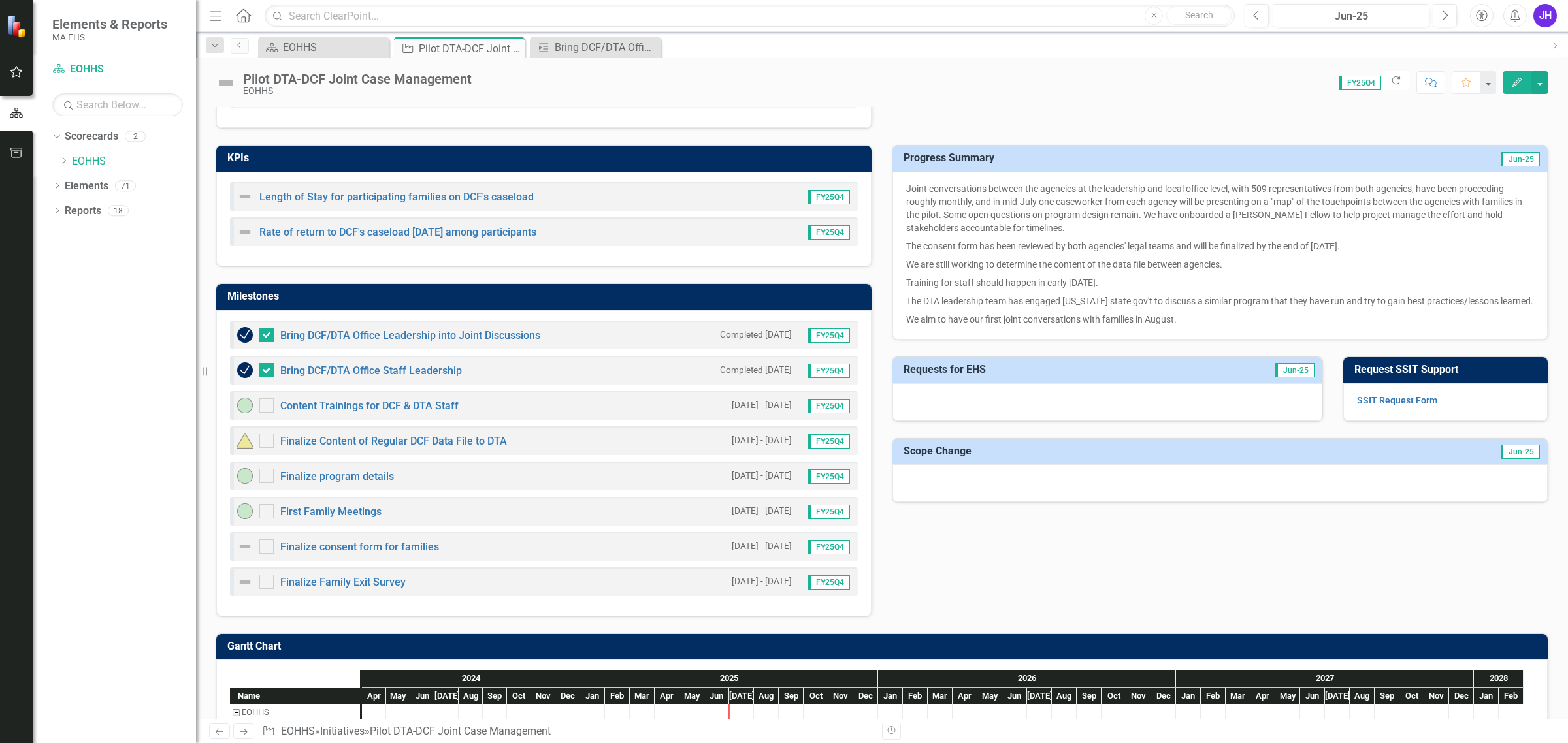 click at bounding box center [245, 546] 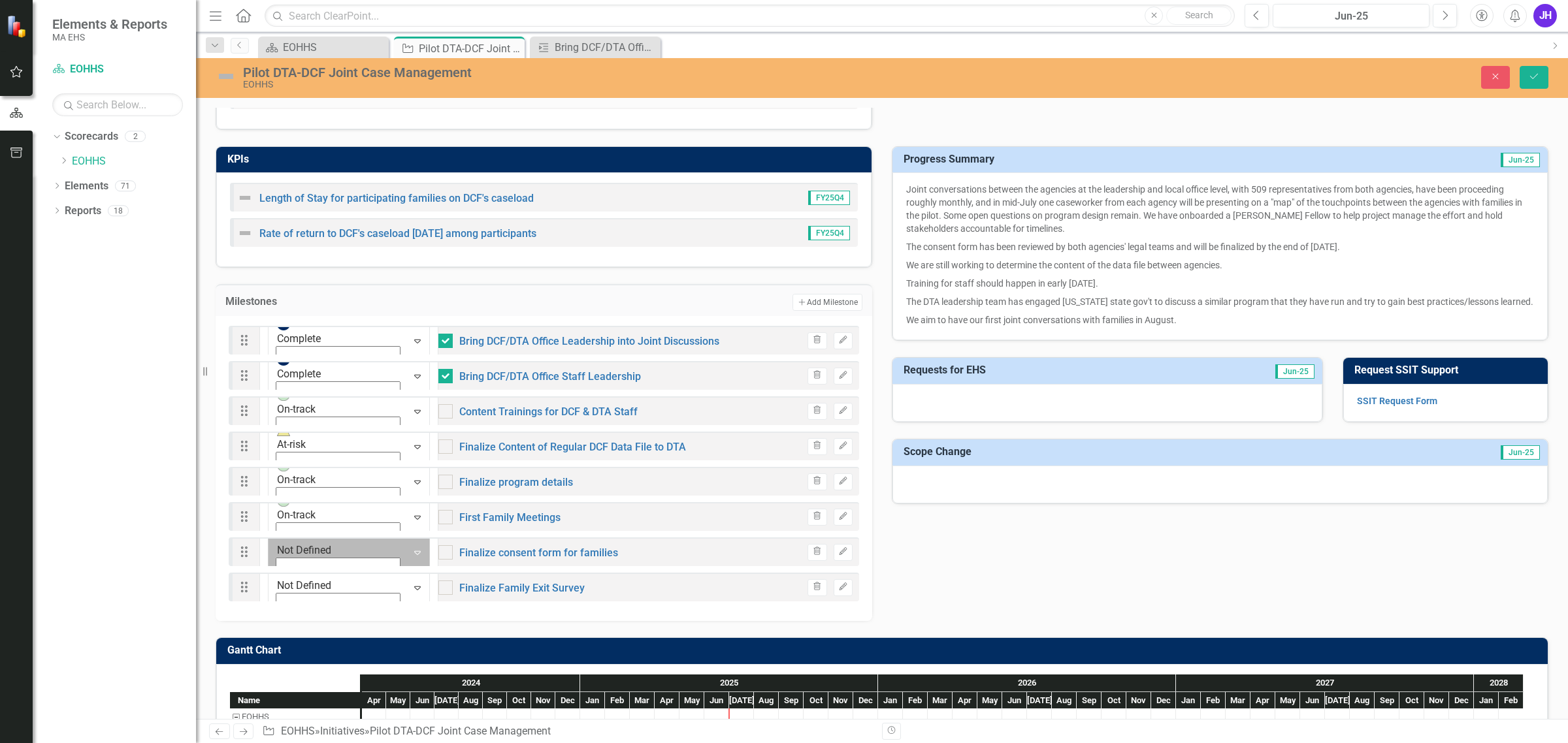 click at bounding box center [284, 535] 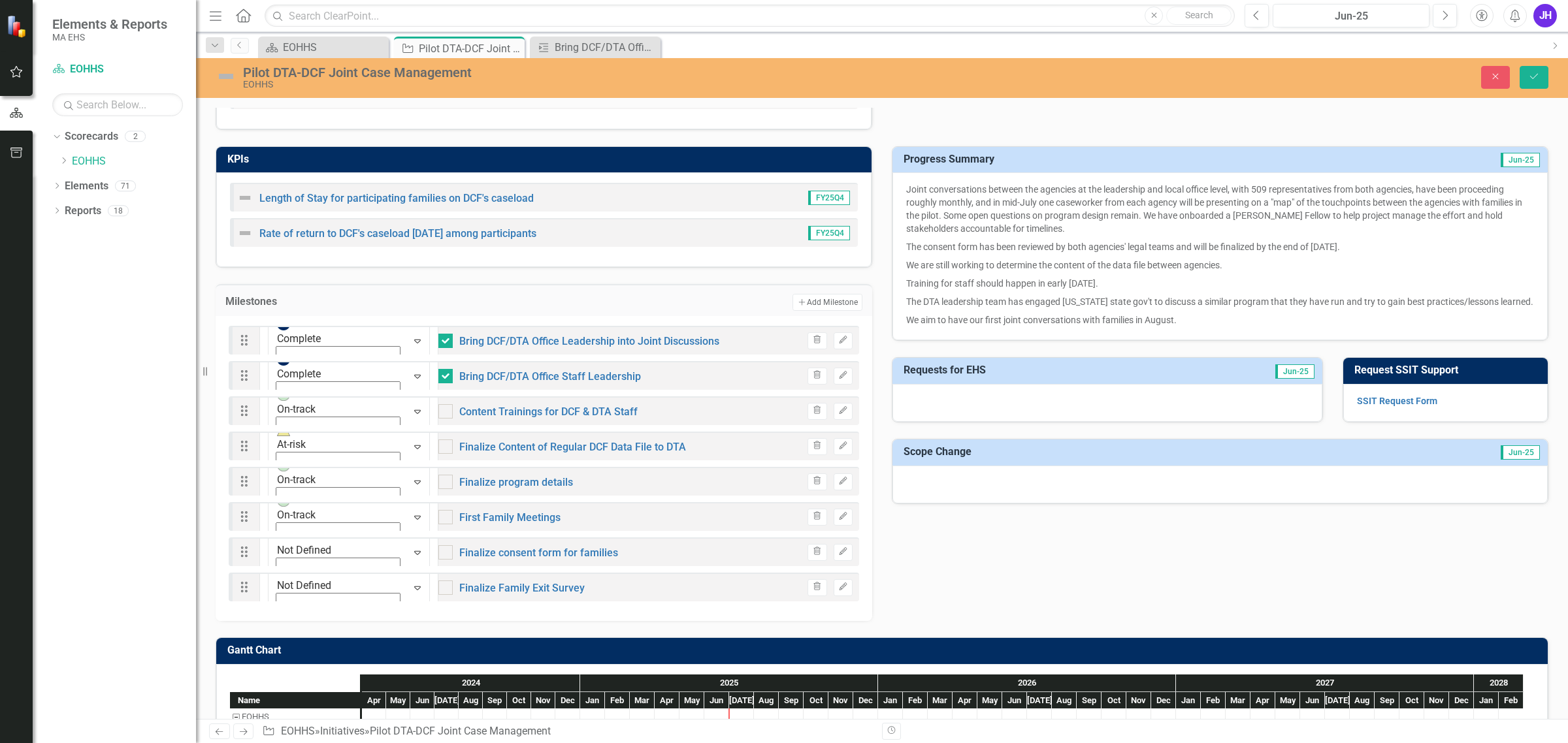 click at bounding box center (40, 889) 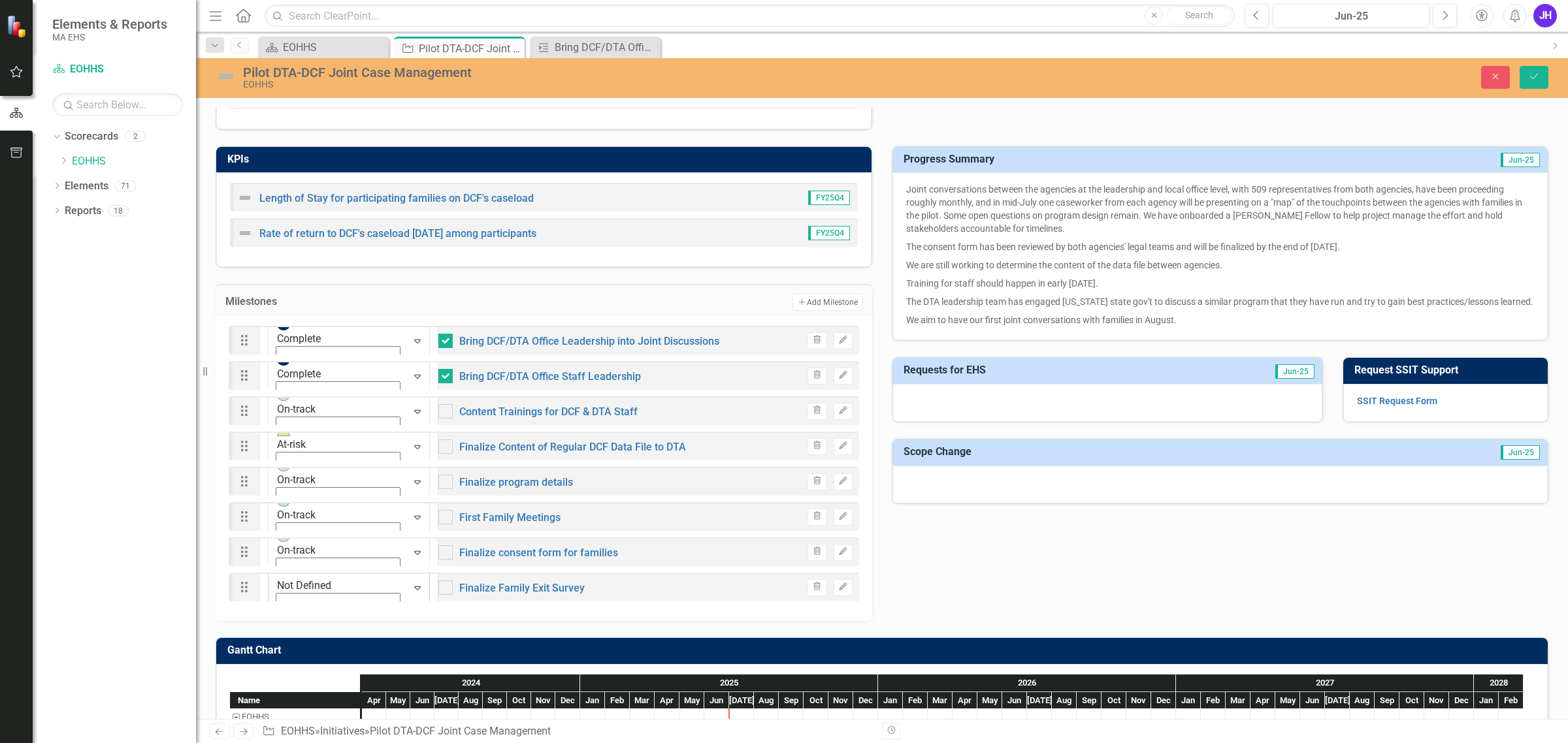 click on "Not Defined" at bounding box center [338, 588] 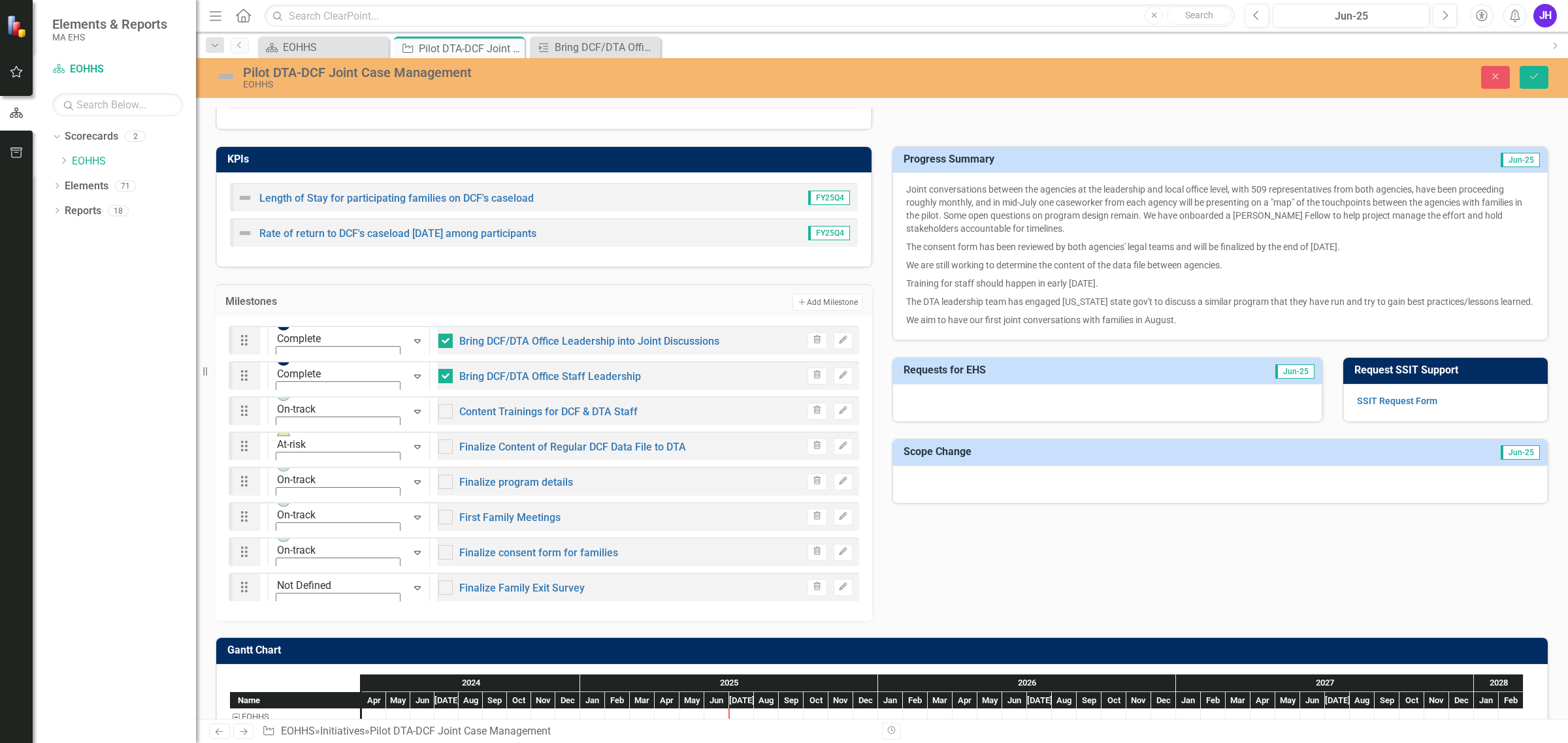 click on "On-track" at bounding box center (787, 924) 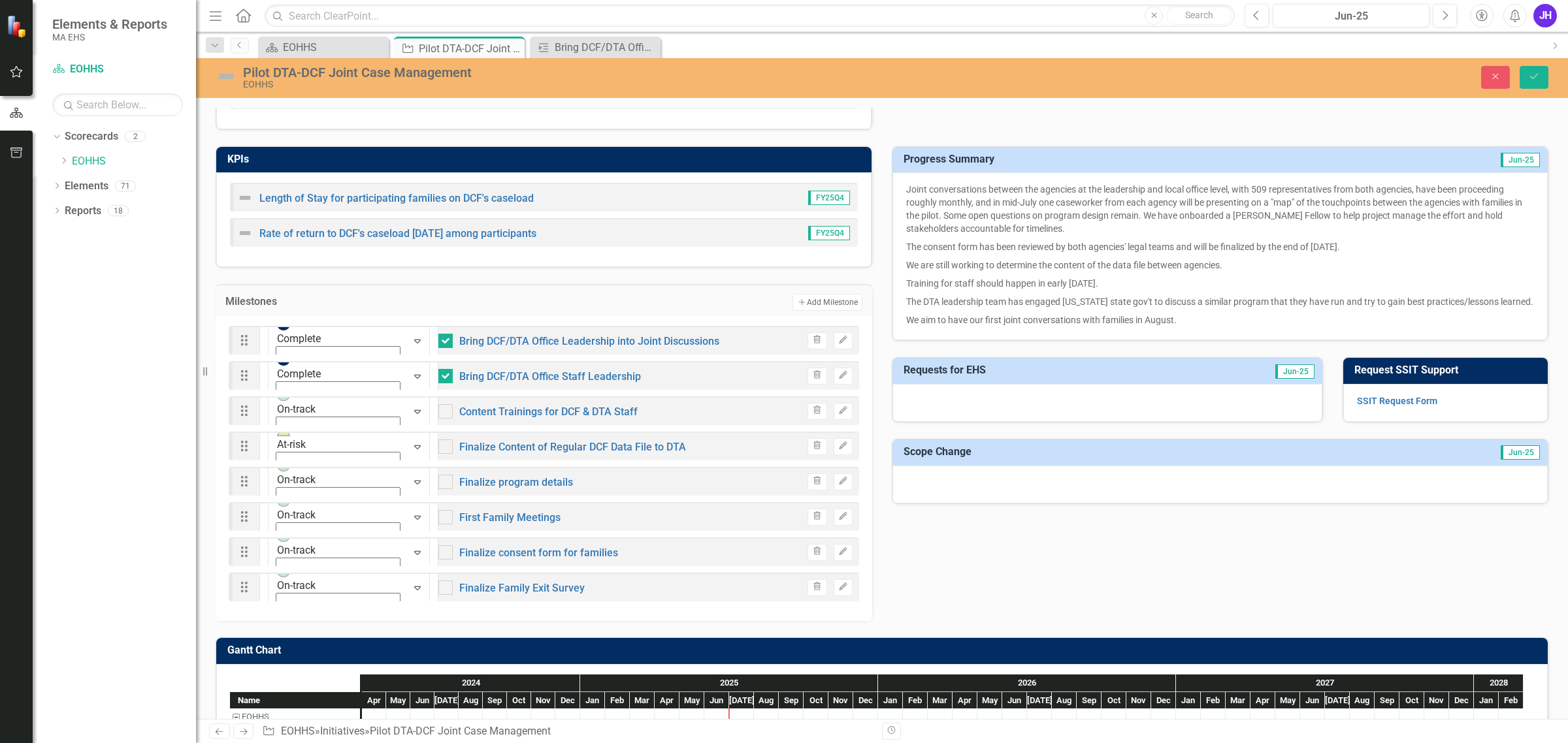 click on "Dropdown Scorecards 2 Dropdown EOHHS DTA Dropdown Elements 71 Dropdown Objective Objectives 17 C1. Equitable Outcomes C2. Person-centric Services C3. Financial Stewardship E1. Advance Health Equity in [GEOGRAPHIC_DATA] (AHEM) E2. Support high-need youth & young adults E3. Prepare for an Aging MA Population E4. Attend to the stability & sustainability of the health and human services ecosystem E5. Invest in Economic Empowerment & Prevention E6. Manage and mitigate negative impacts of federal changes  E7. Optimize HR services E8. Optimize IT E9. Optimize Facilities E10. Optimize Purchasing E11. Optimize Performance Management E12. Optimize use of Data & Analytics E13. Optimize Emergency Preparedness E14. Optimize Communications Dropdown KPI KPIs 26 Number of AHEM communities funded Number of convenings (e.g., in each AHEM community, convenings of various industry partners, etc.) Number of agencies represented across all workgroups Number of agency efforts intentionally aligned with AHEM communities Improved understanding 25" at bounding box center [114, 434] 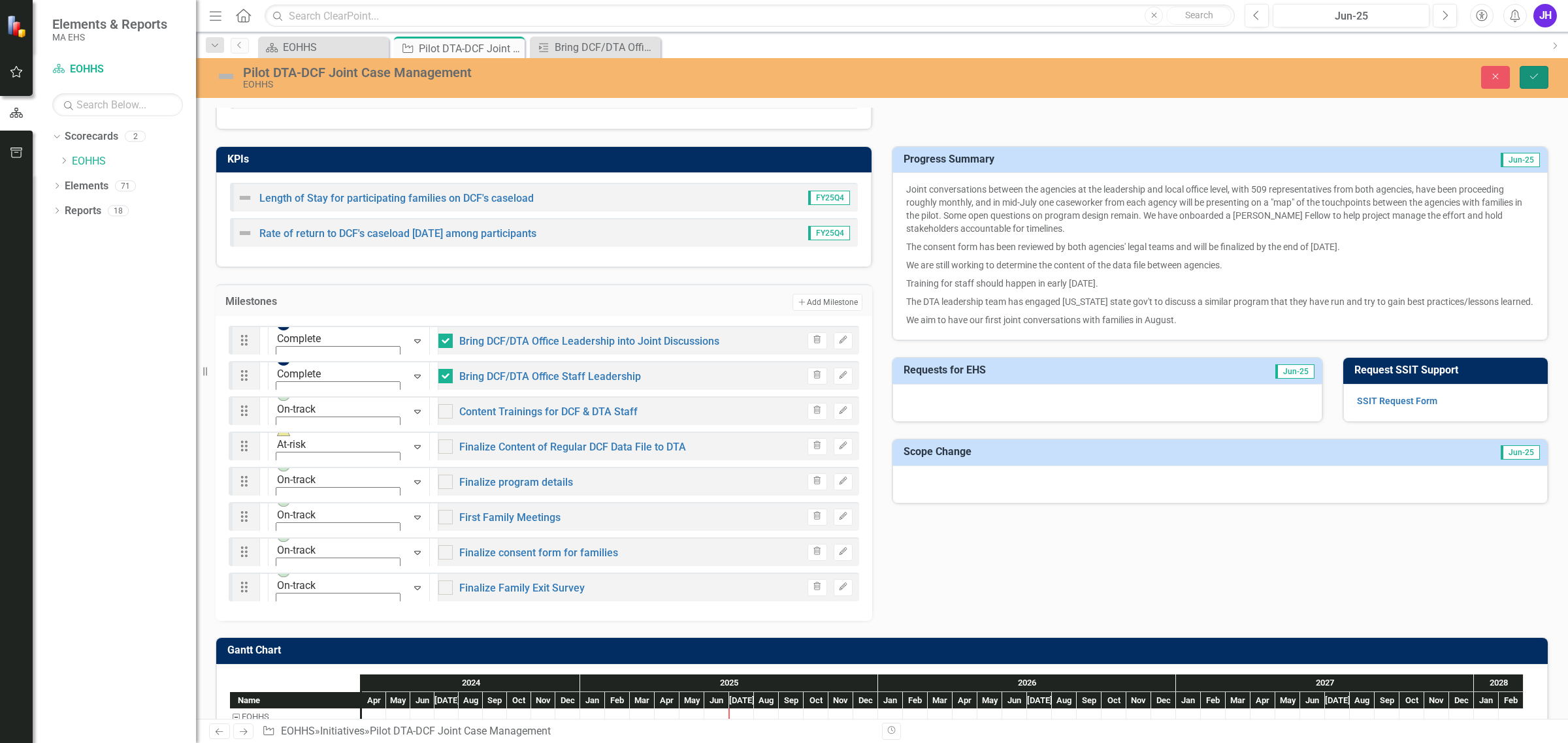 click on "Save" 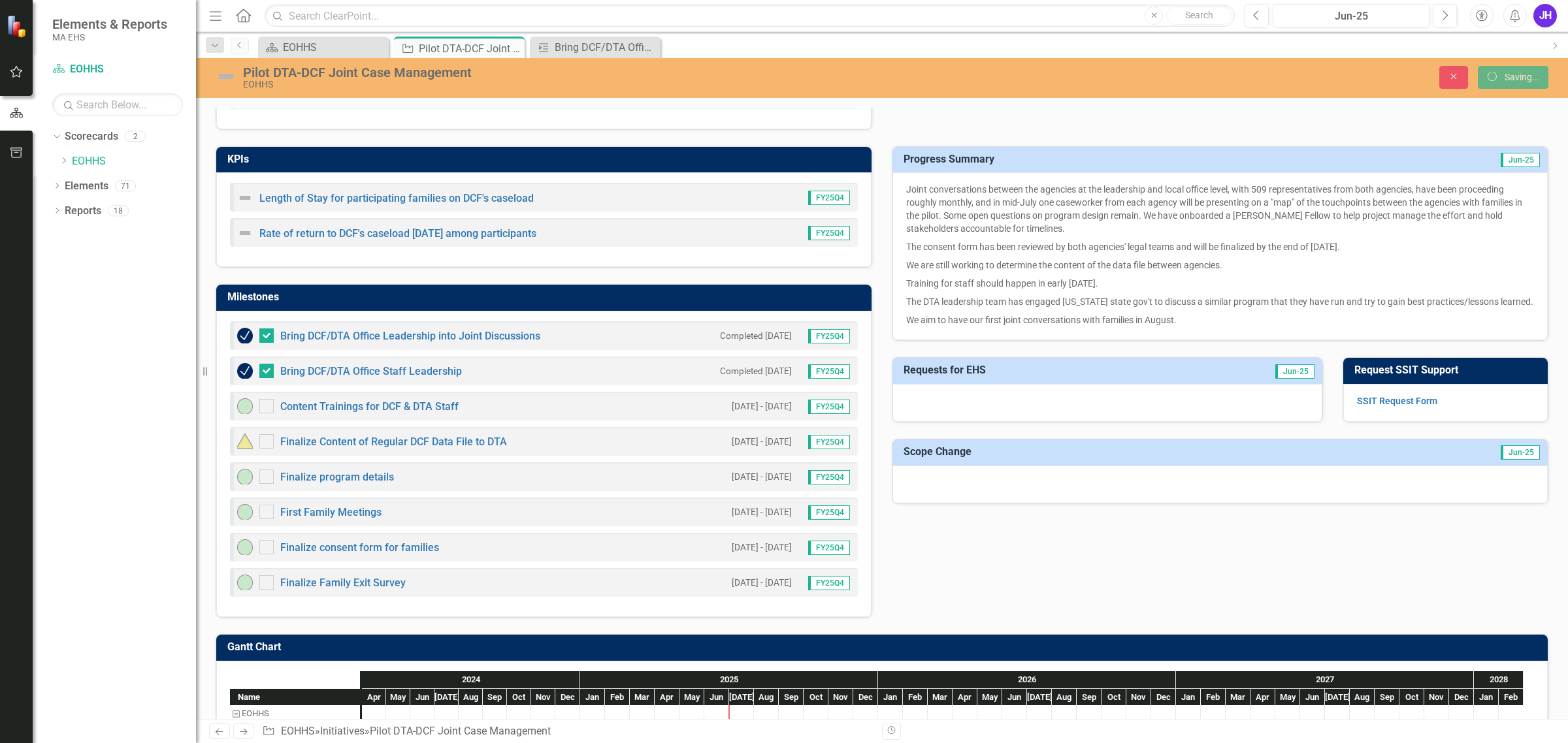 checkbox on "false" 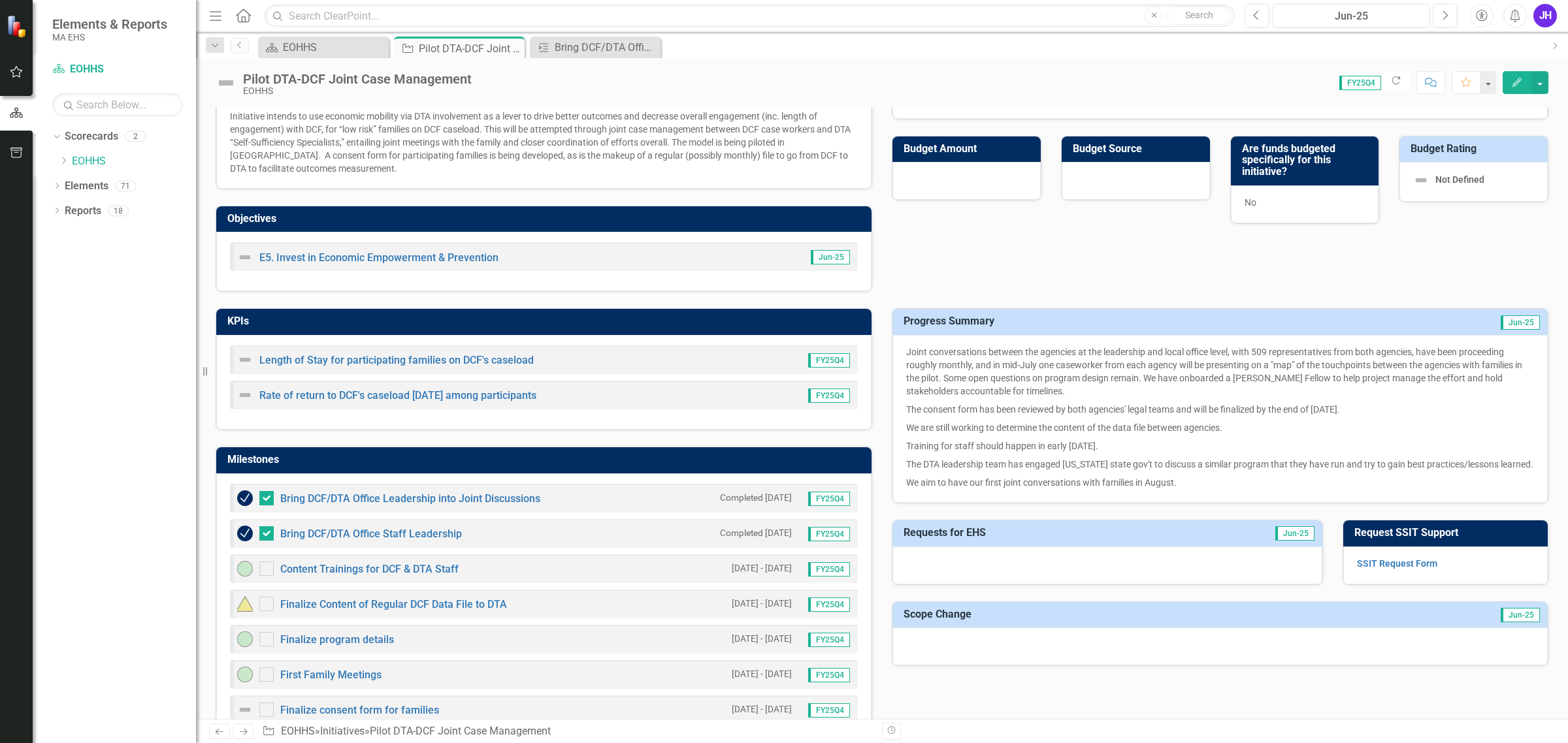 scroll, scrollTop: 0, scrollLeft: 0, axis: both 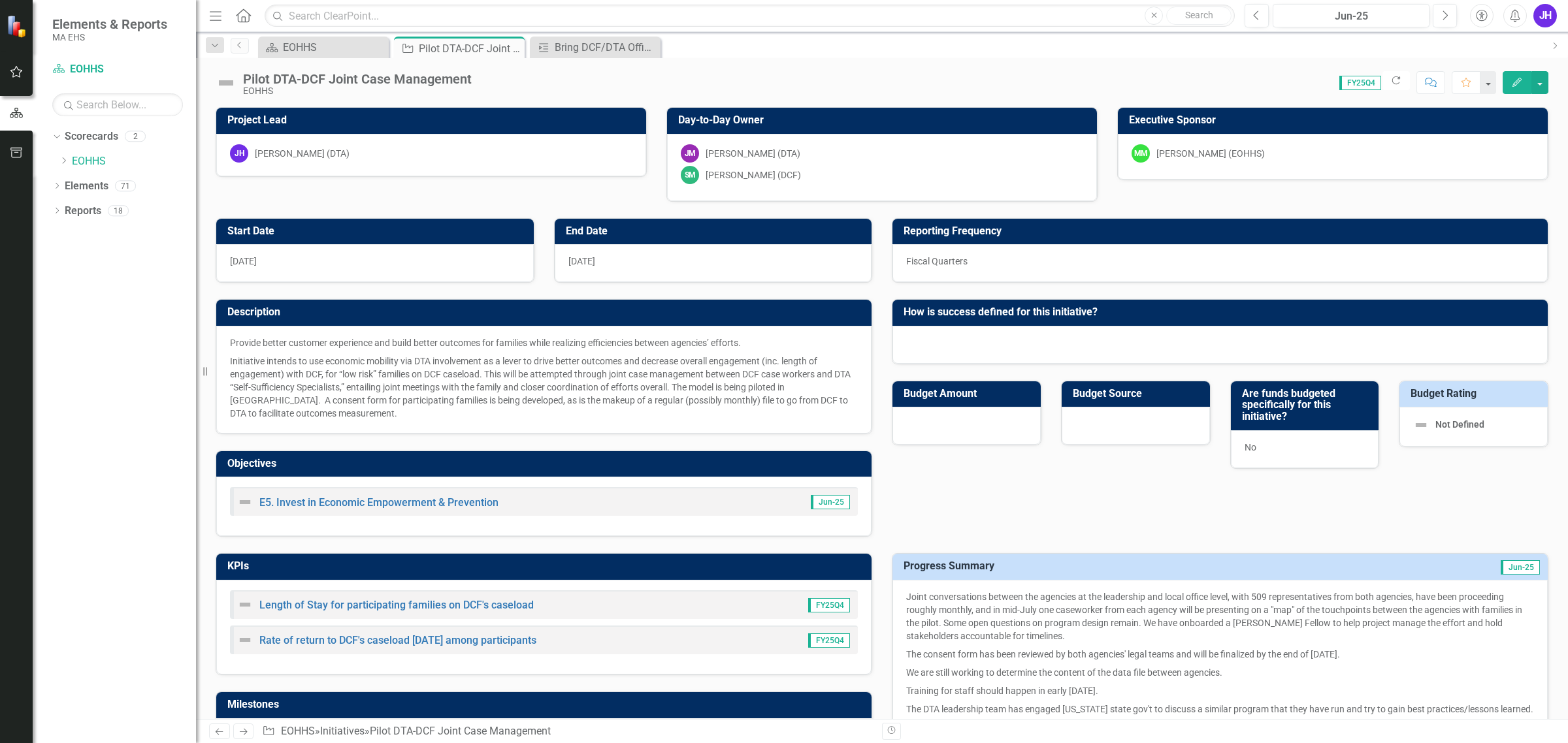 click on "Pilot DTA-DCF Joint Case Management EOHHS" at bounding box center (347, 84) 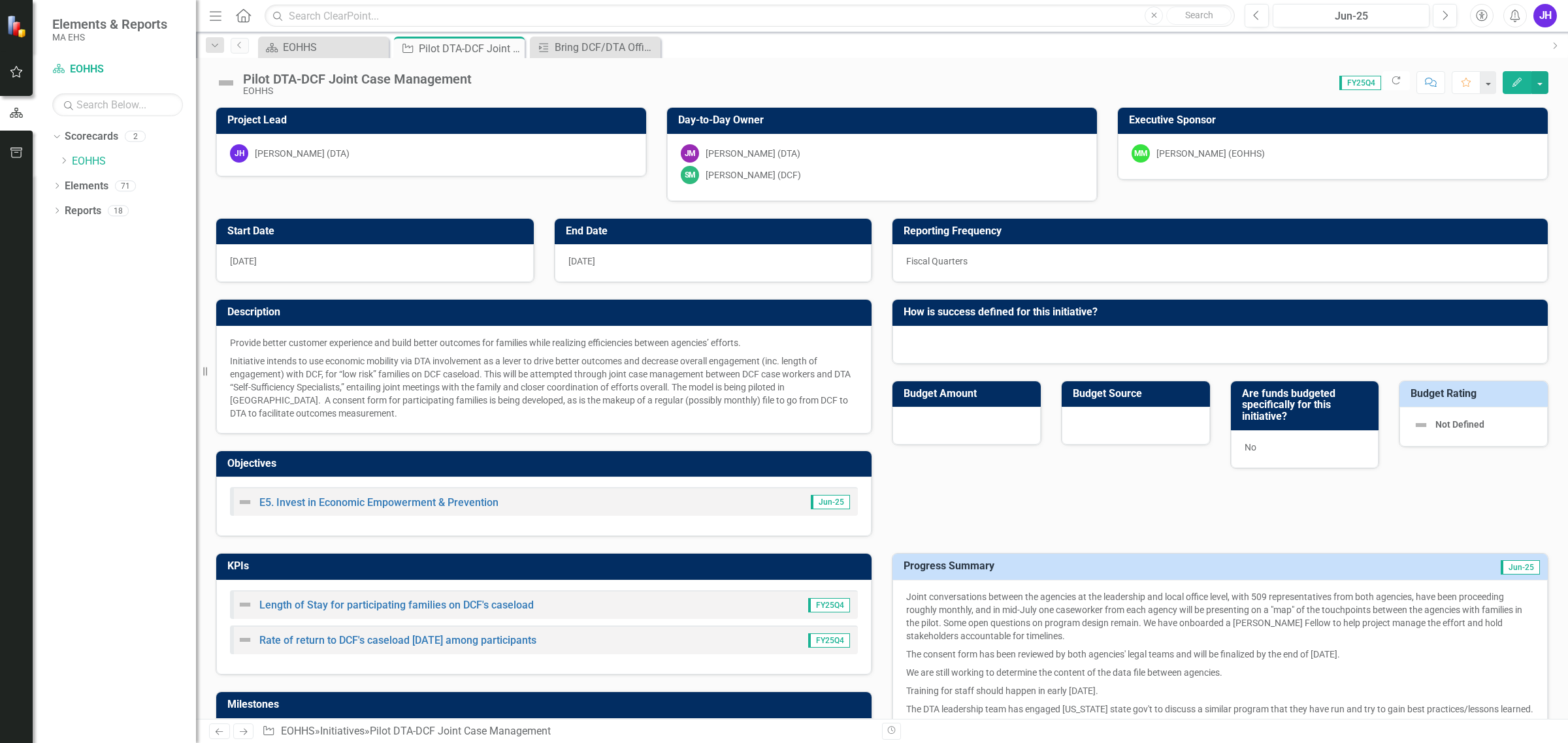 click at bounding box center (226, 83) 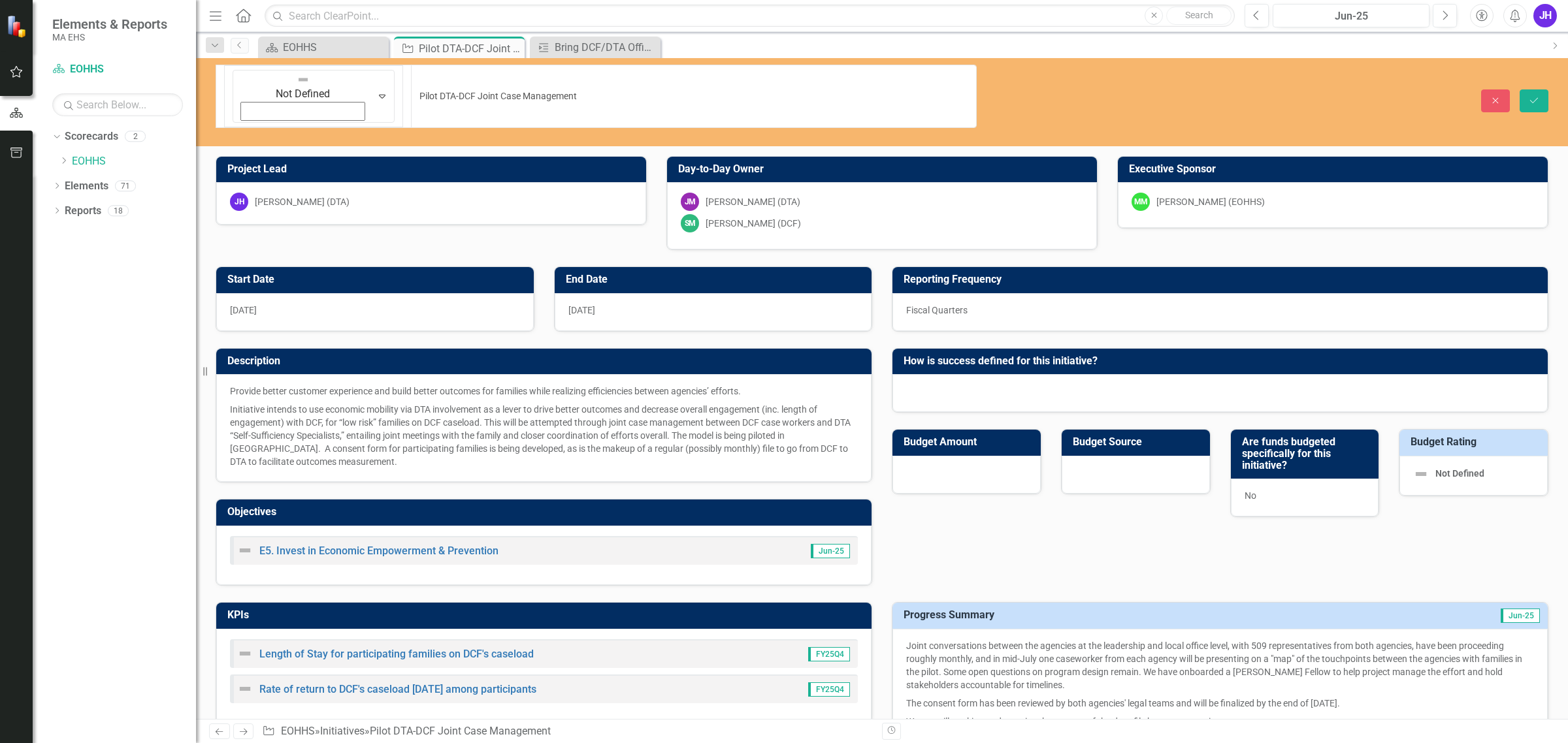 click at bounding box center (303, 80) 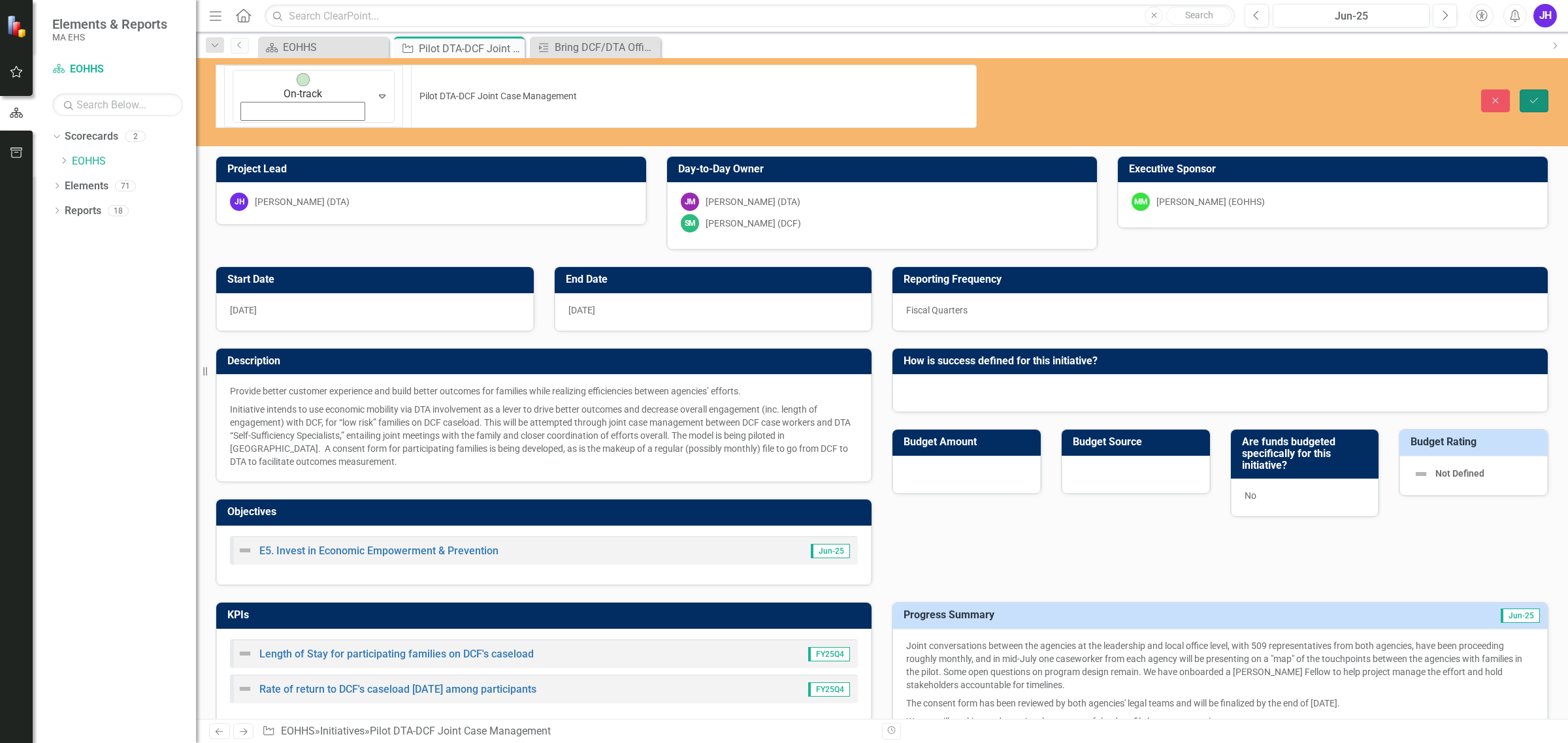 click 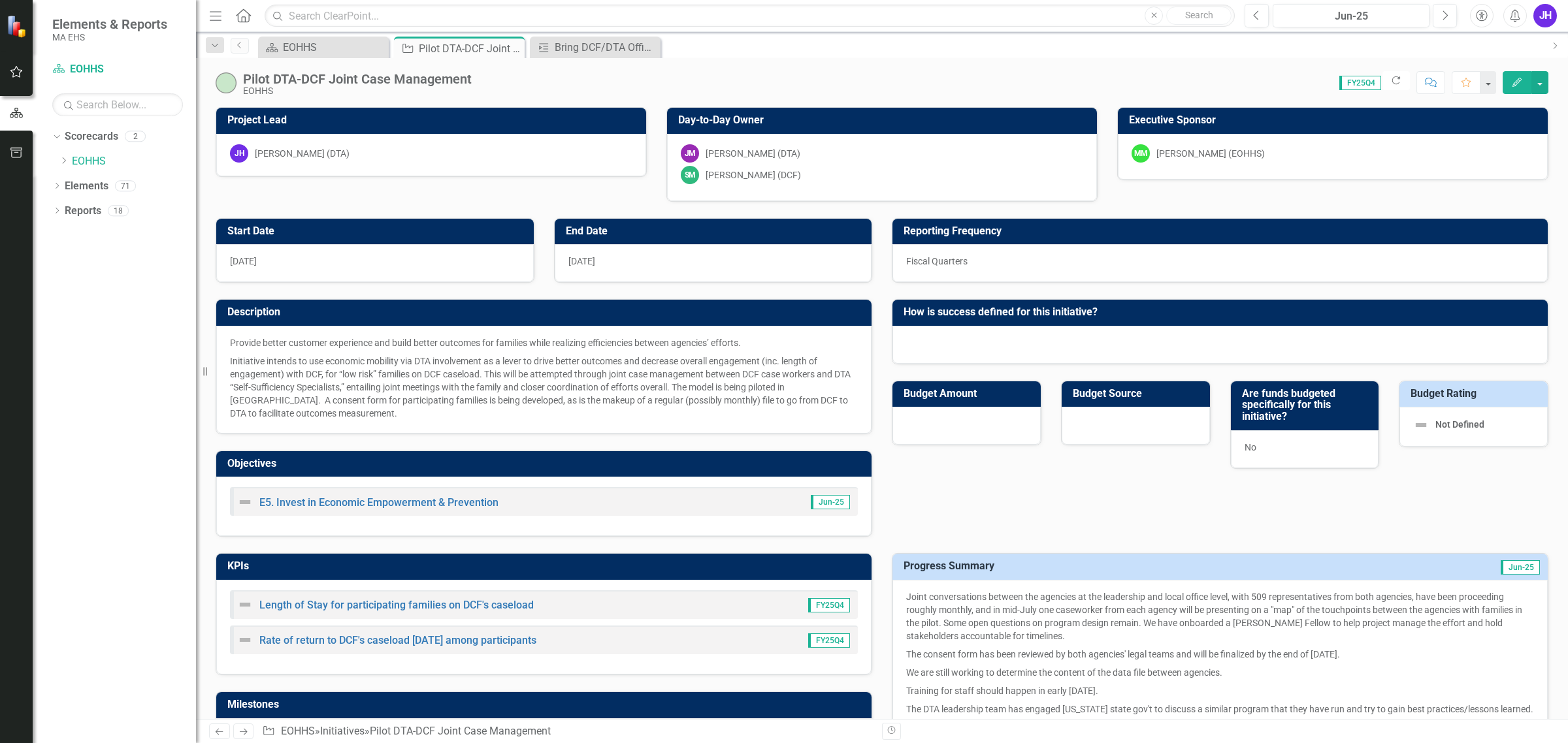 scroll, scrollTop: 245, scrollLeft: 0, axis: vertical 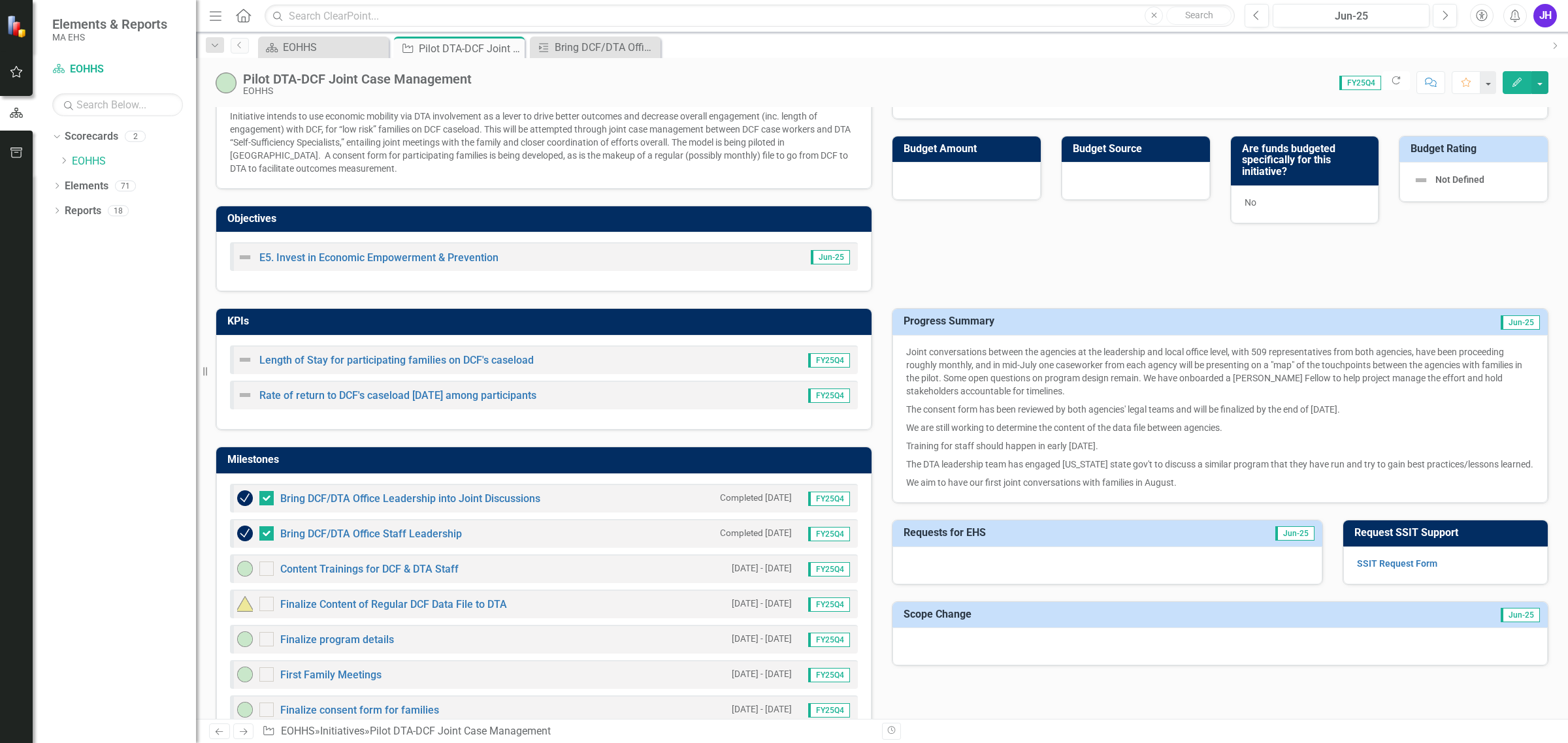 click on "Edit" 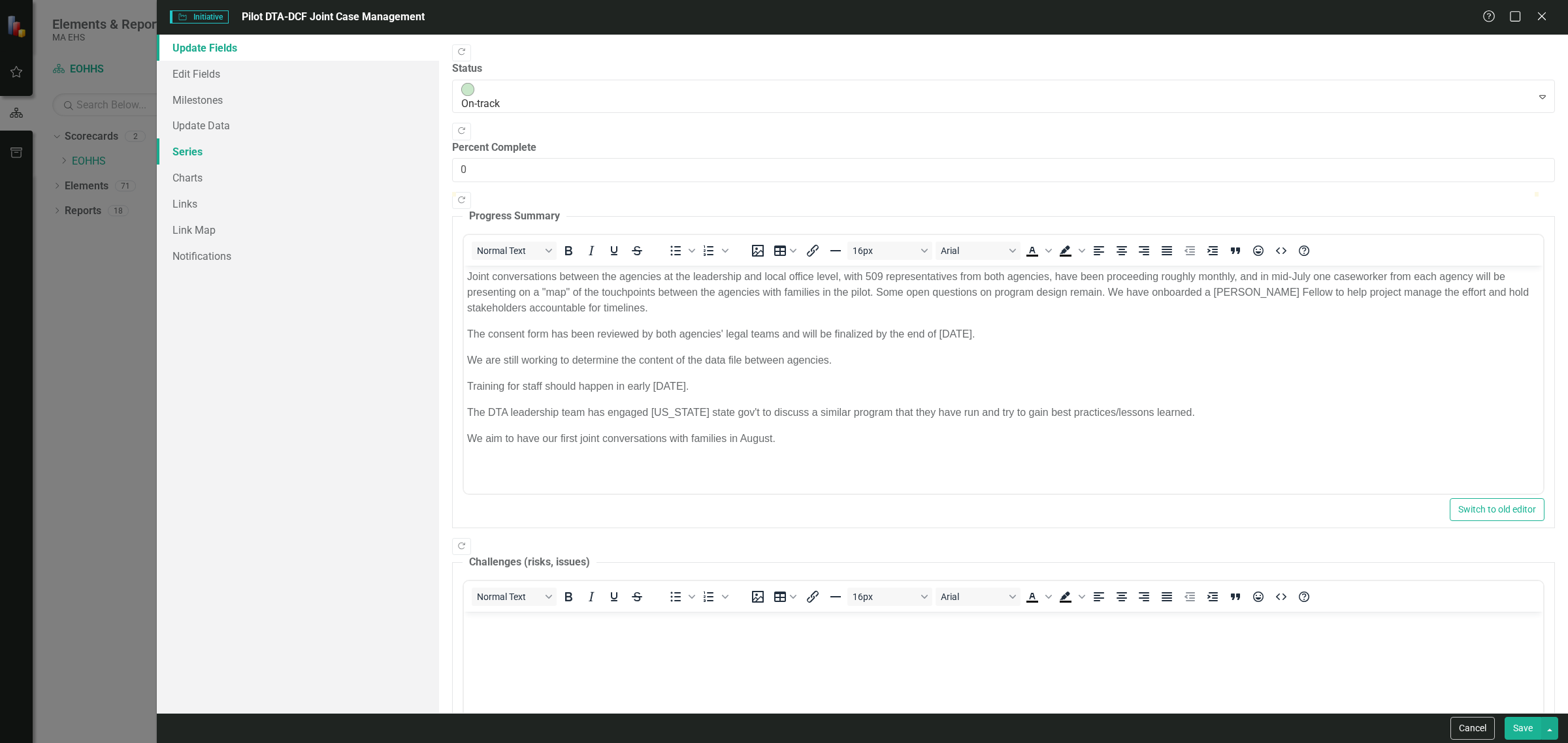 scroll, scrollTop: 0, scrollLeft: 0, axis: both 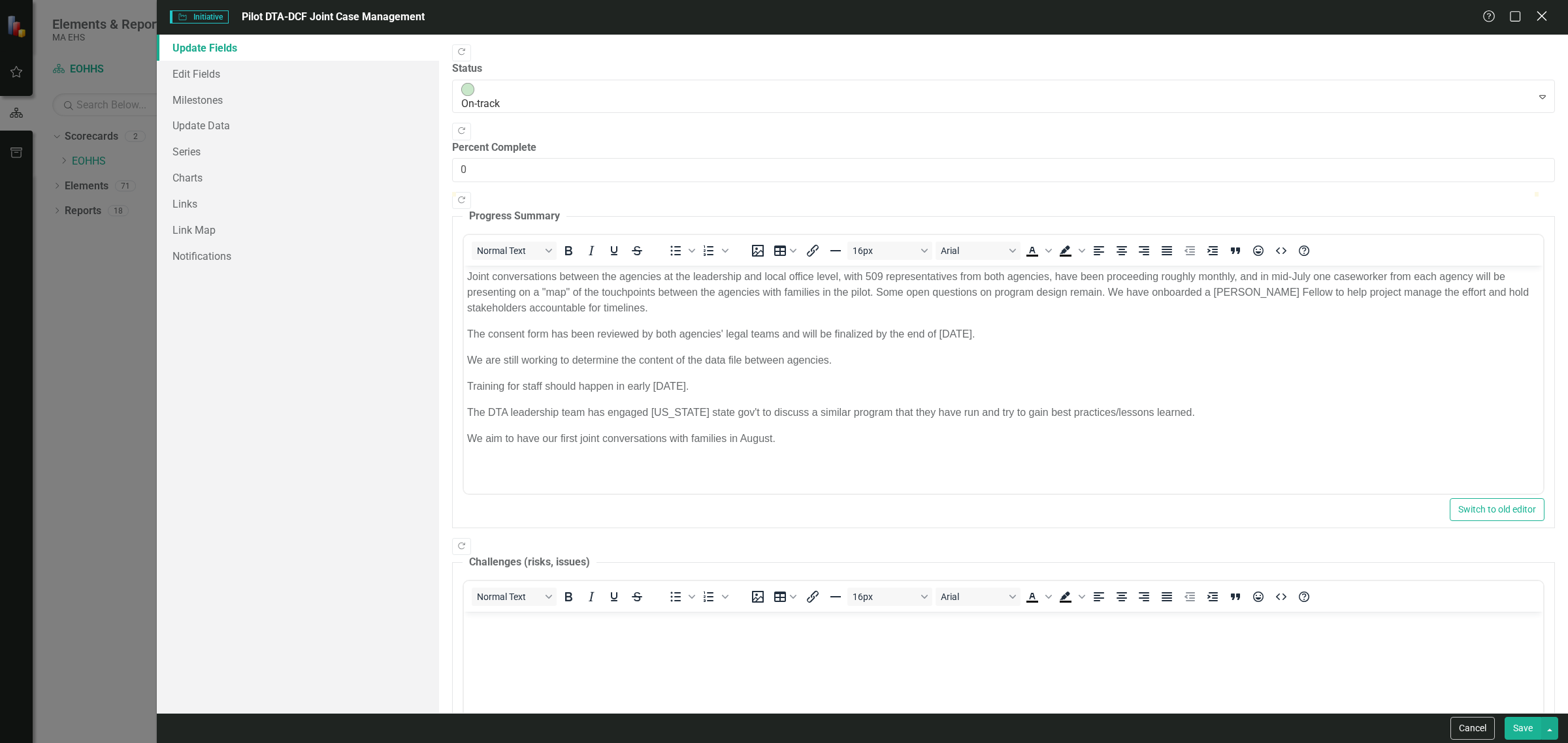 click on "Close" 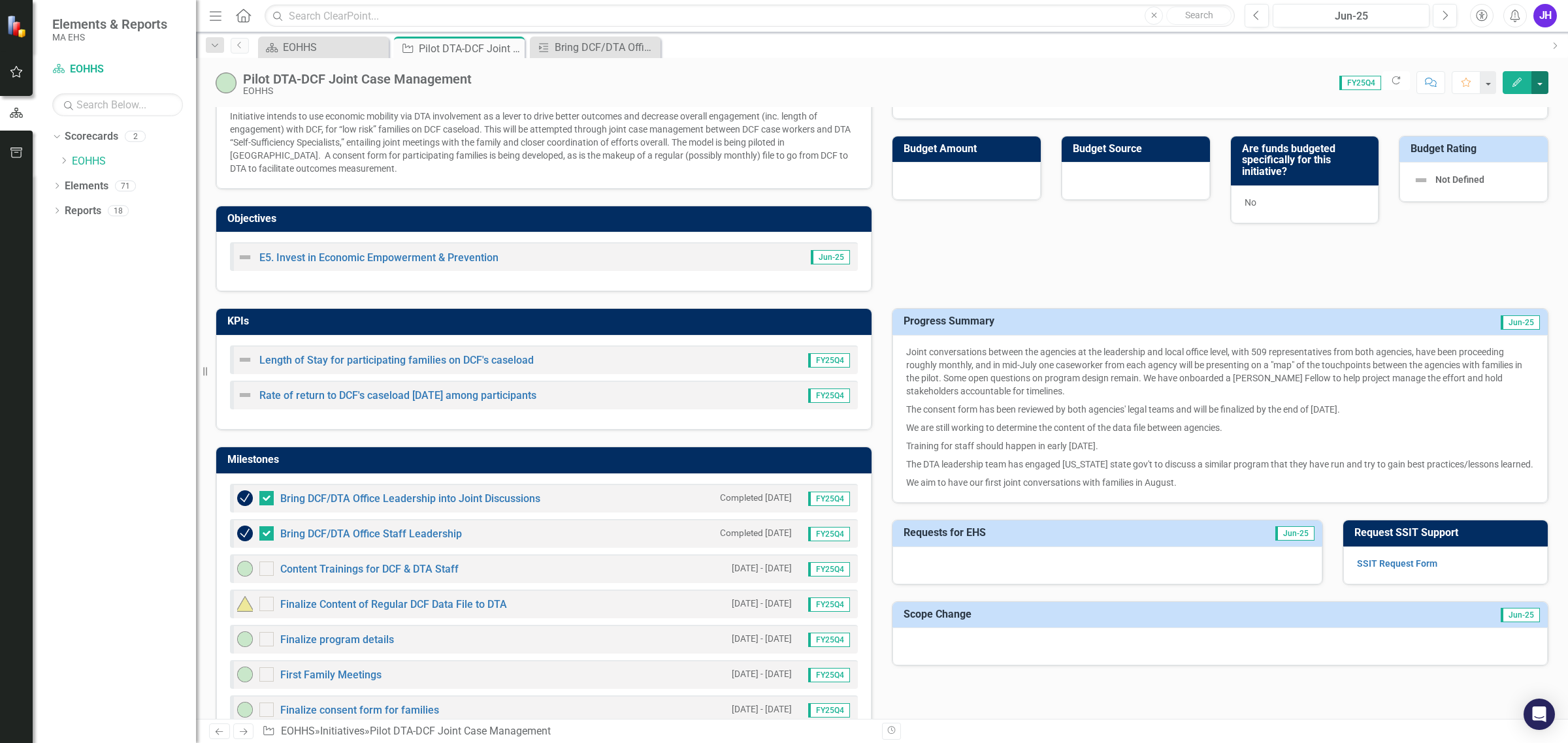 click at bounding box center (1540, 82) 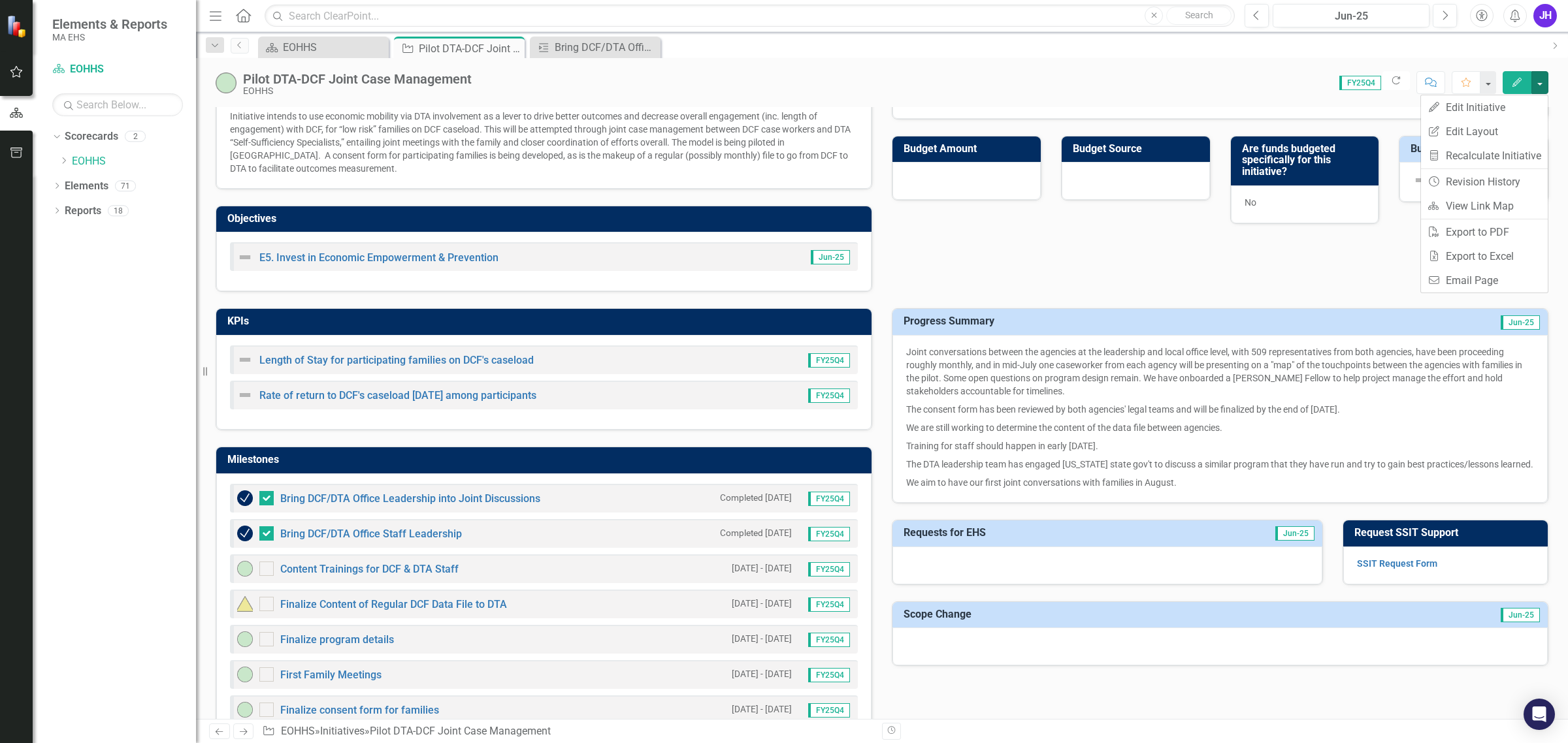 click 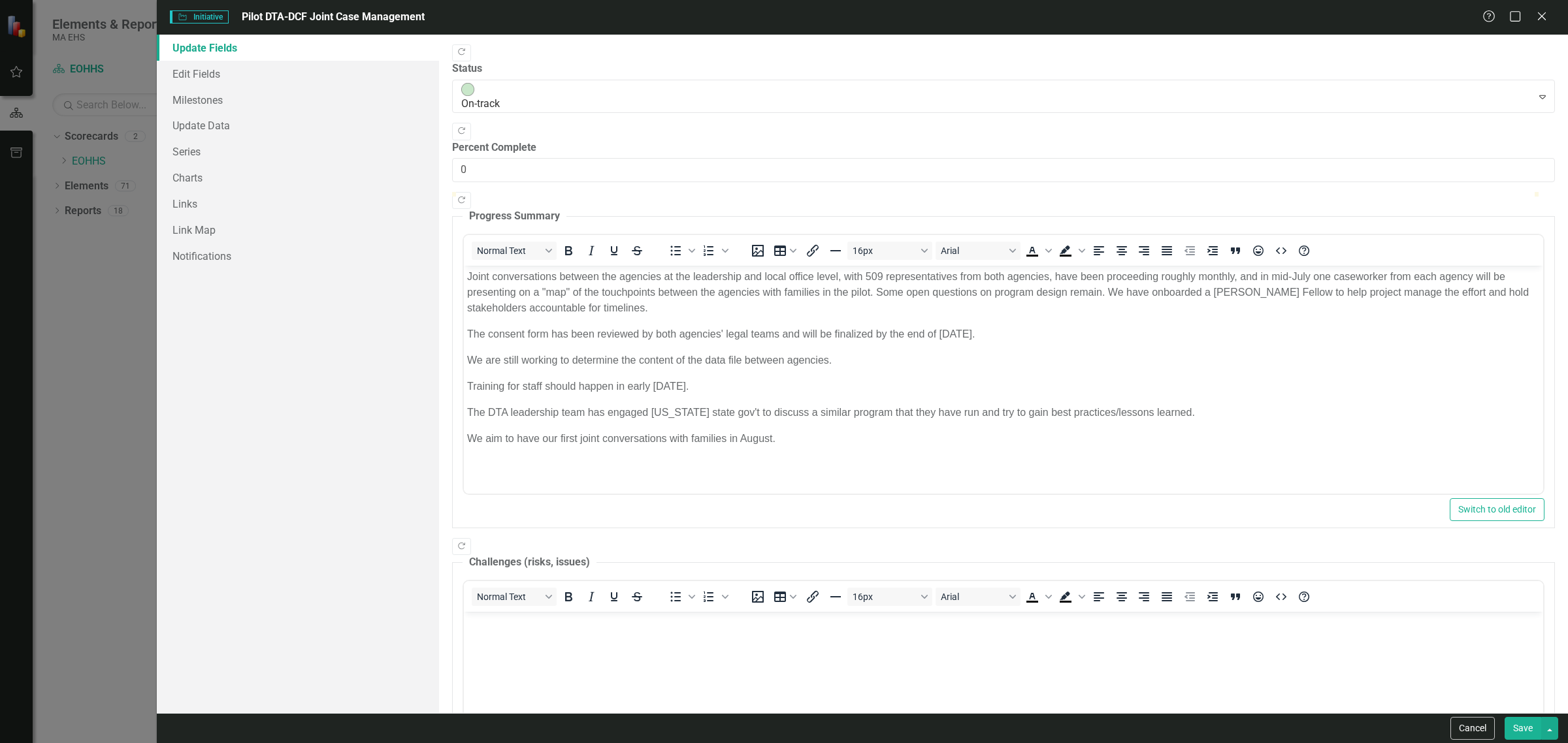 scroll, scrollTop: 0, scrollLeft: 0, axis: both 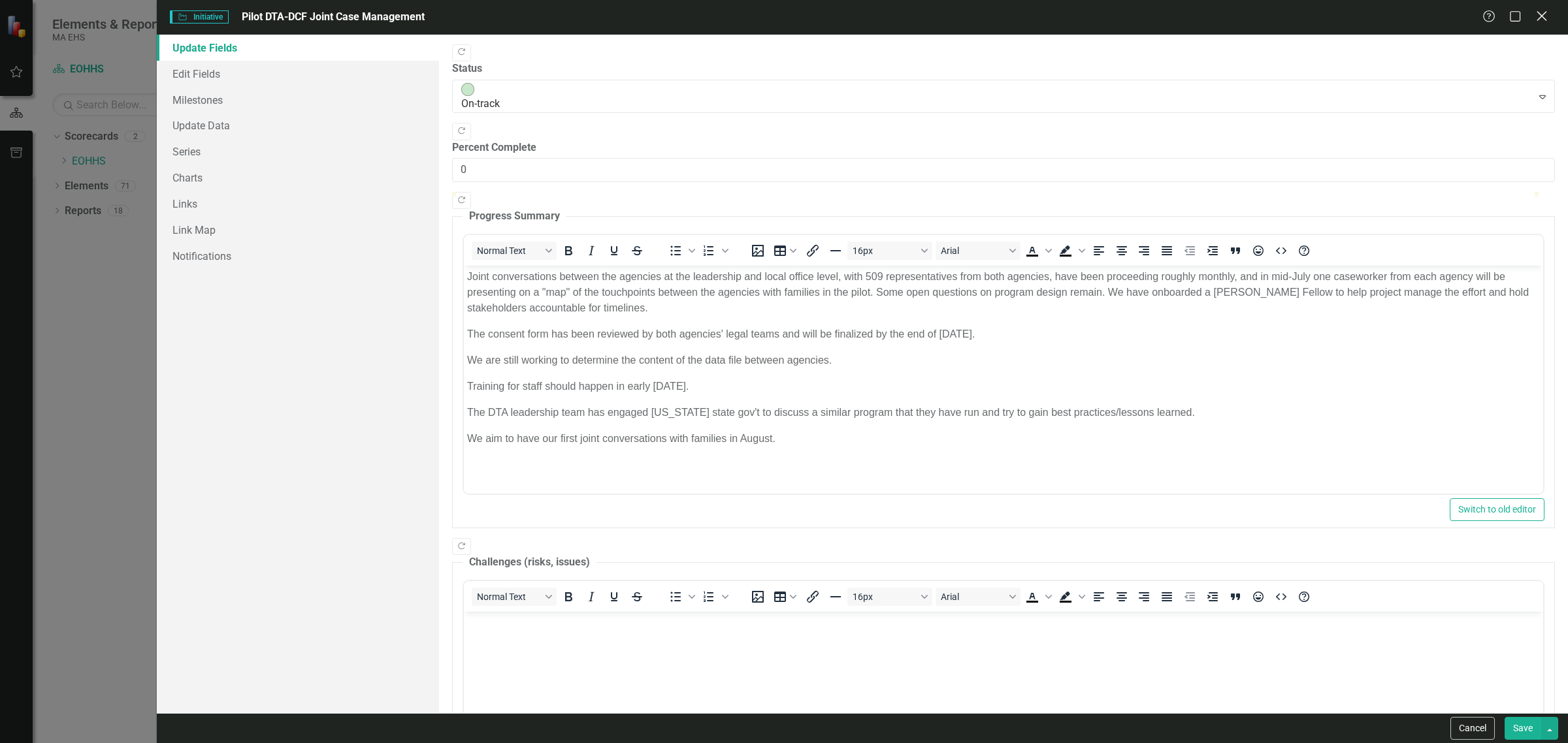 click on "Close" 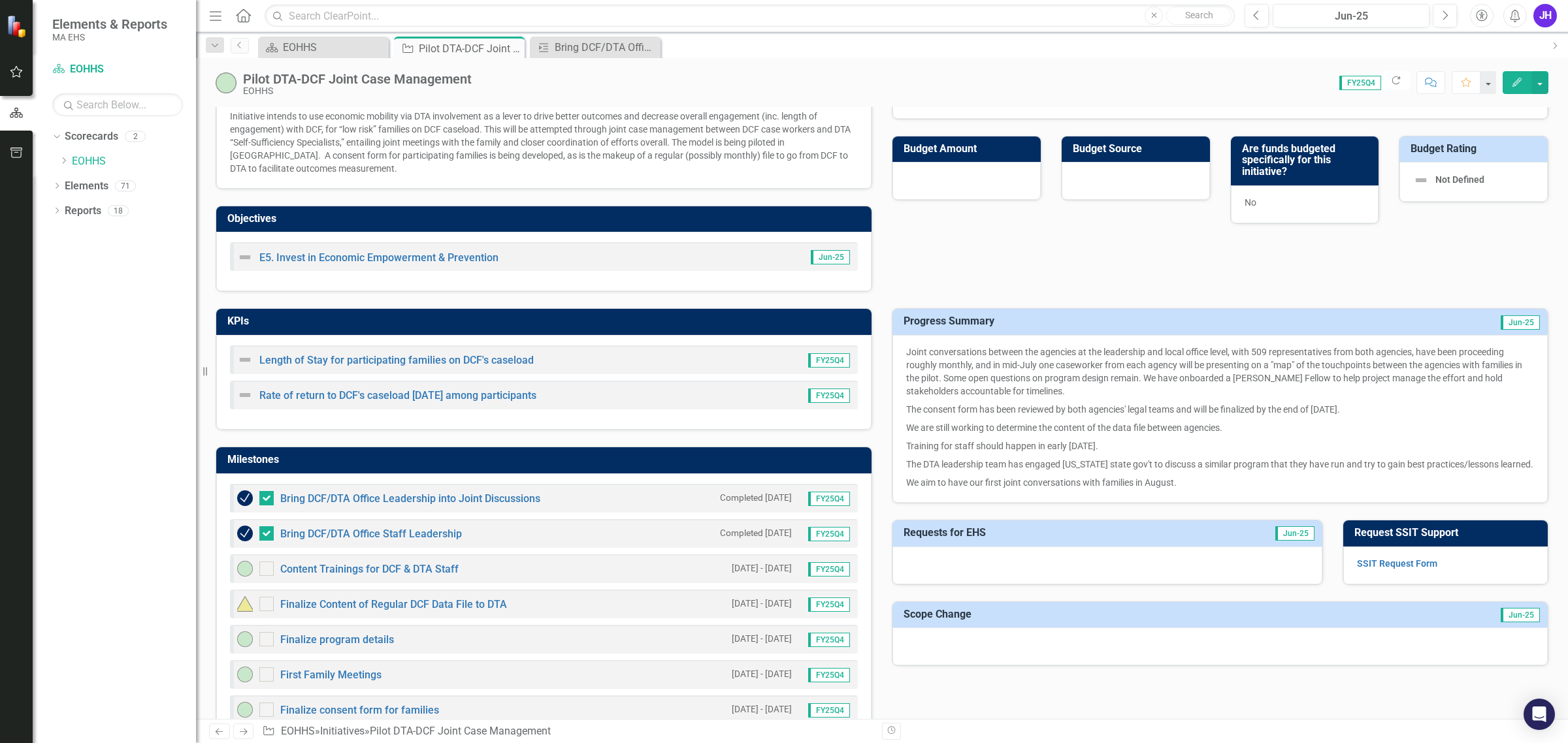 click on "KPIs" at bounding box center [546, 321] 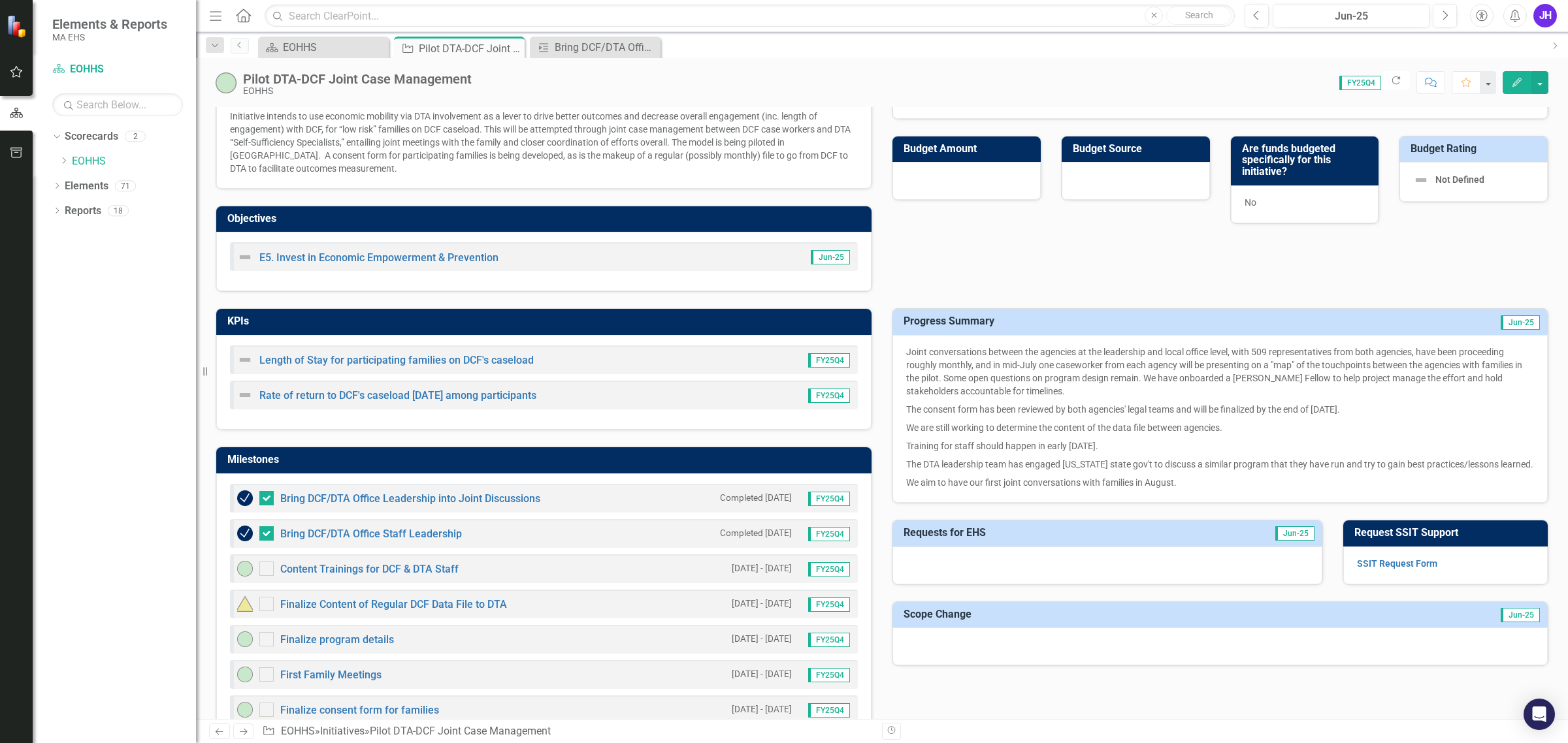 click on "KPIs" at bounding box center (546, 321) 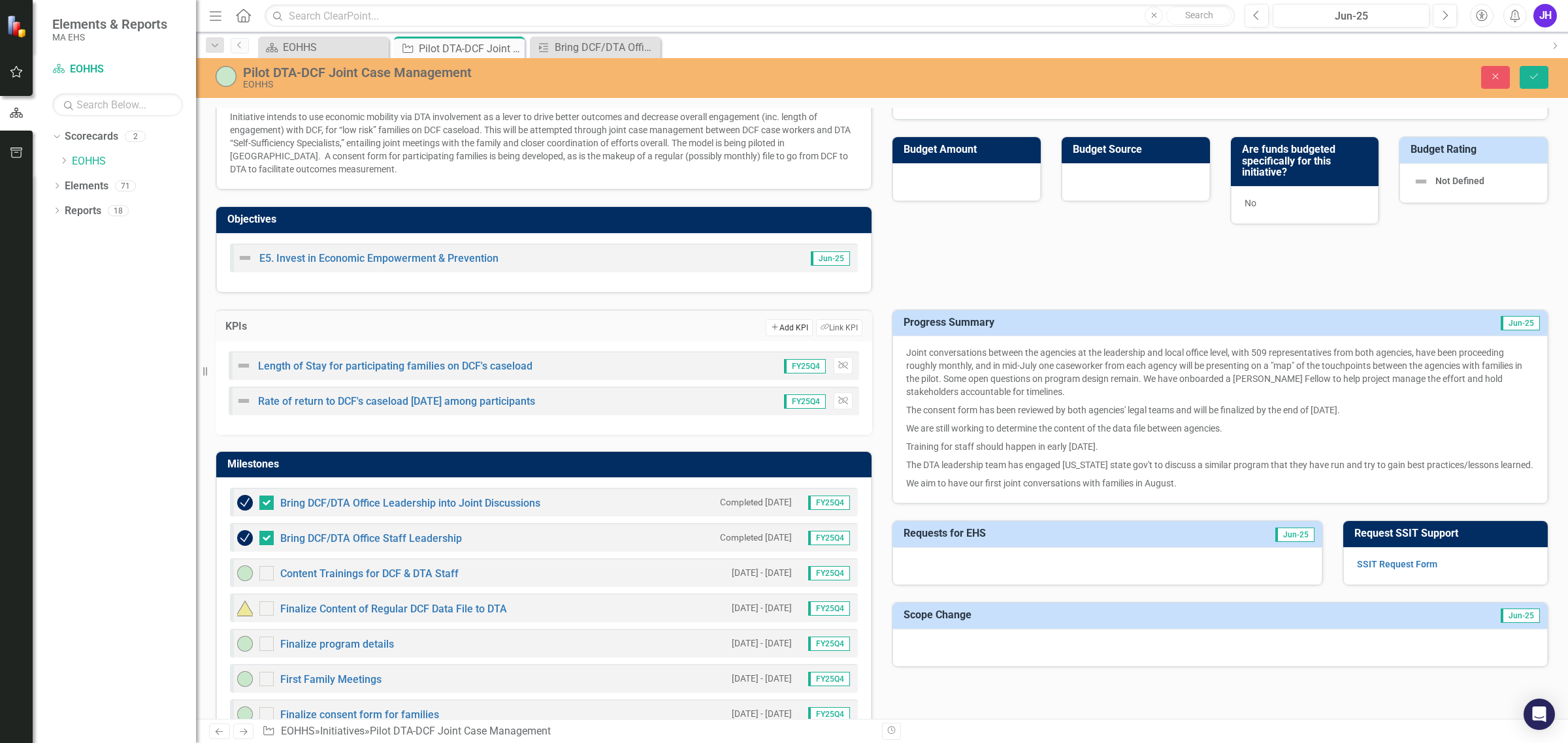 click on "Add  Add KPI" at bounding box center [789, 328] 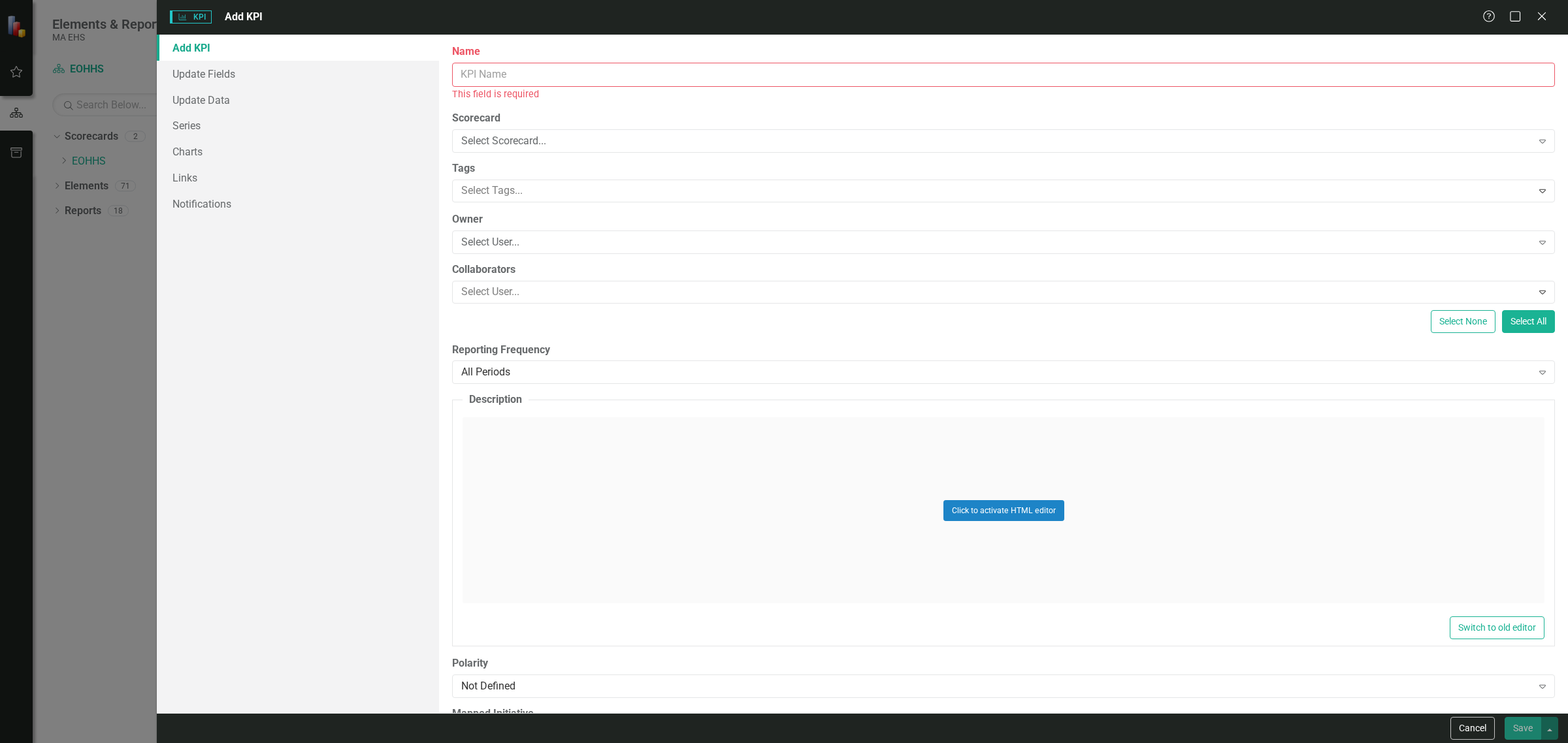 click on "Name" at bounding box center [1004, 74] 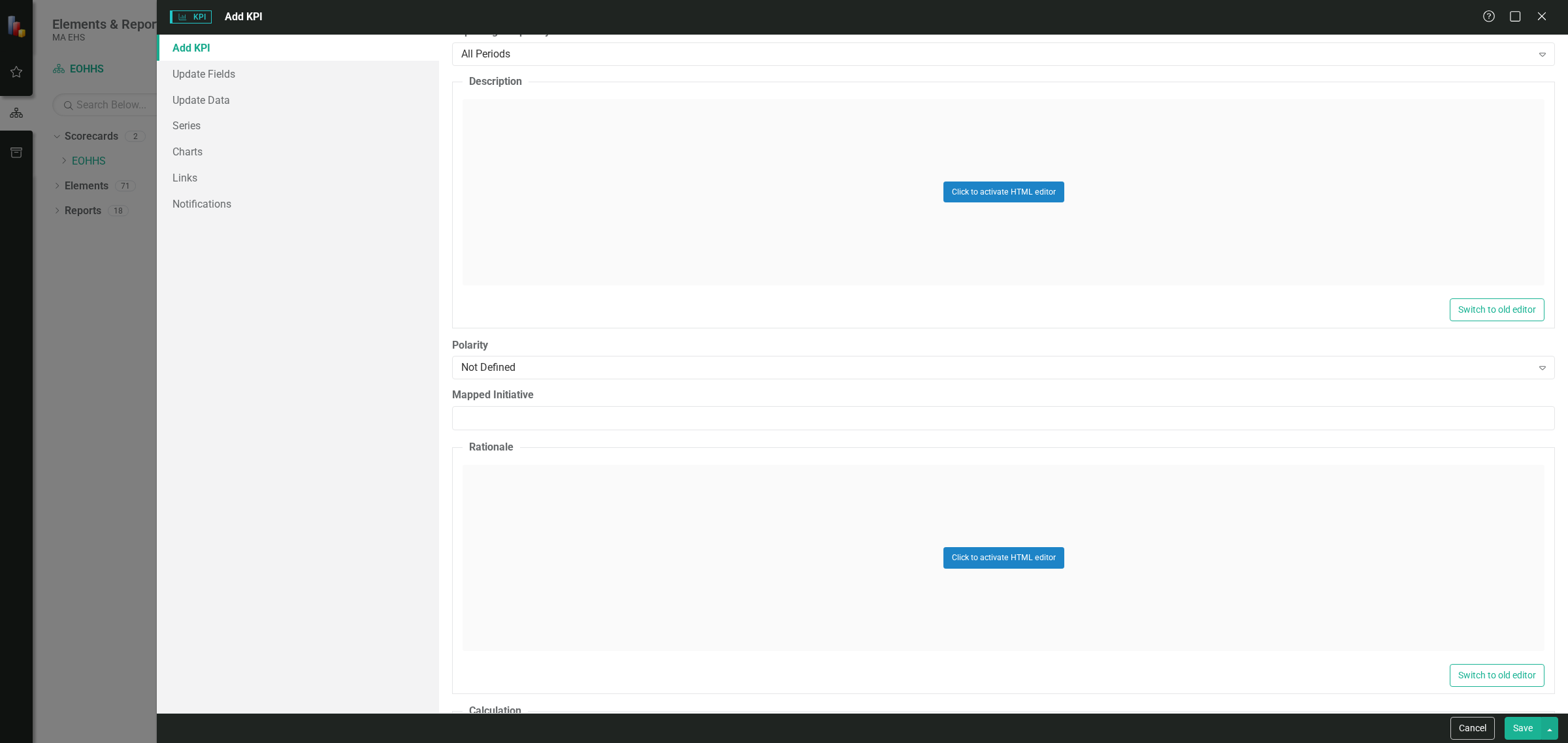 scroll, scrollTop: 0, scrollLeft: 0, axis: both 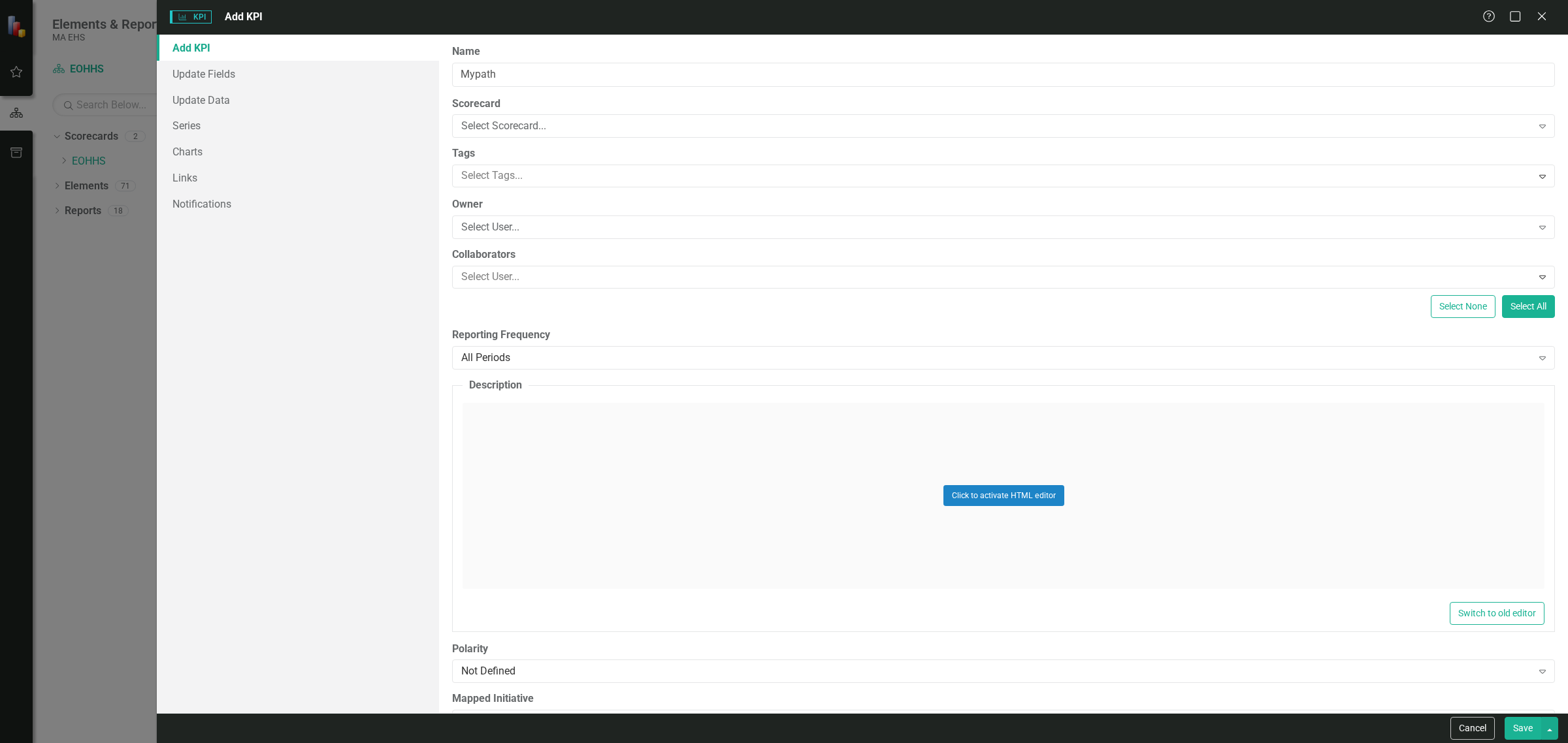 click on "Tags" at bounding box center [1004, 153] 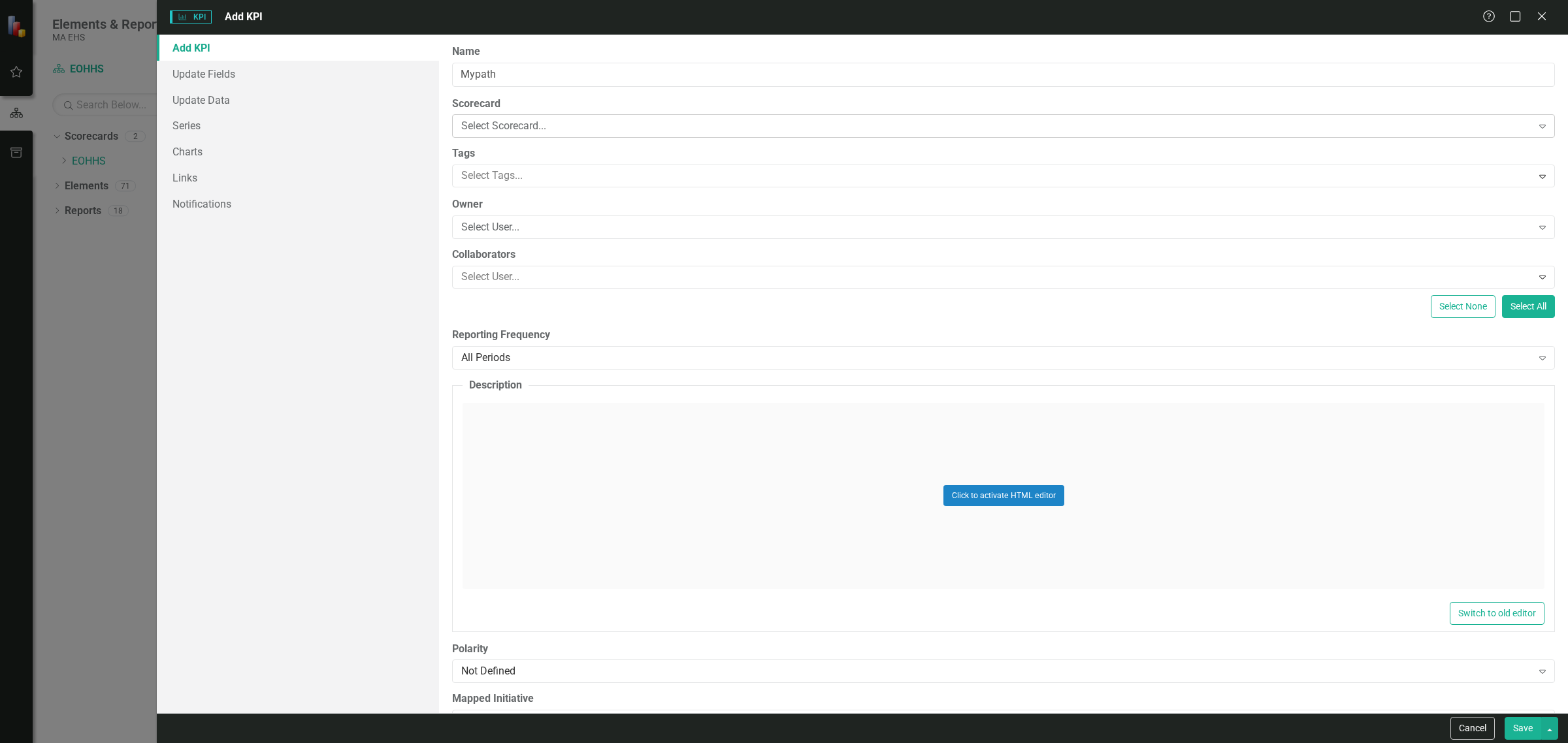click on "Select Scorecard..." at bounding box center [996, 126] 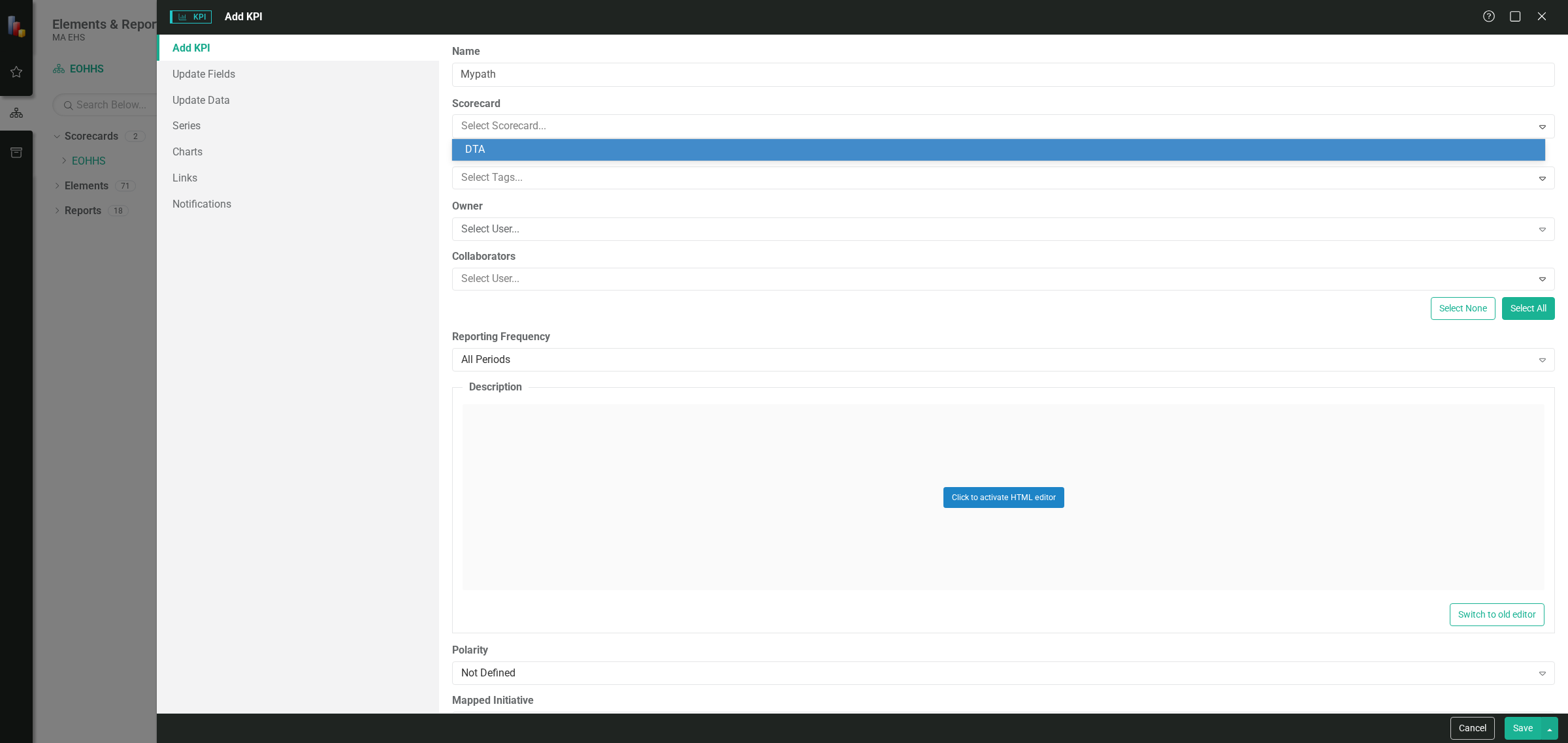 click on "Add KPI Update Fields Update  Data Series Charts Links Notifications" at bounding box center (298, 373) 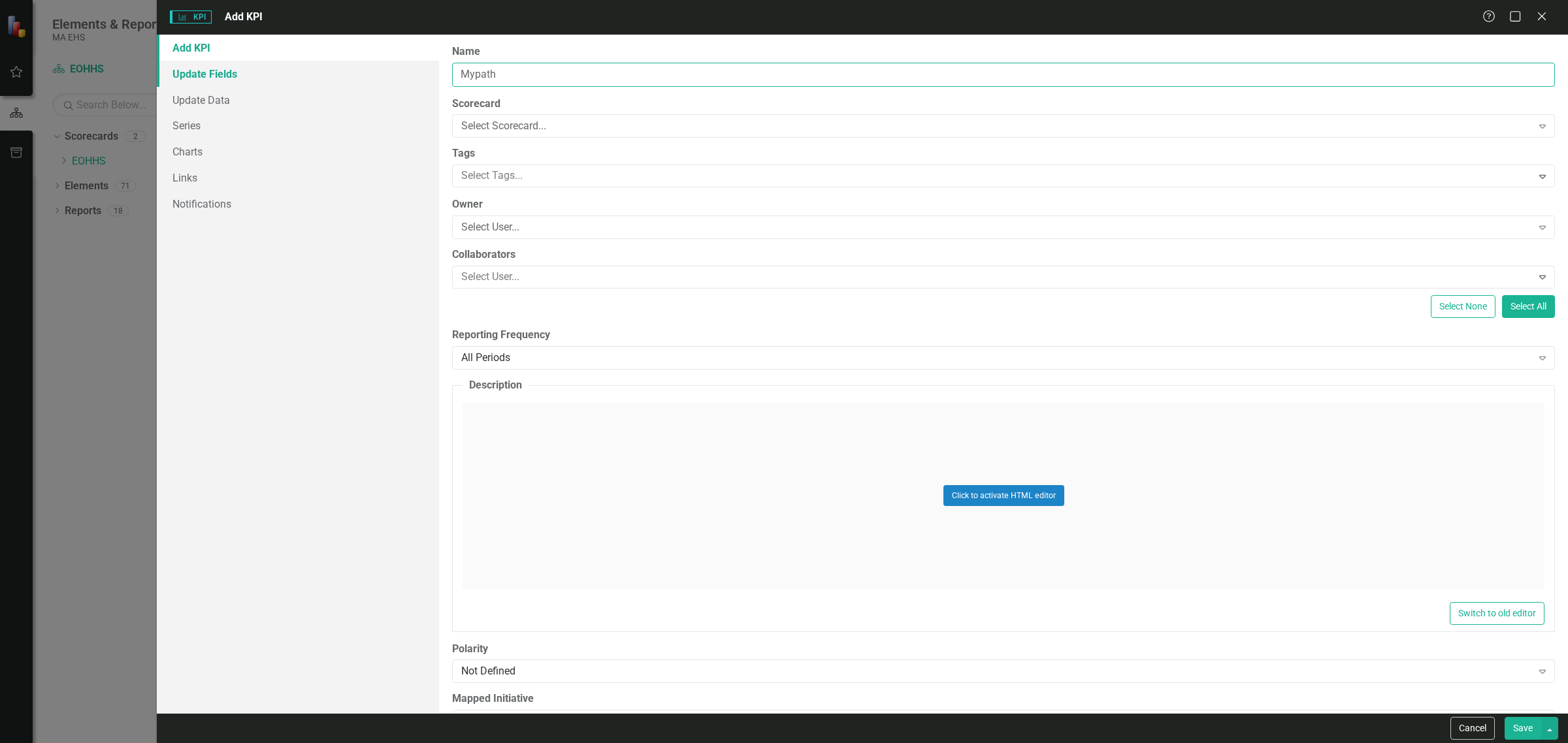 drag, startPoint x: 528, startPoint y: 74, endPoint x: 338, endPoint y: 63, distance: 190.31815 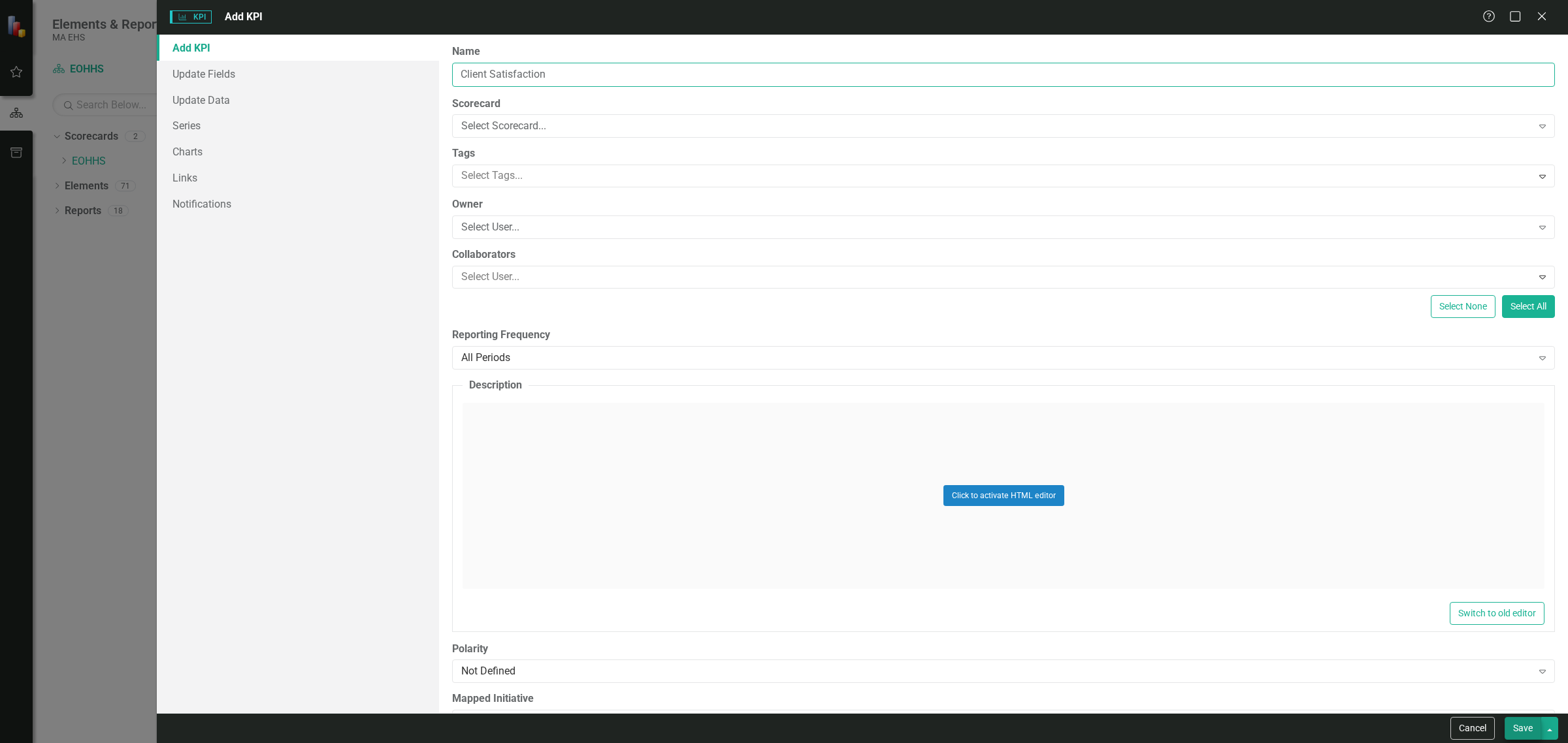type on "Client Satisfaction" 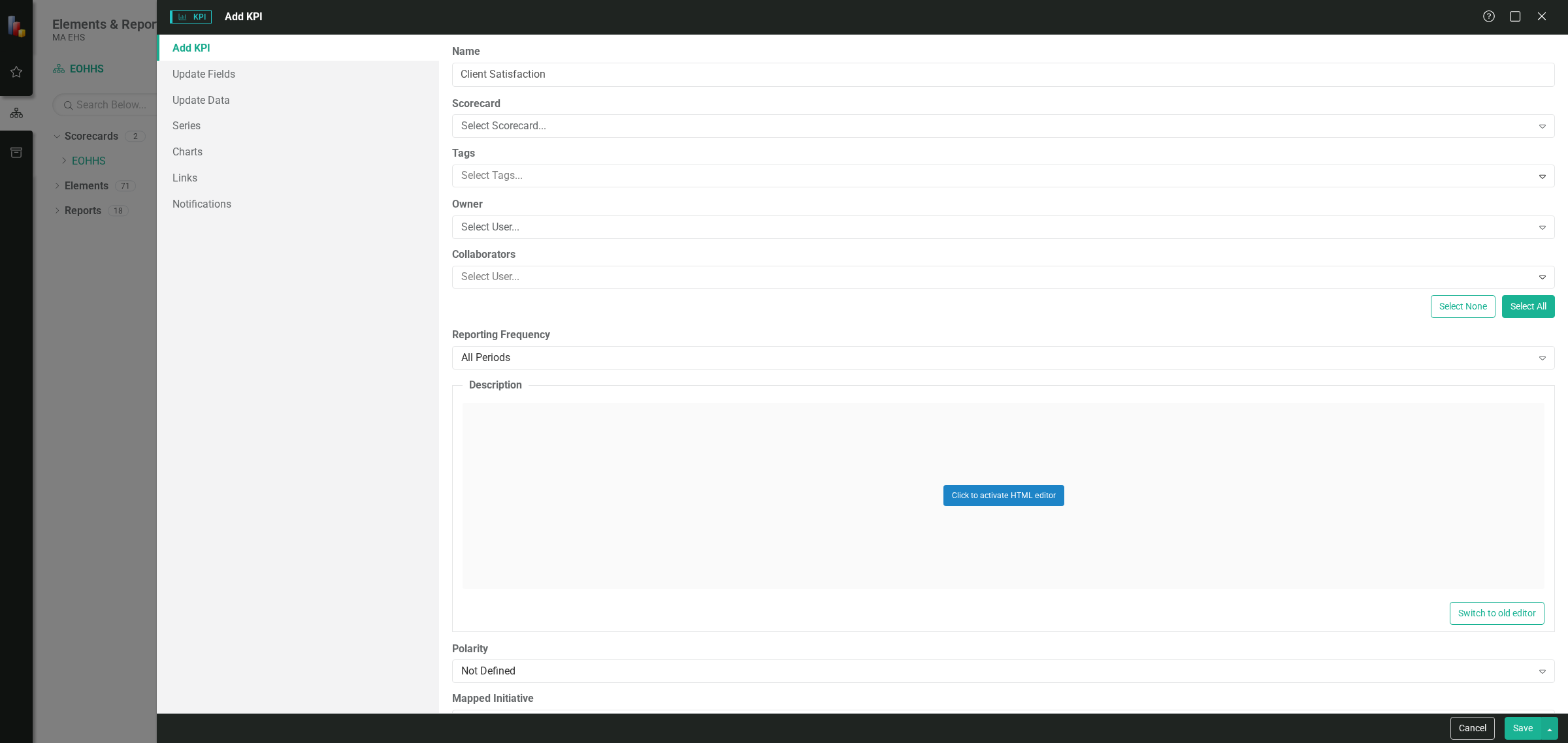 click on "Save" at bounding box center (1523, 728) 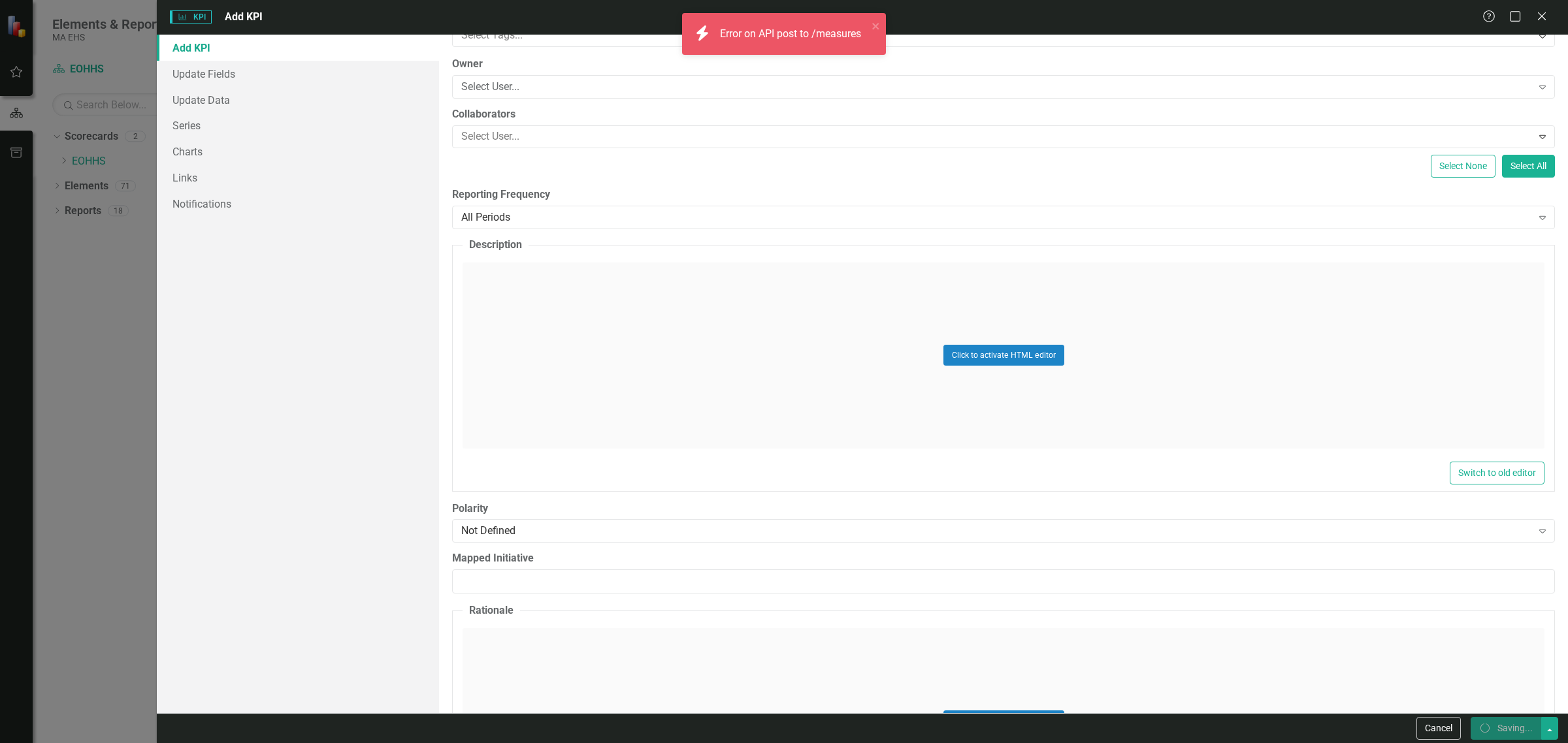 scroll, scrollTop: 163, scrollLeft: 0, axis: vertical 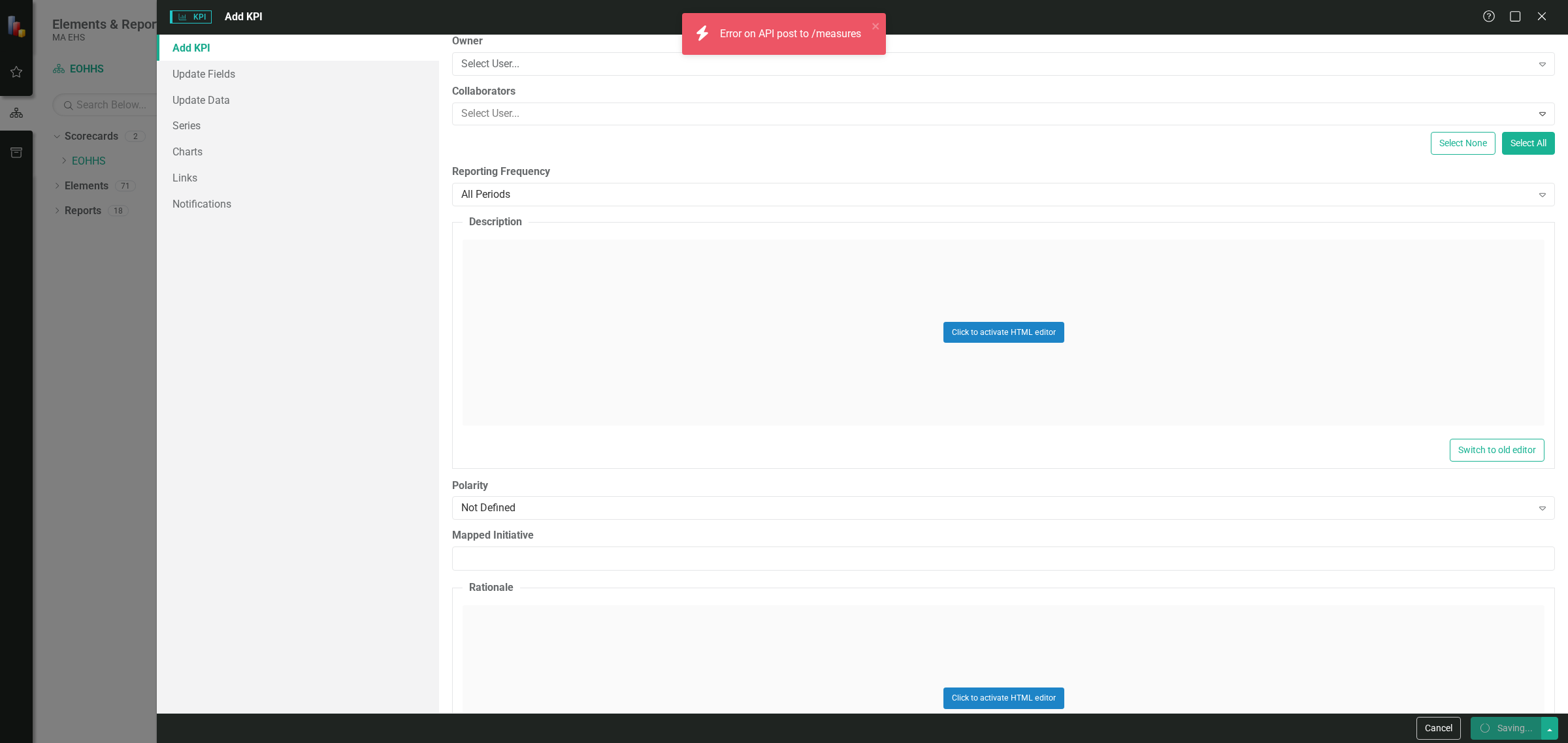 click on "Mapped Initiative" at bounding box center [1004, 549] 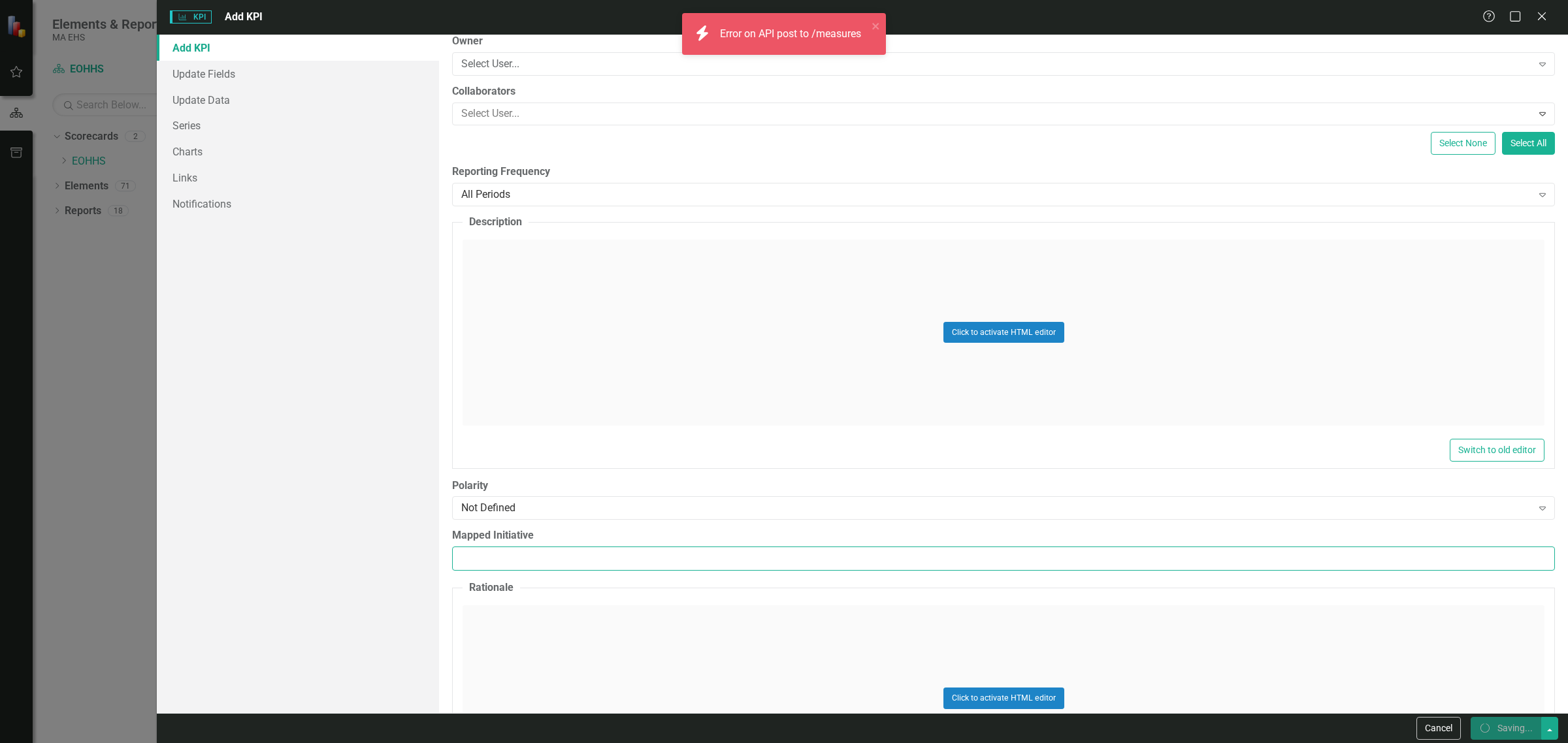 click on "Mapped Initiative" at bounding box center [1004, 558] 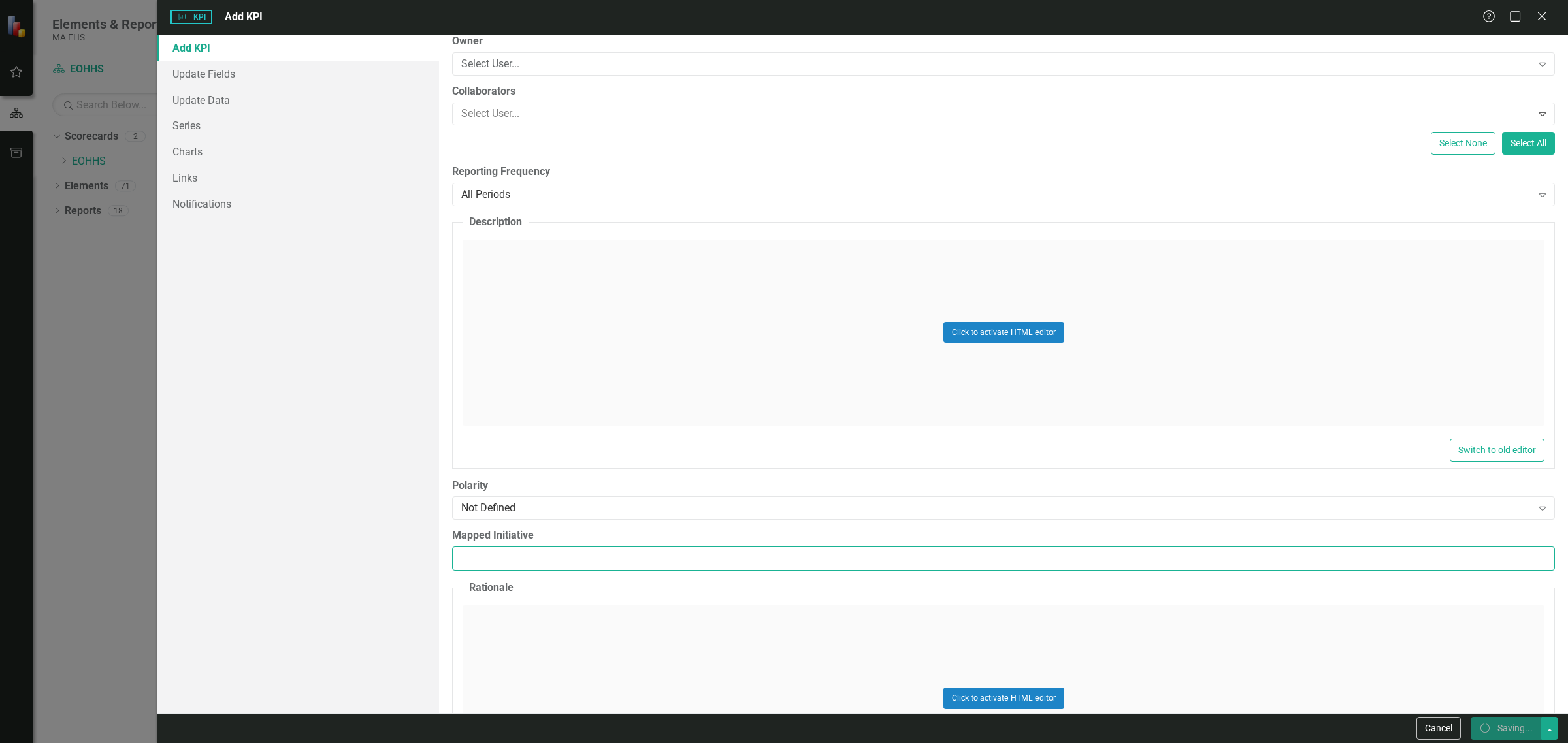 click on "Mapped Initiative" at bounding box center (1004, 558) 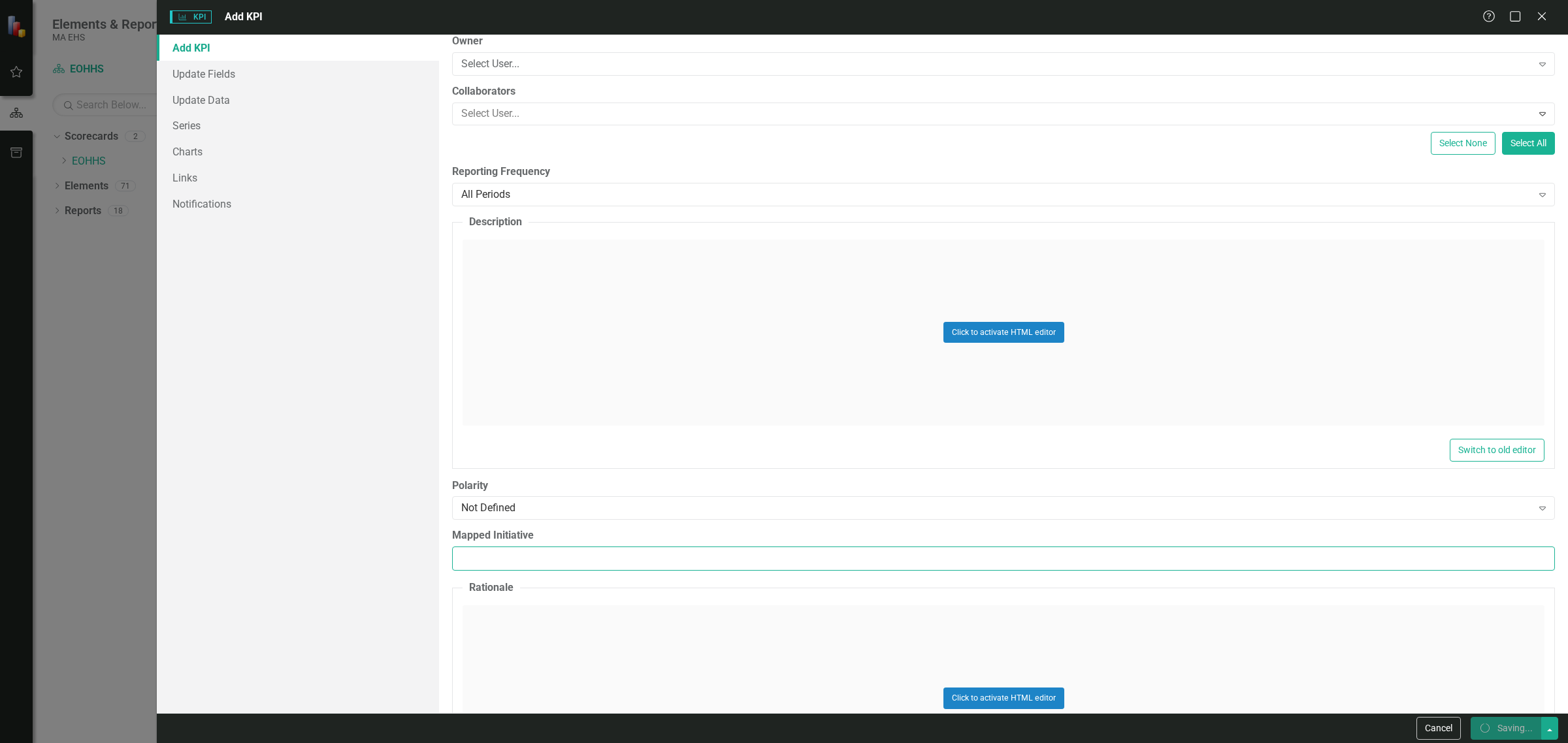click on "Mapped Initiative" at bounding box center [1004, 558] 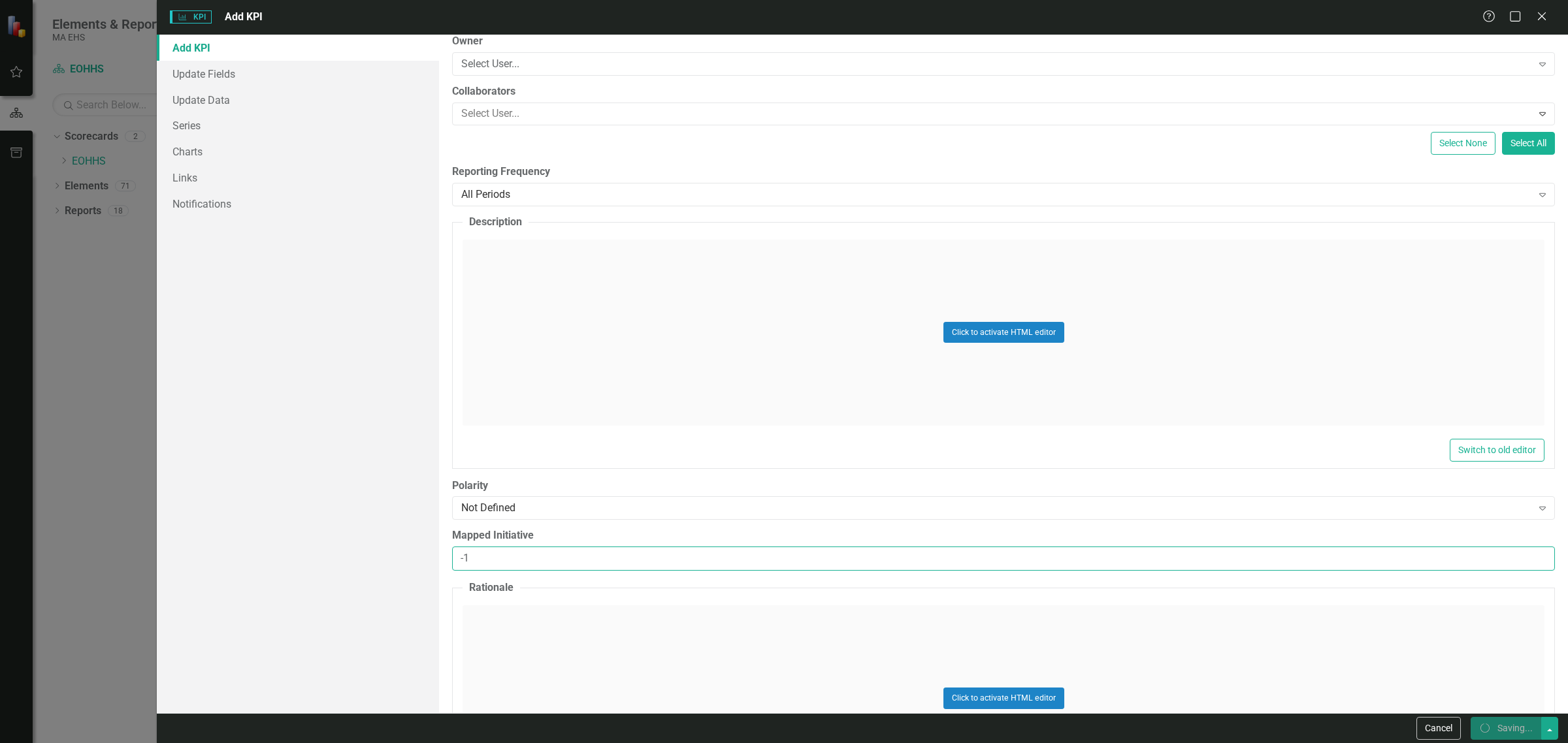 click on "-1" at bounding box center [1004, 558] 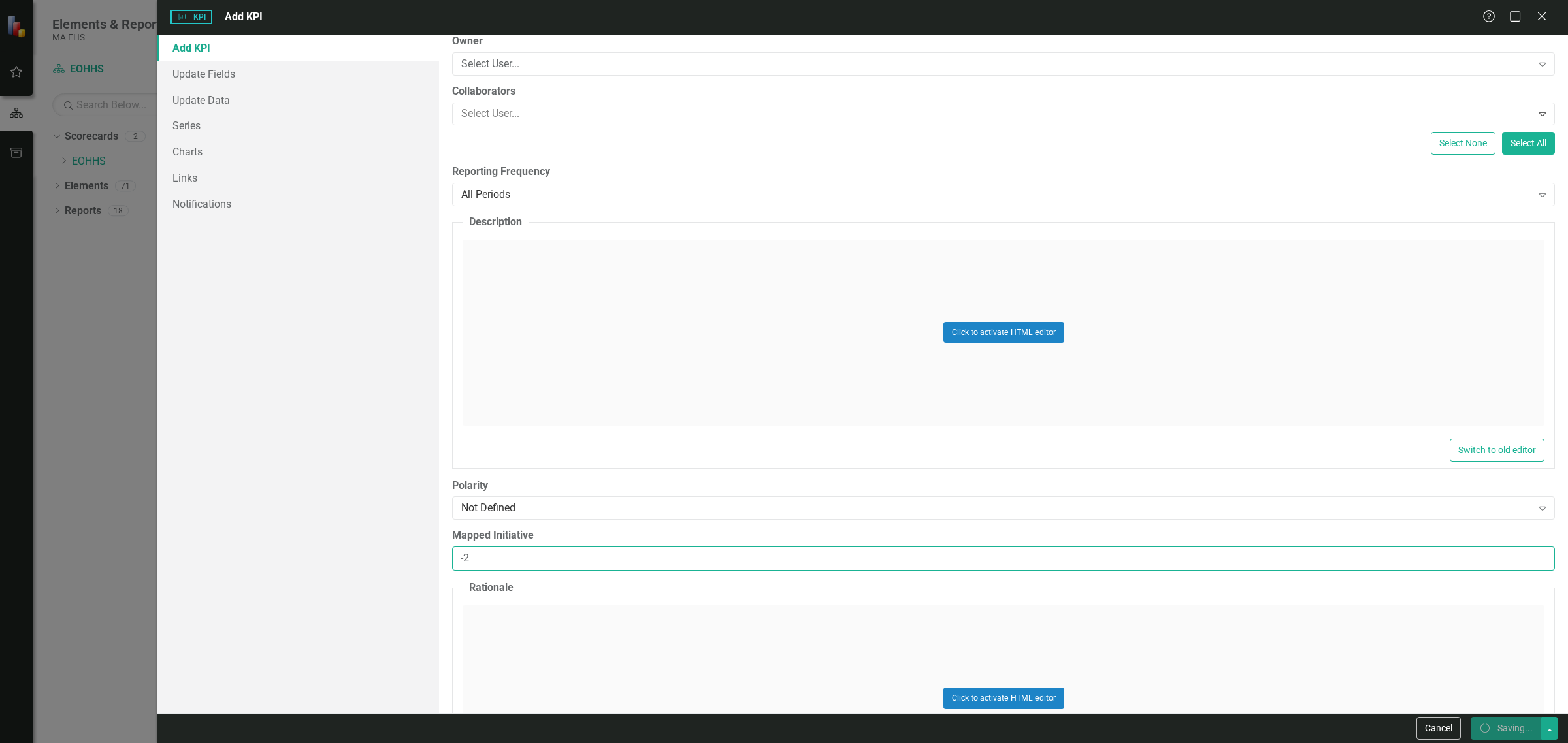 click on "-2" at bounding box center [1004, 558] 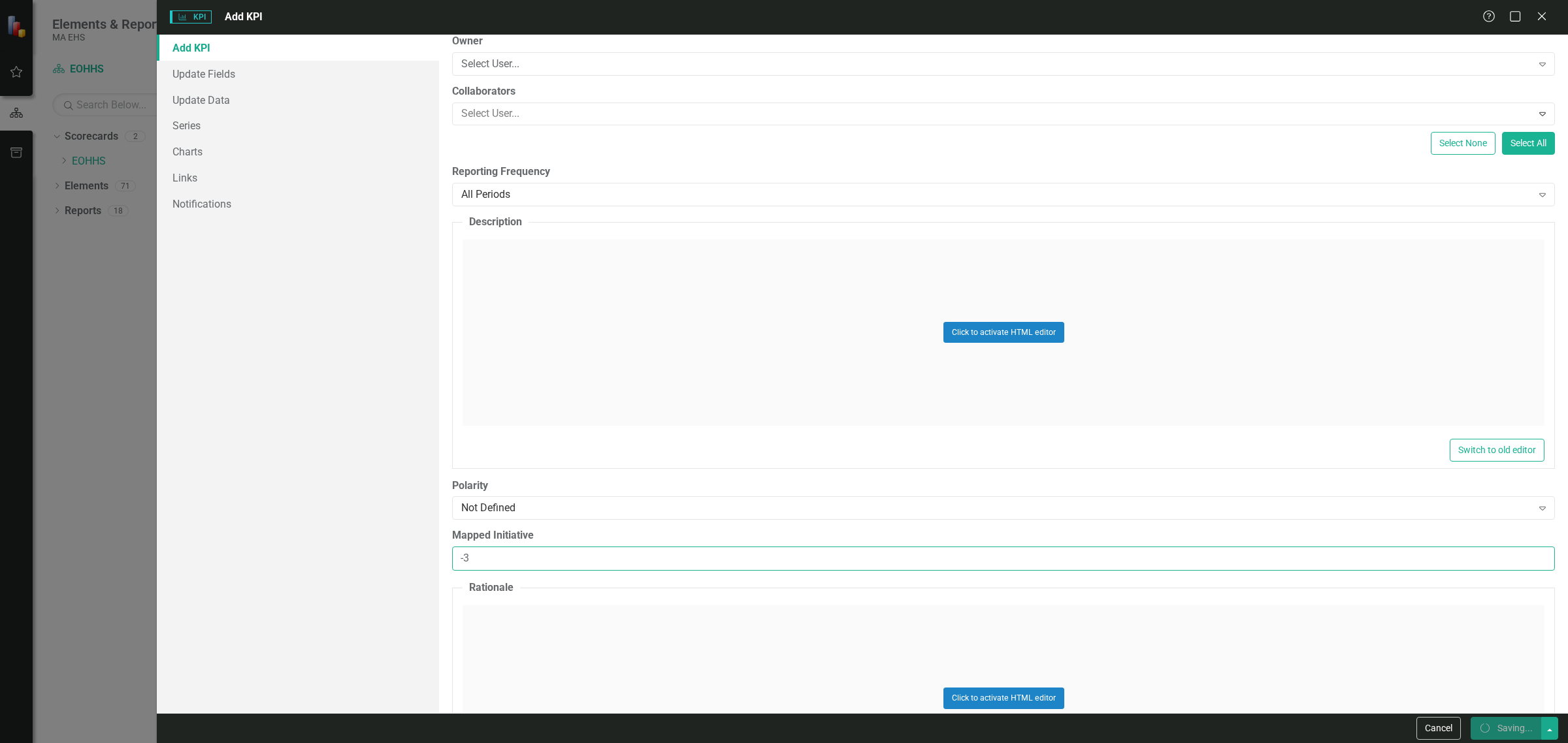 click on "-3" at bounding box center [1004, 558] 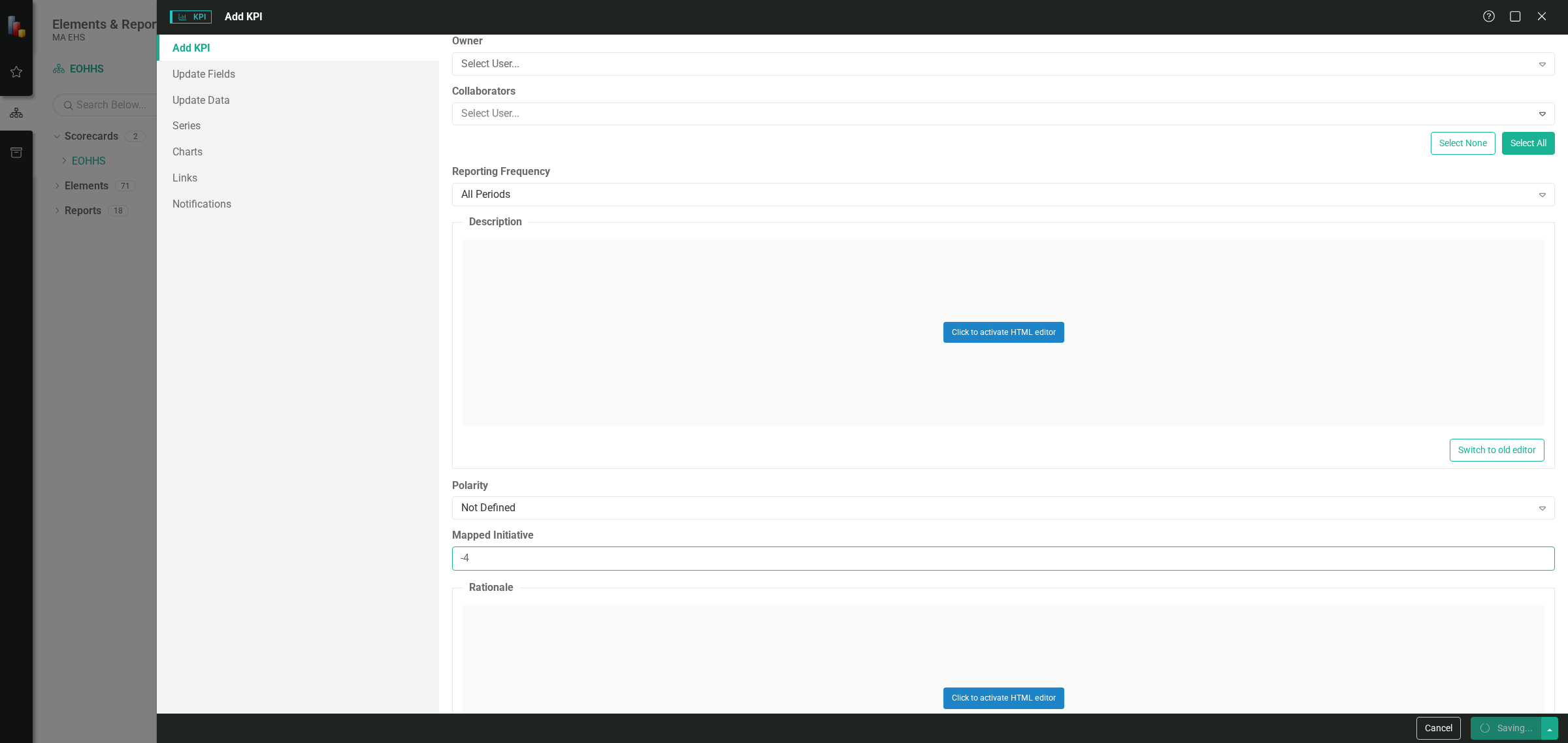 click on "-4" at bounding box center [1004, 558] 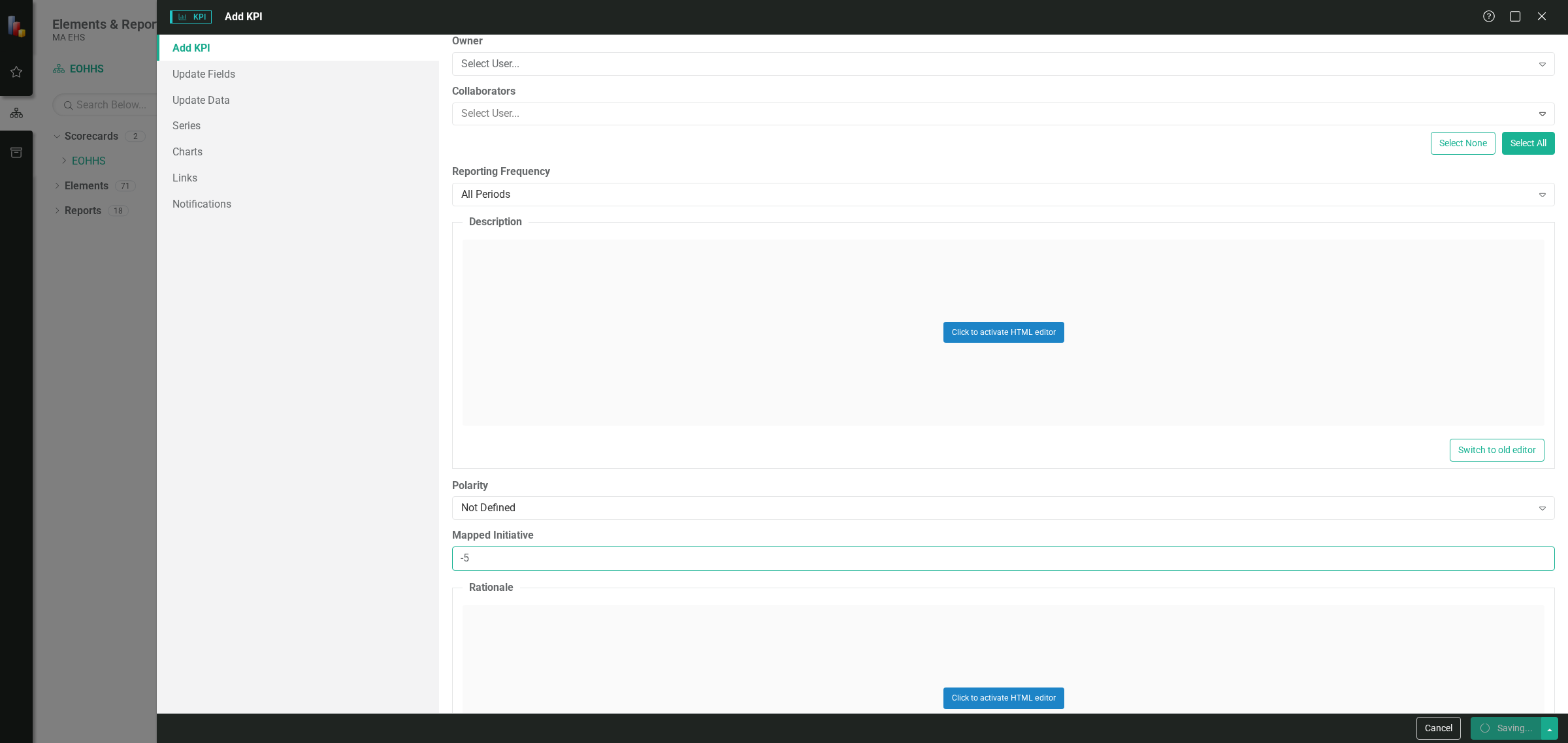 click on "-5" at bounding box center (1004, 558) 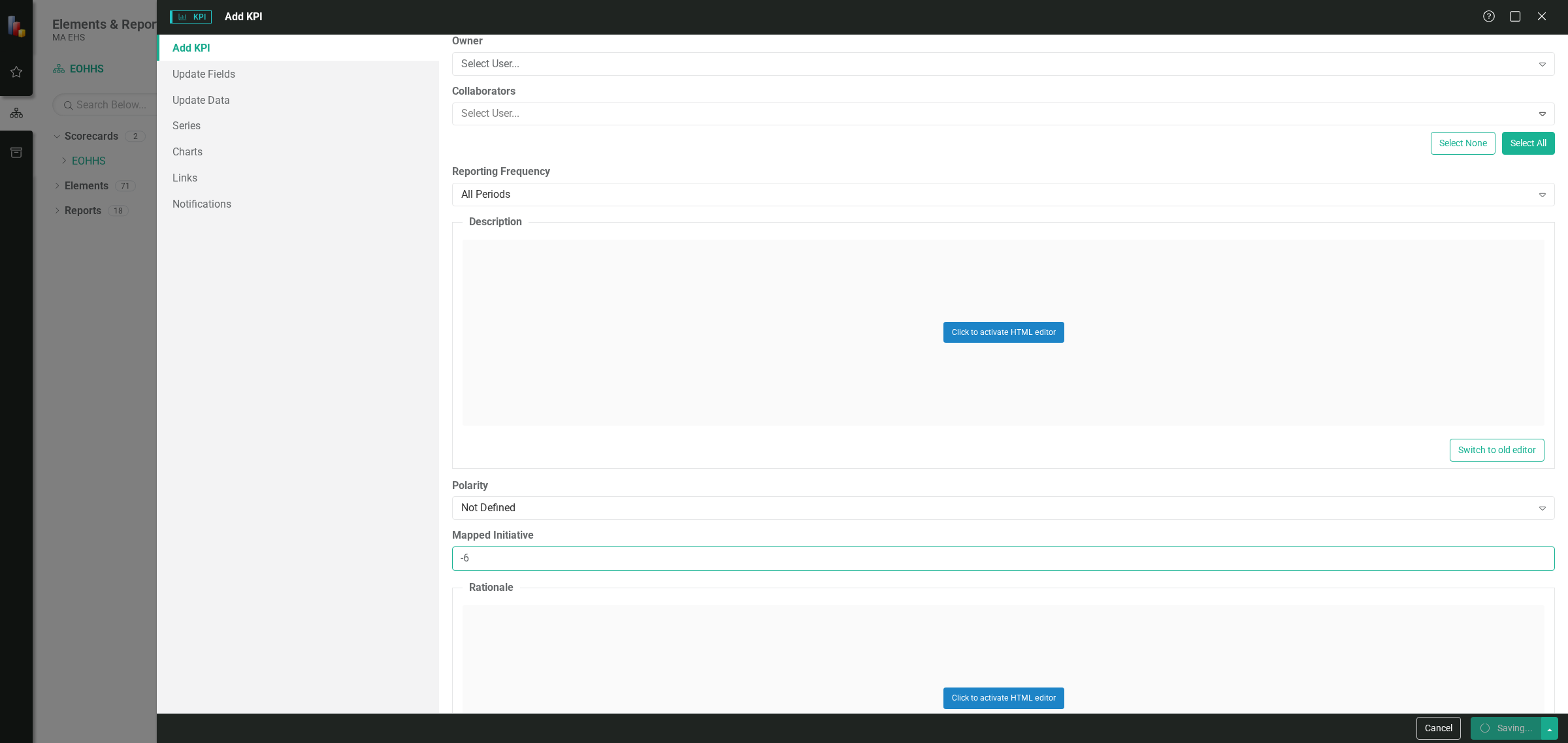 click on "-6" at bounding box center [1004, 558] 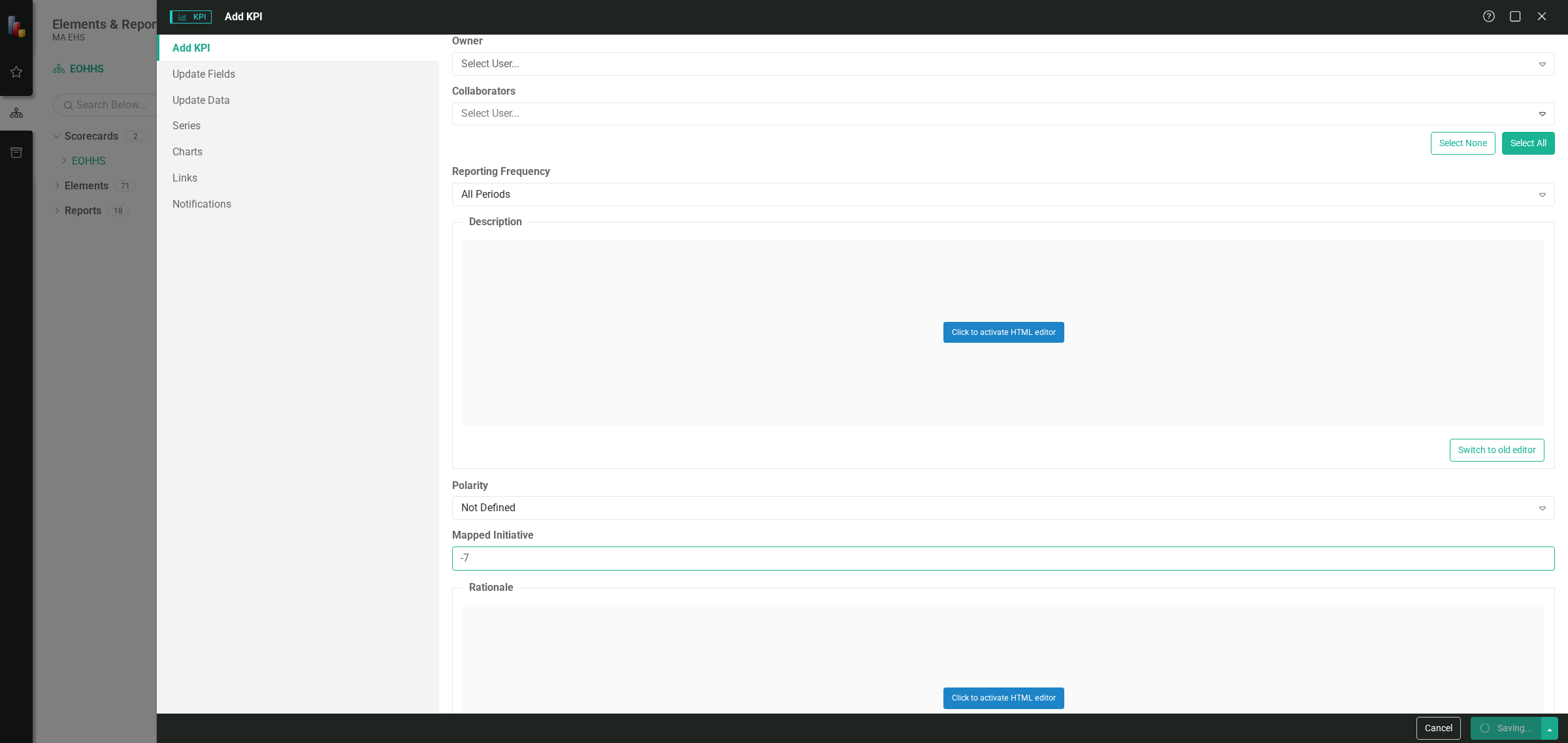 click on "-7" at bounding box center (1004, 558) 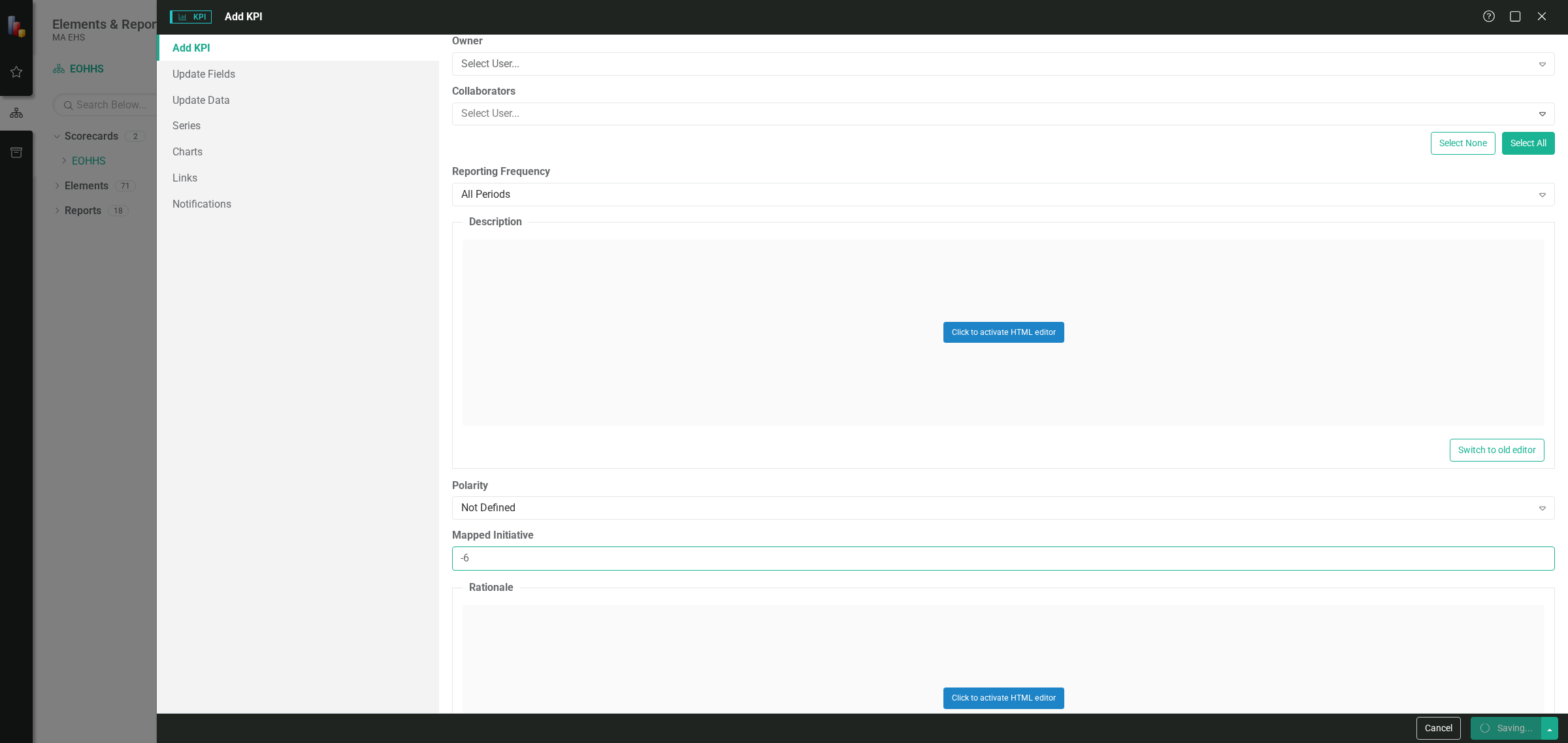 click on "-6" at bounding box center [1004, 558] 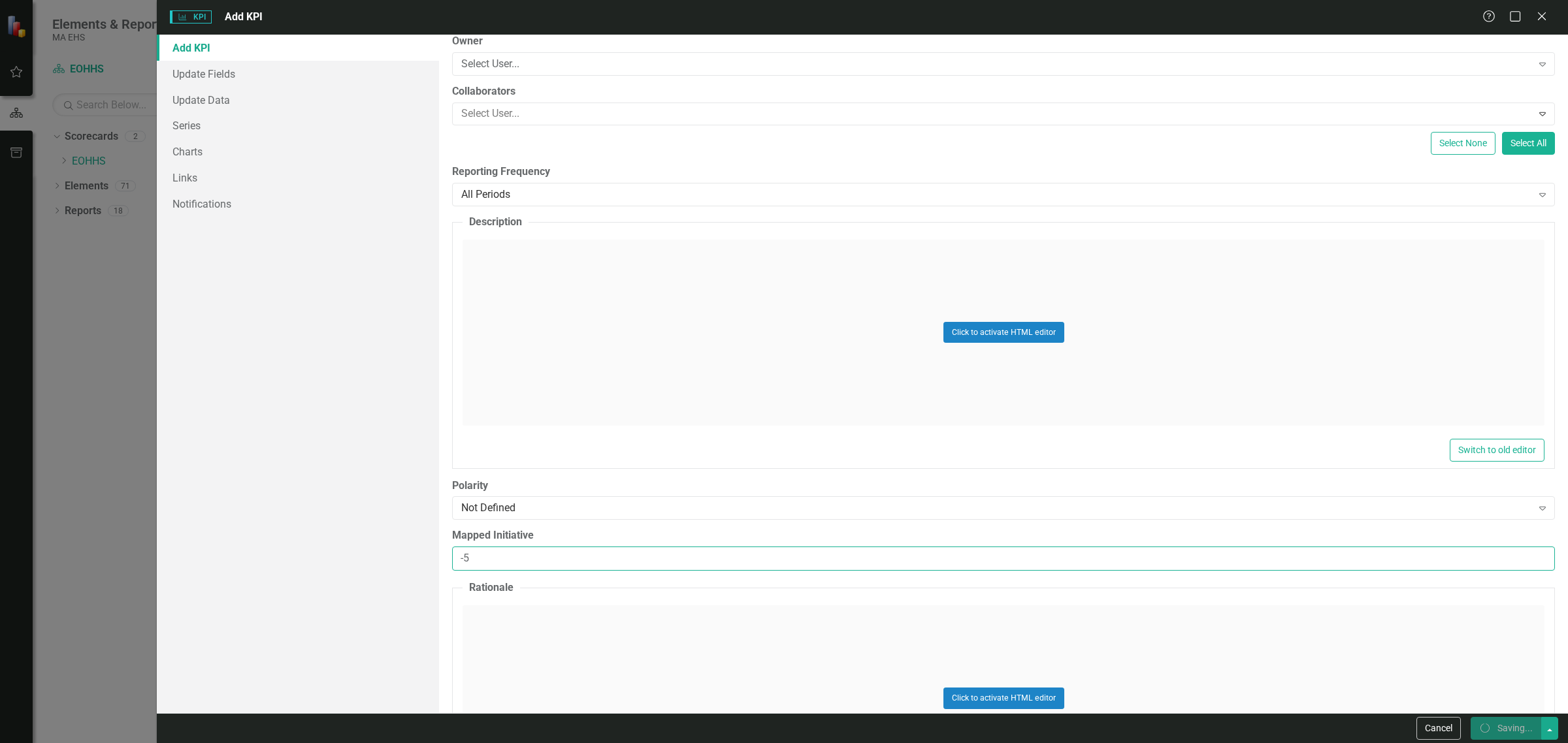 click on "-5" at bounding box center [1004, 558] 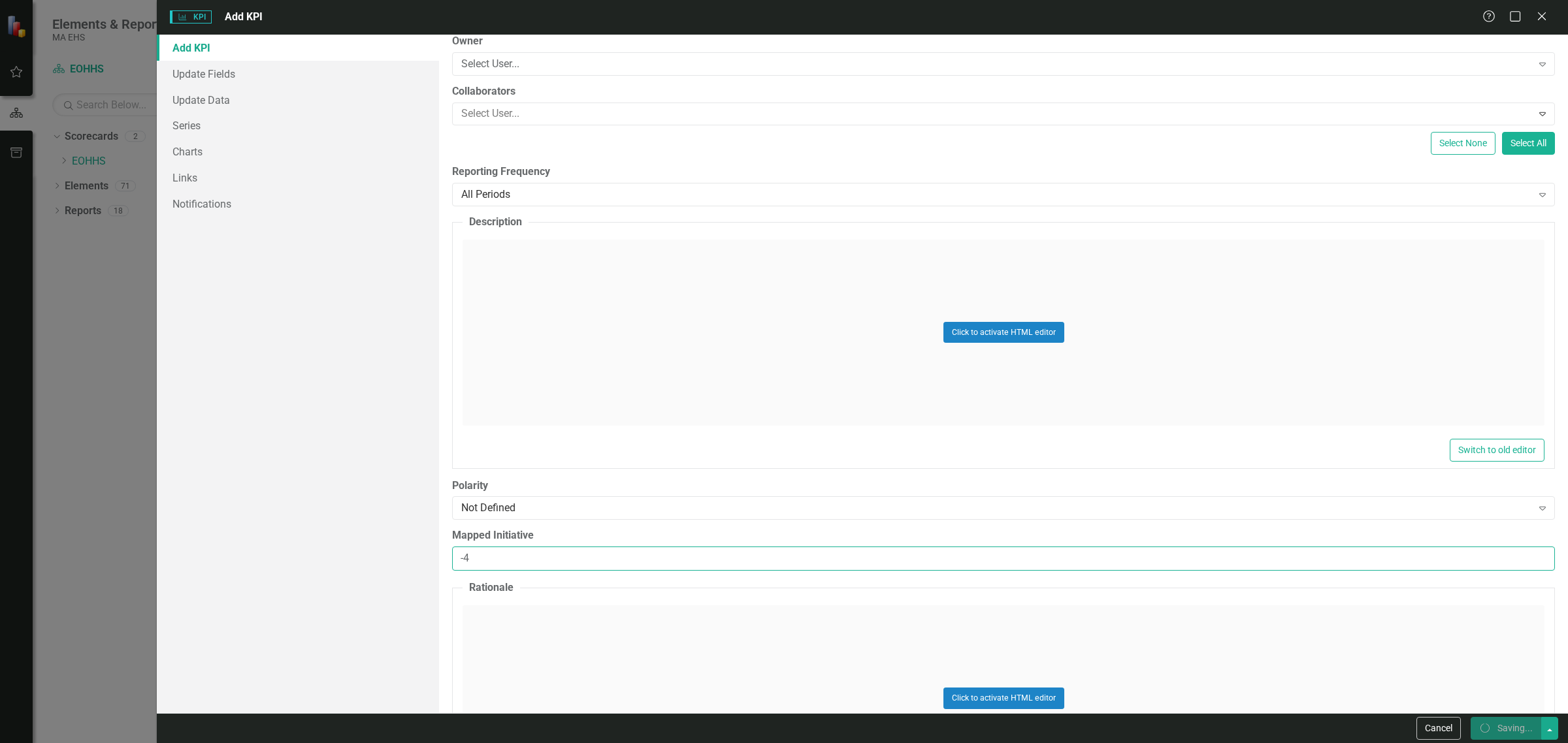 click on "-4" at bounding box center [1004, 558] 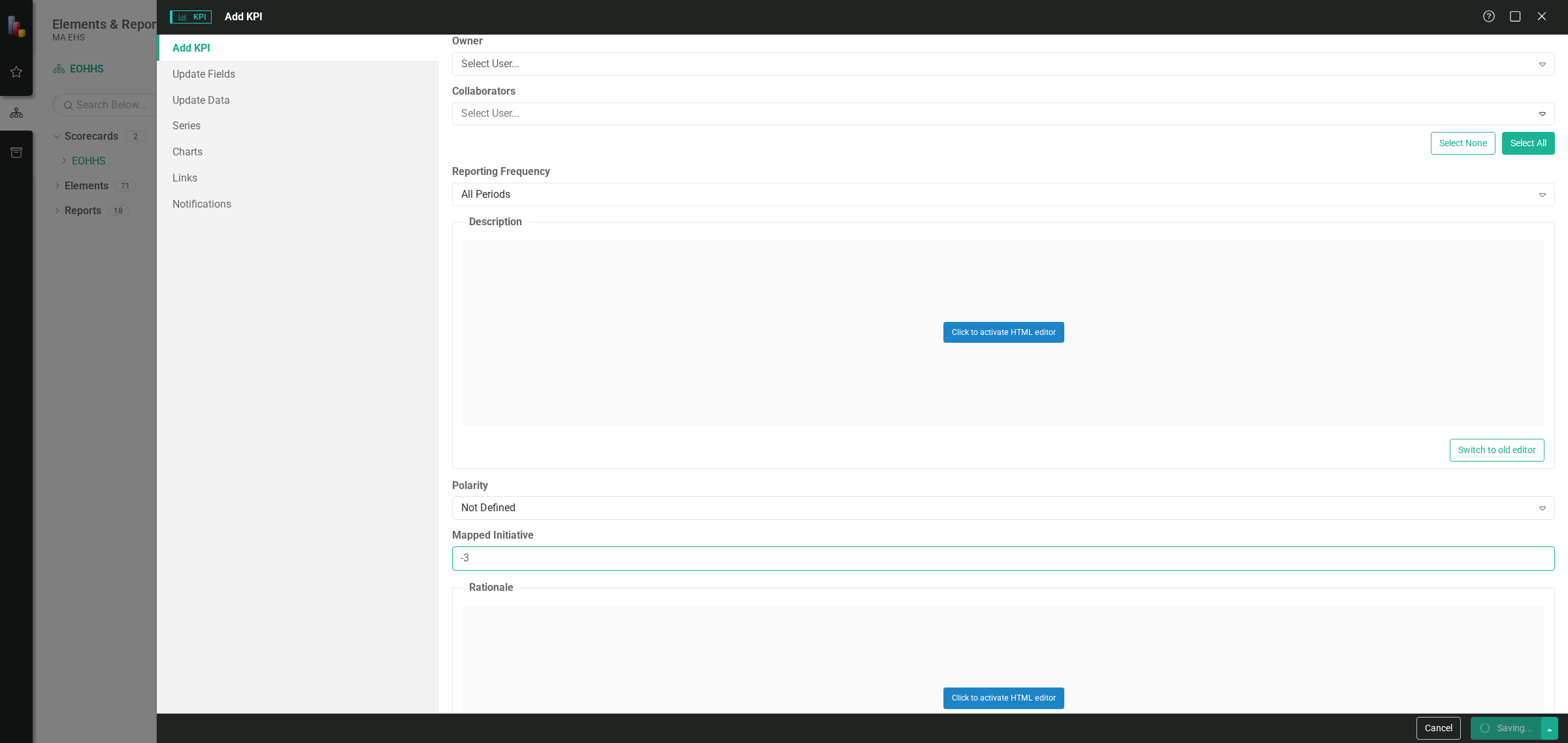 click on "-3" at bounding box center (1004, 558) 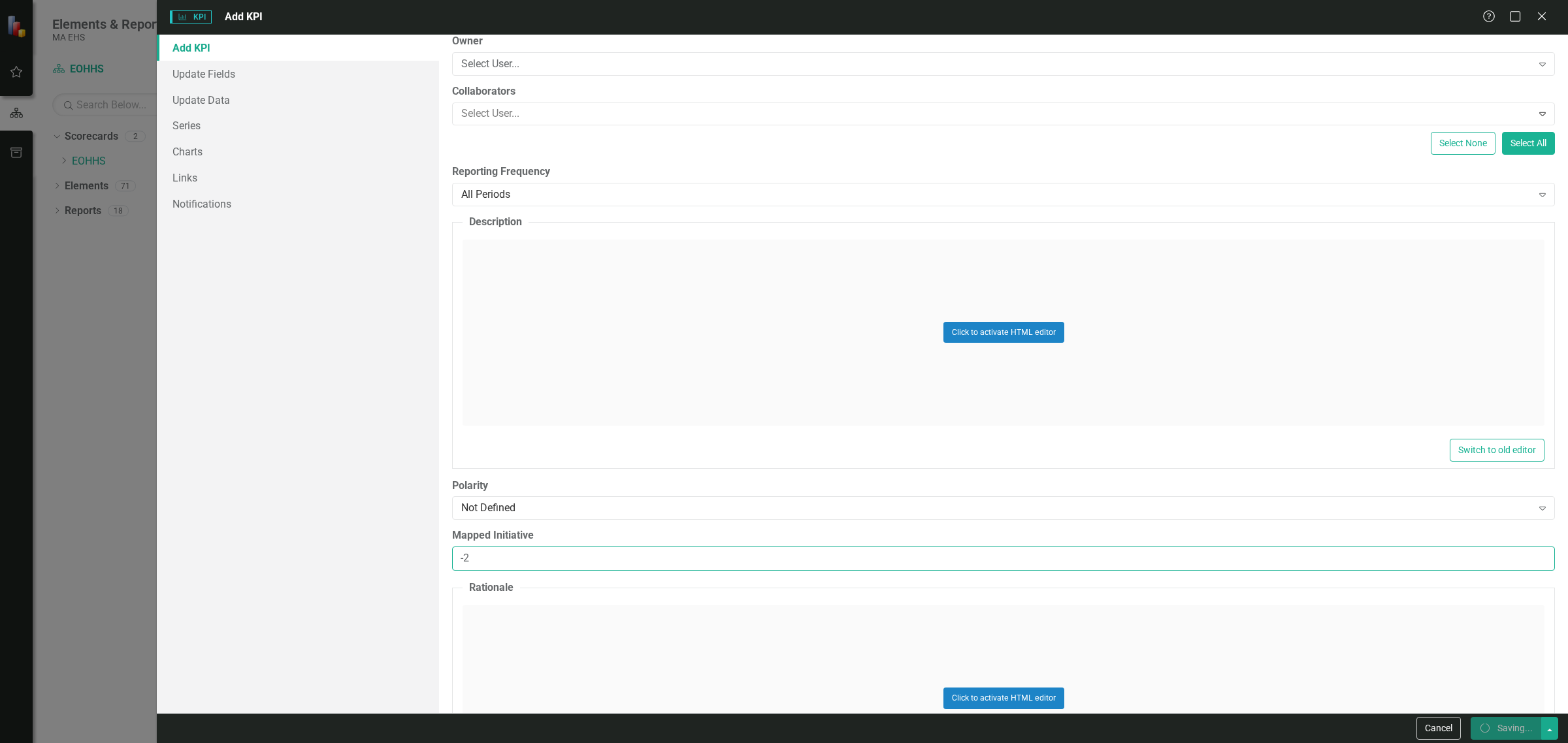 click on "-2" at bounding box center (1004, 558) 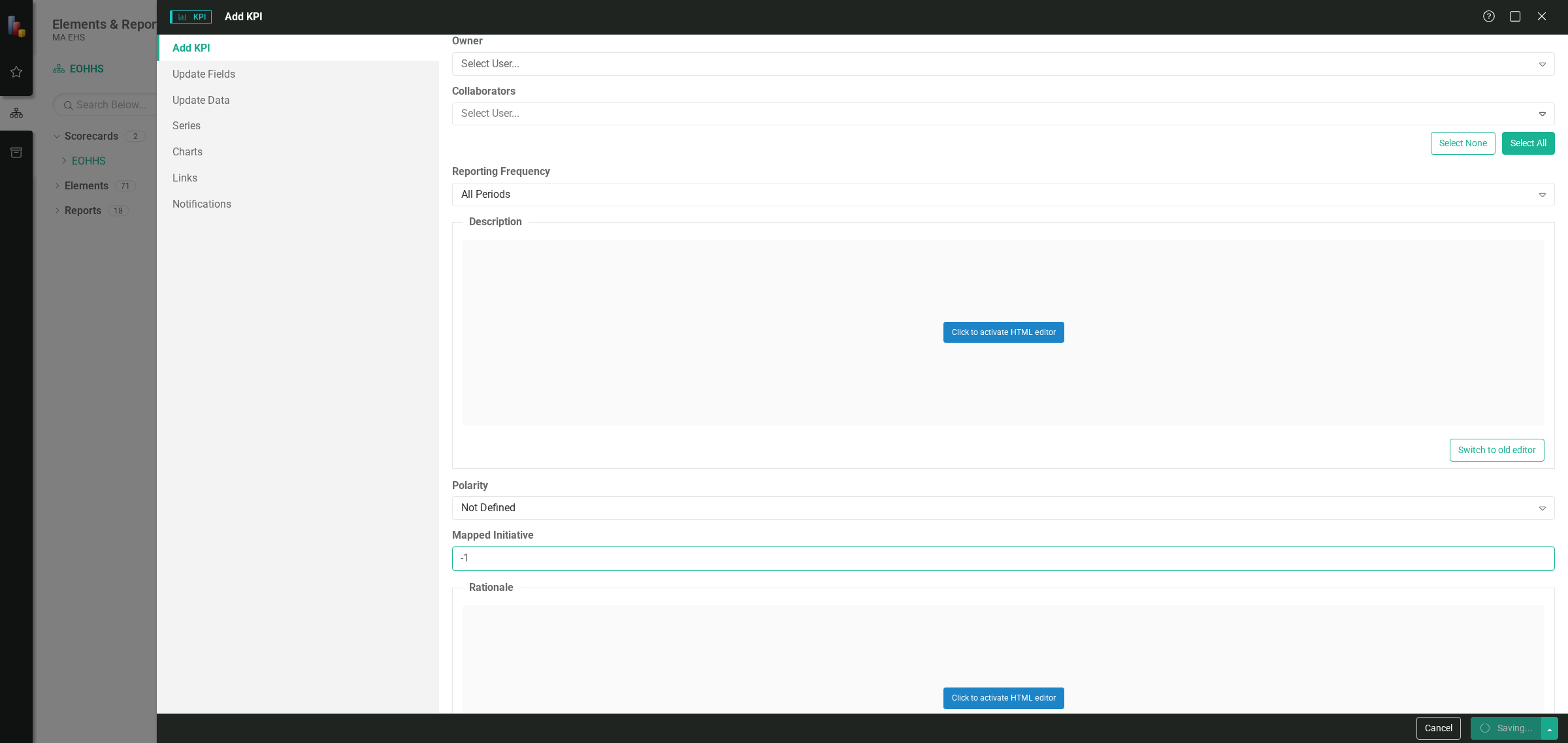 click on "-1" at bounding box center (1004, 558) 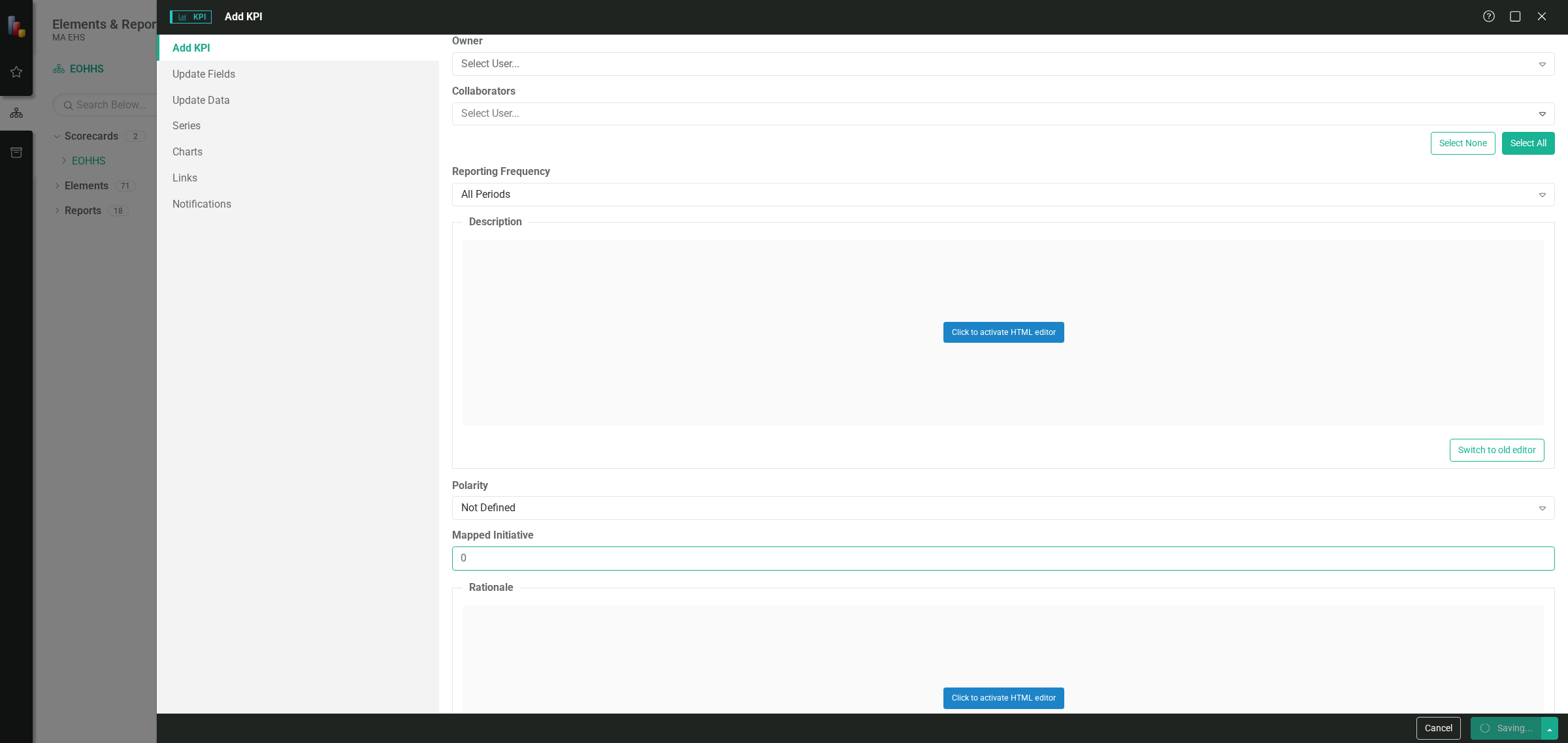 type on "0" 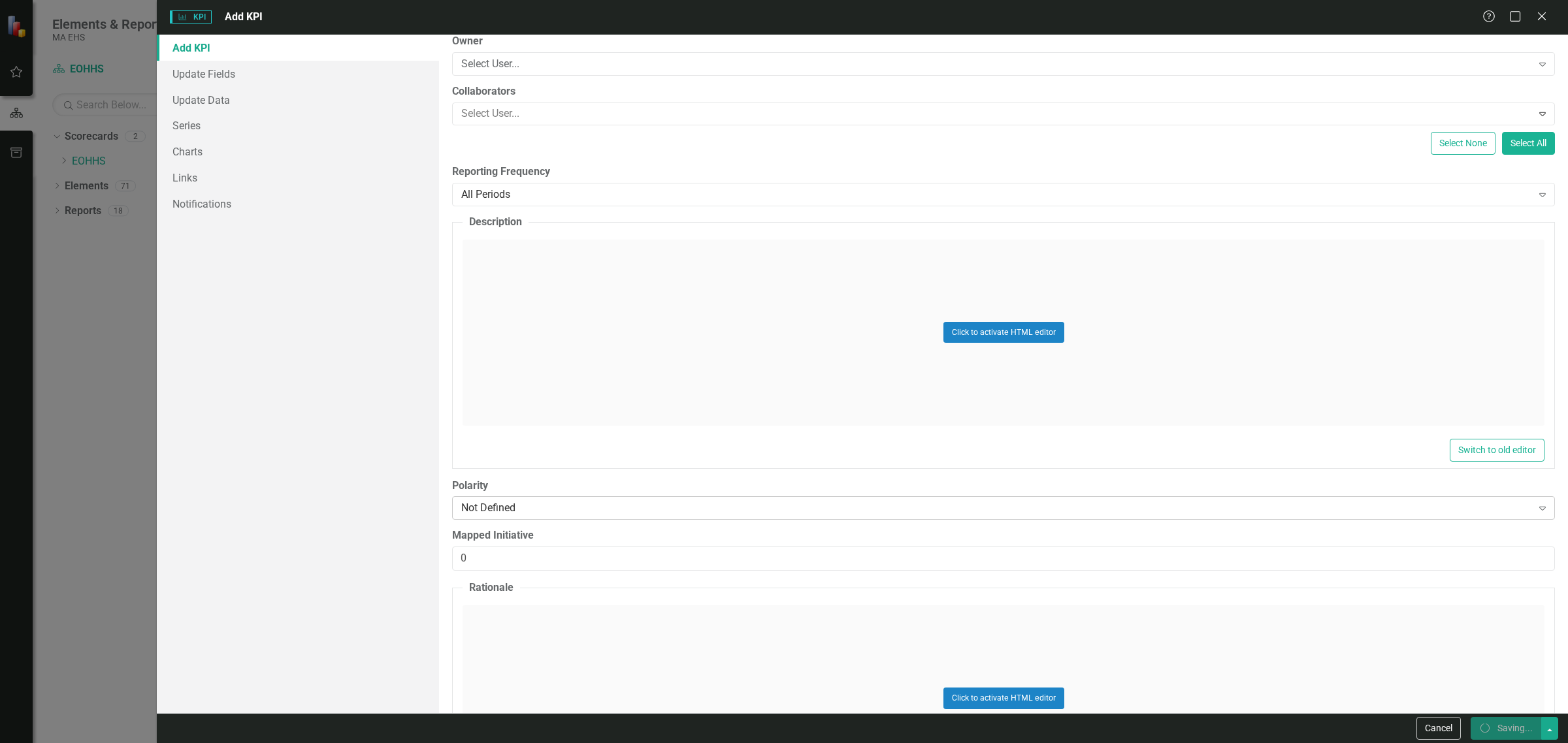 click on "Not Defined Expand" at bounding box center (1004, 508) 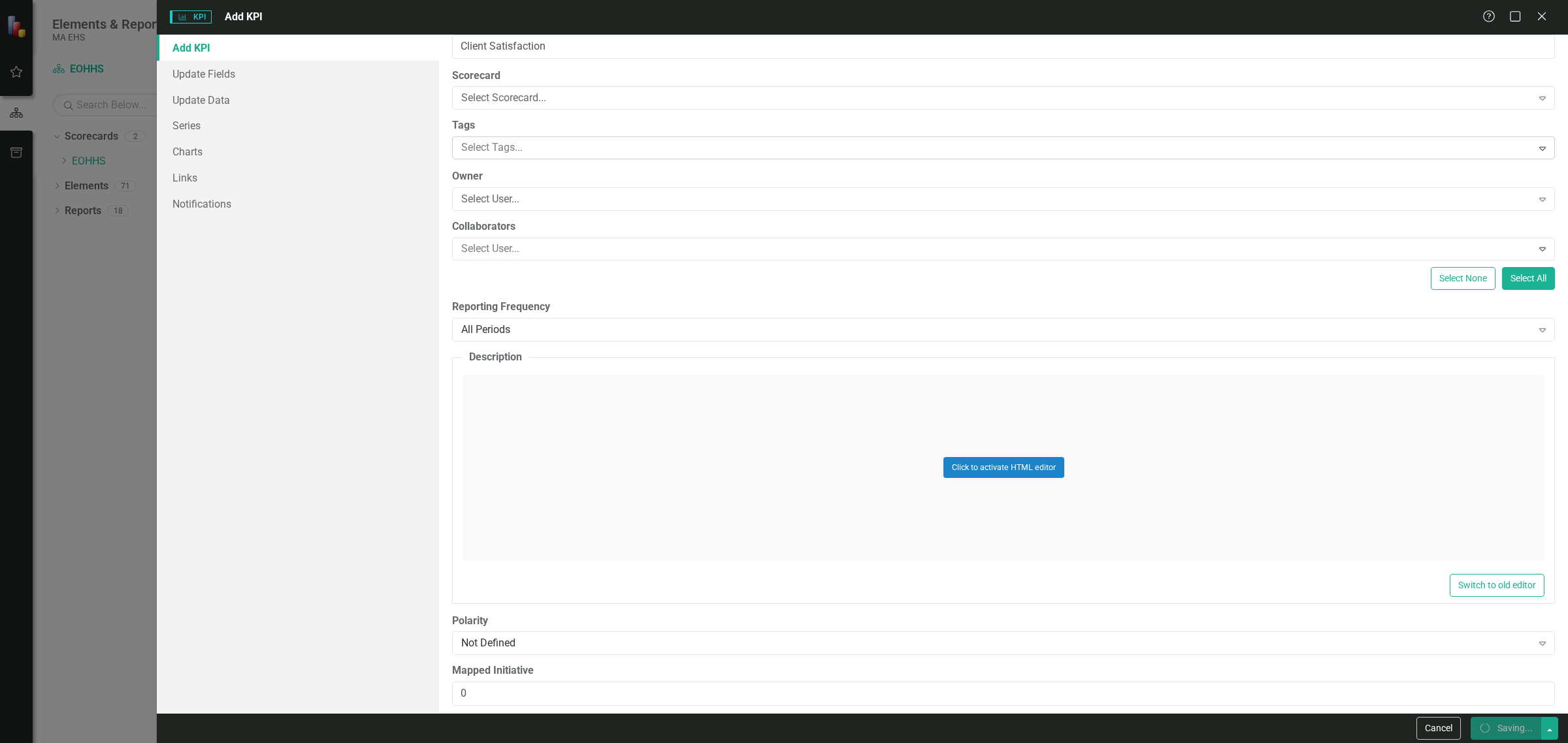 scroll, scrollTop: 0, scrollLeft: 0, axis: both 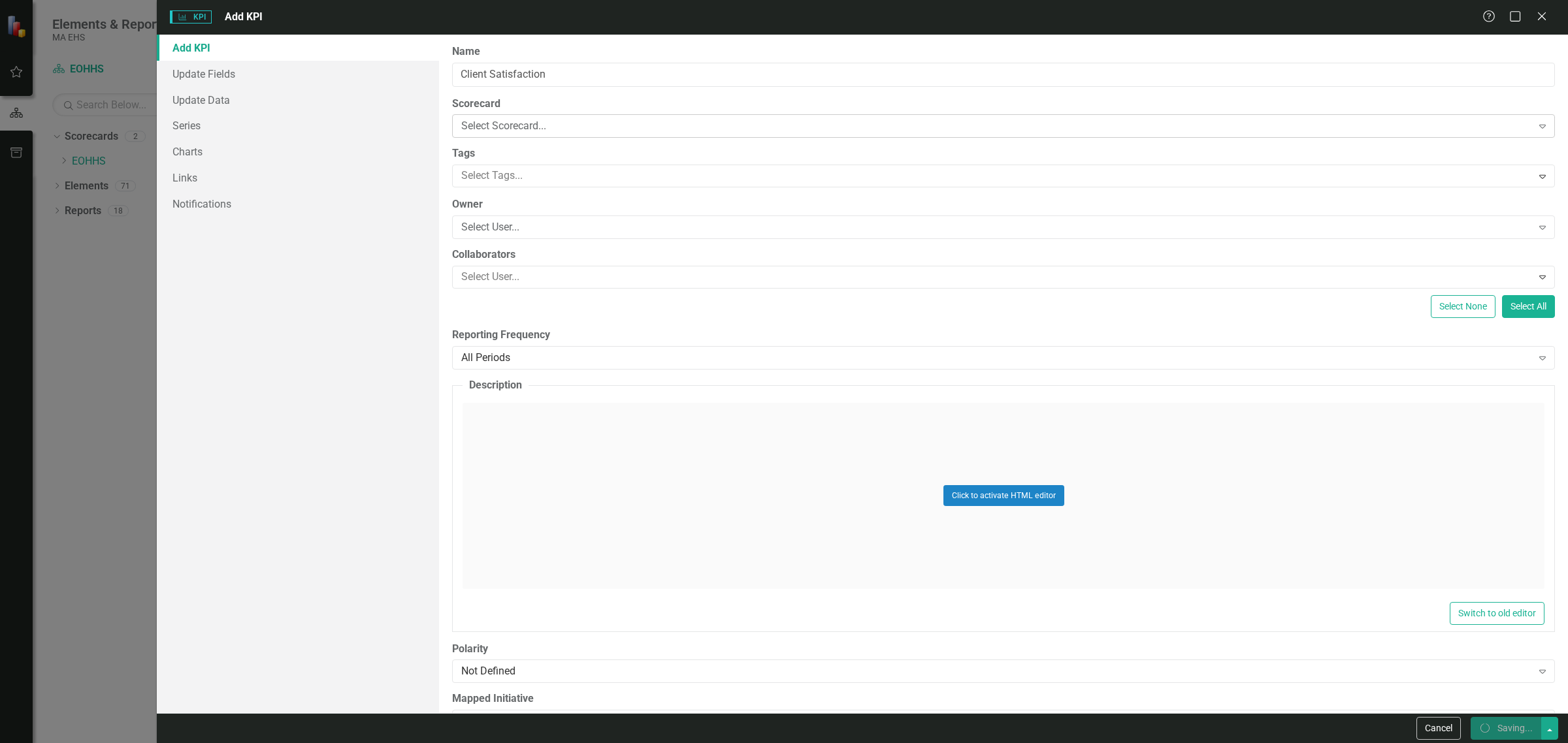 click on "Select Scorecard..." at bounding box center [996, 126] 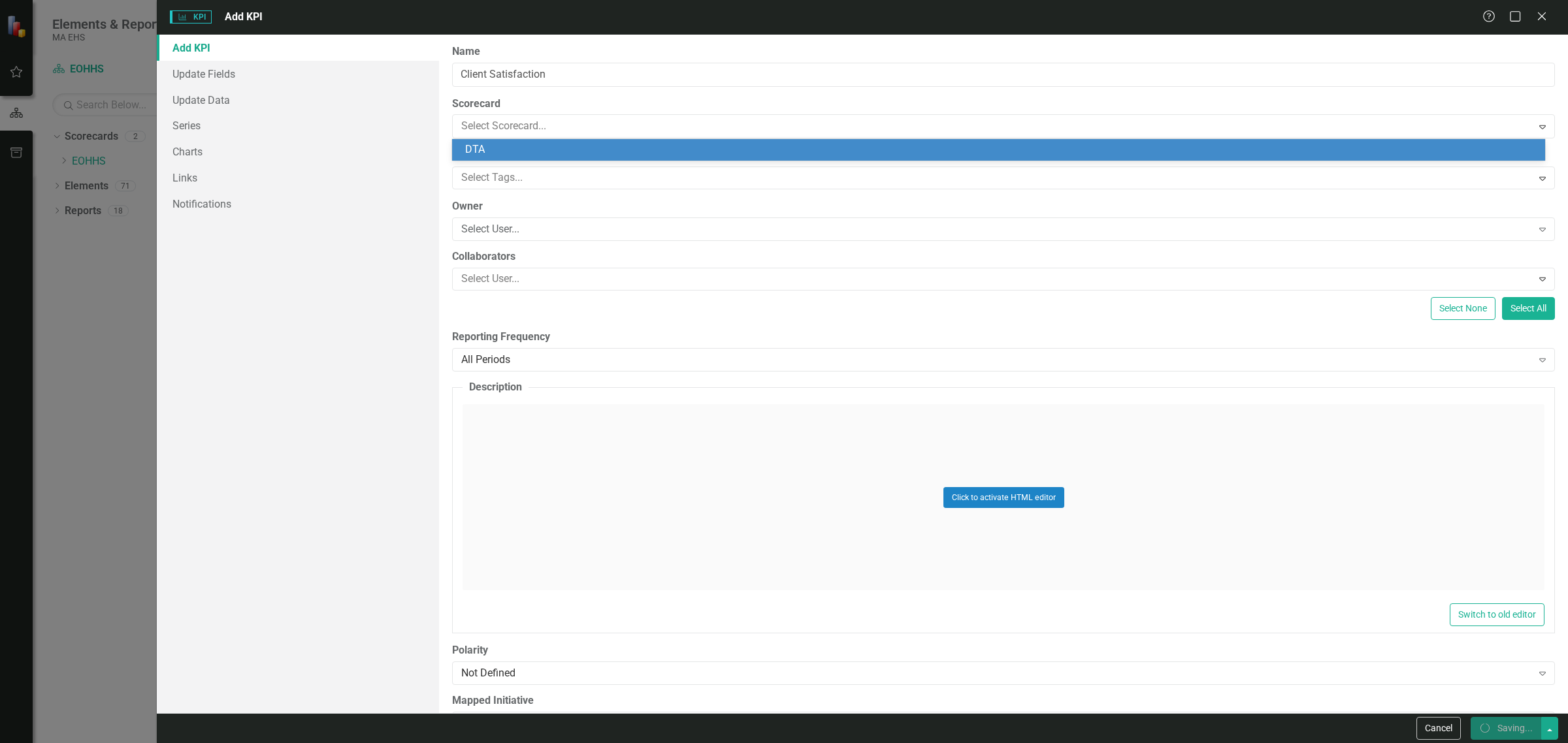 click on "DTA" at bounding box center [1001, 150] 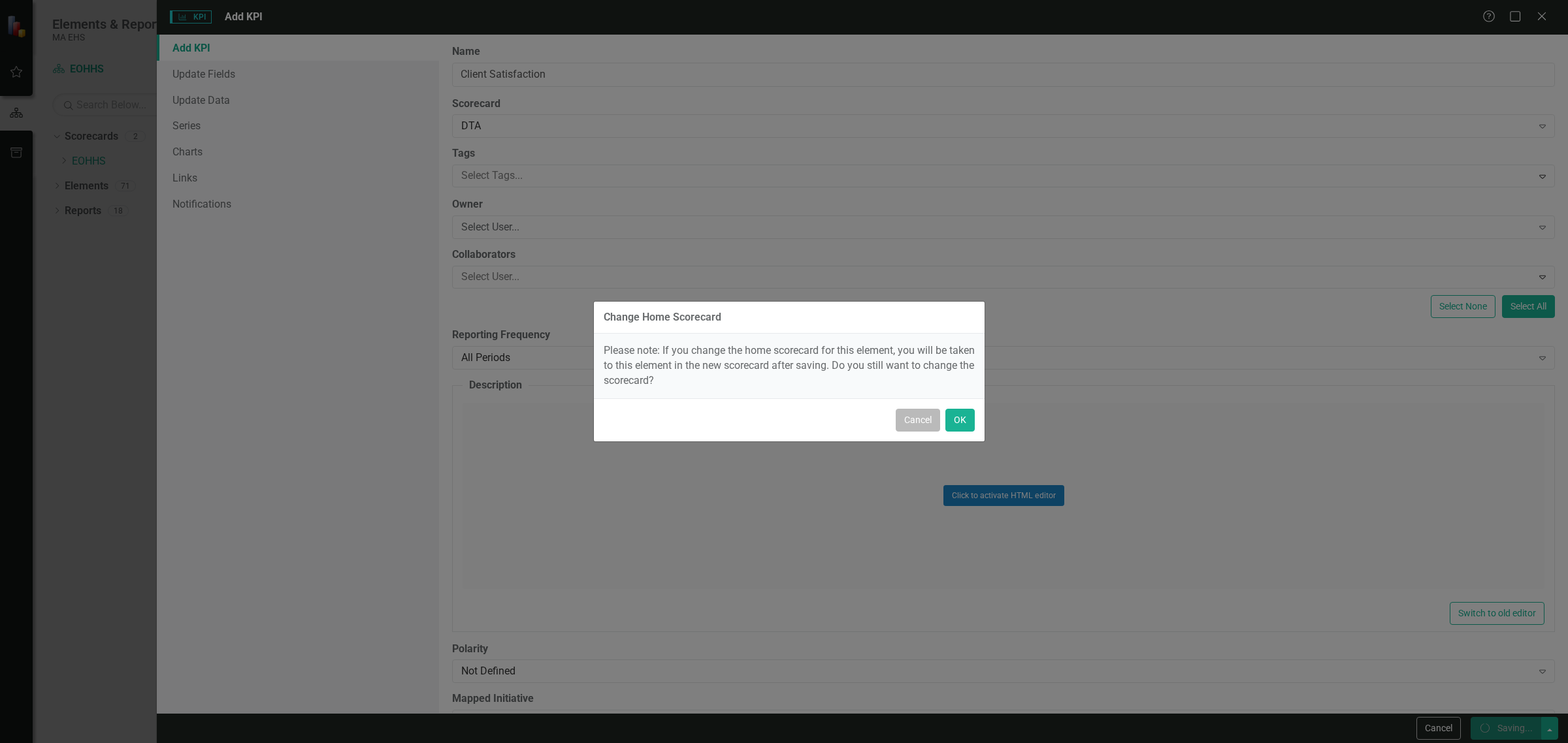 click on "Cancel" at bounding box center (918, 420) 